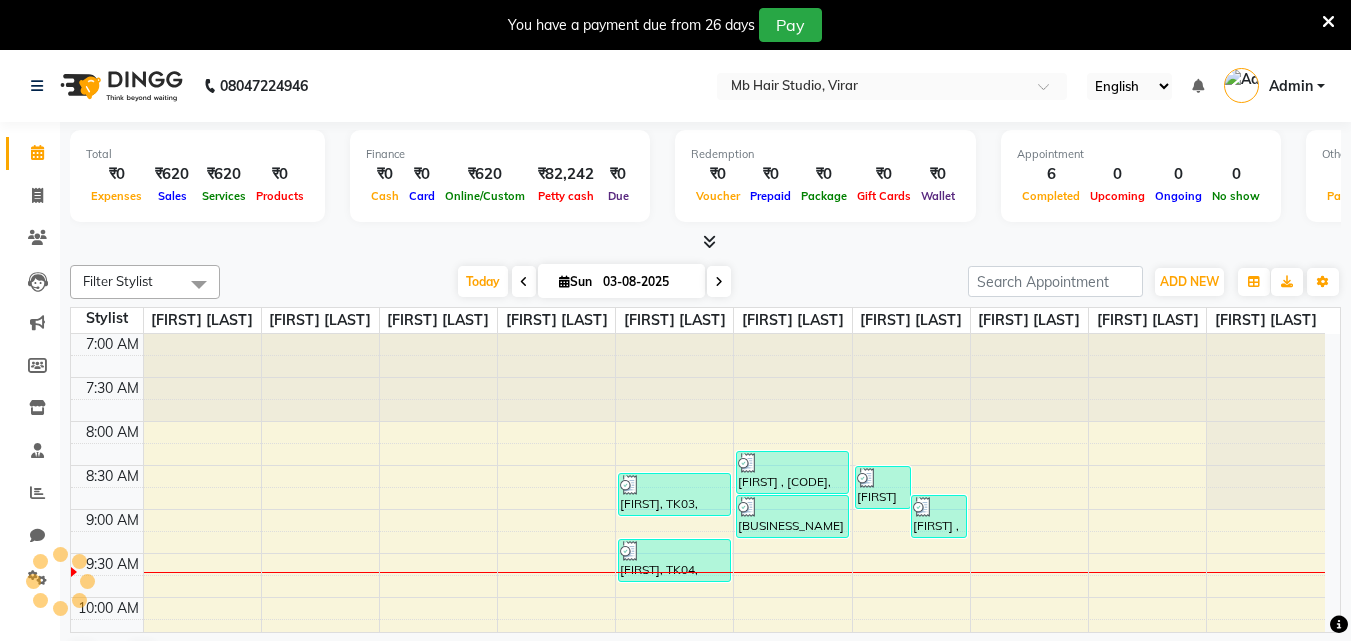 scroll, scrollTop: 0, scrollLeft: 0, axis: both 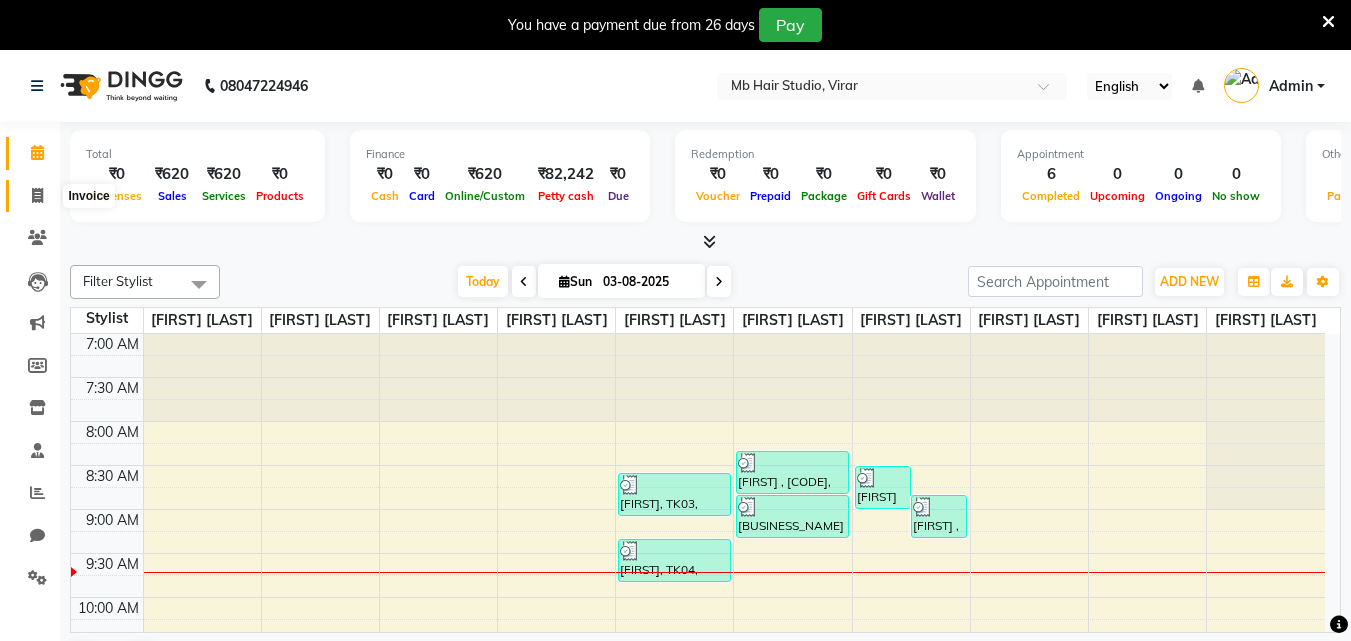click 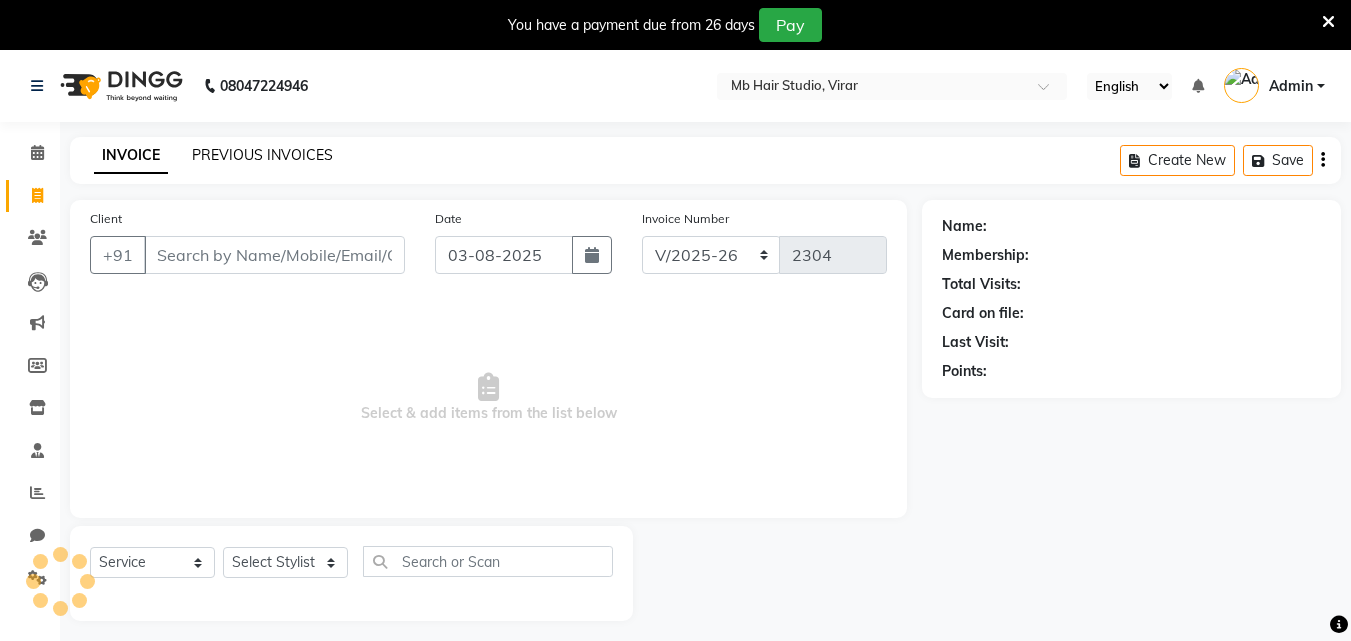 click on "PREVIOUS INVOICES" 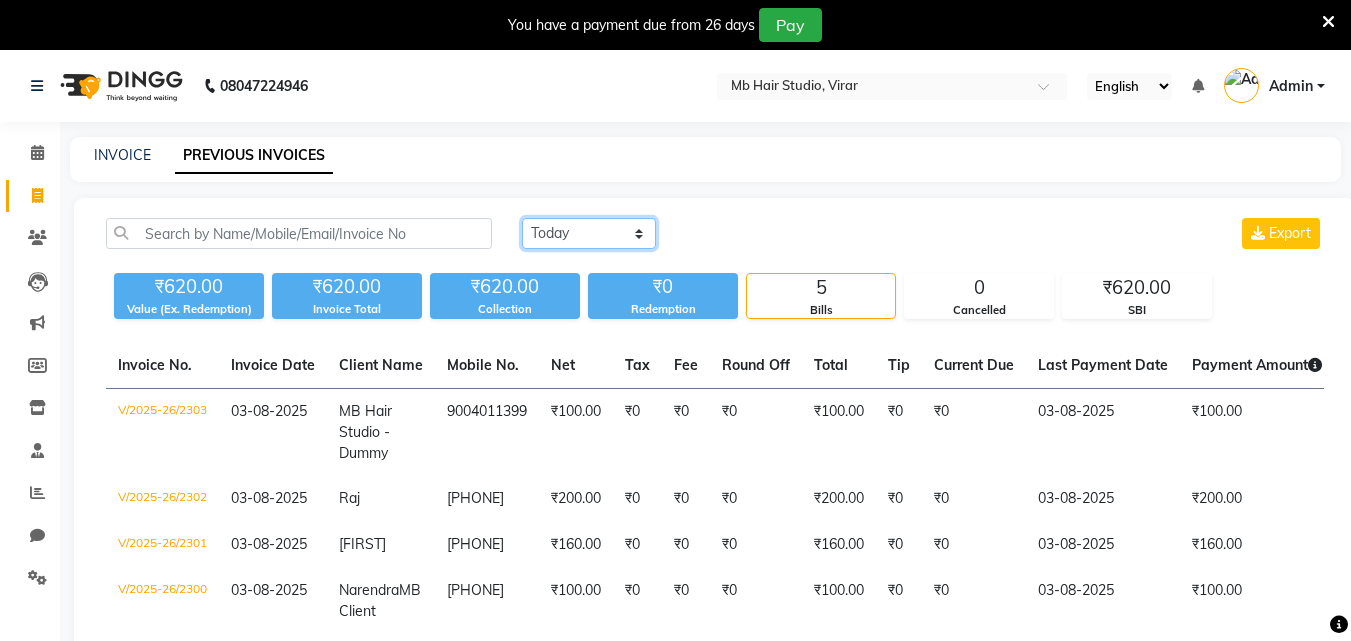 click on "Today Yesterday Custom Range" 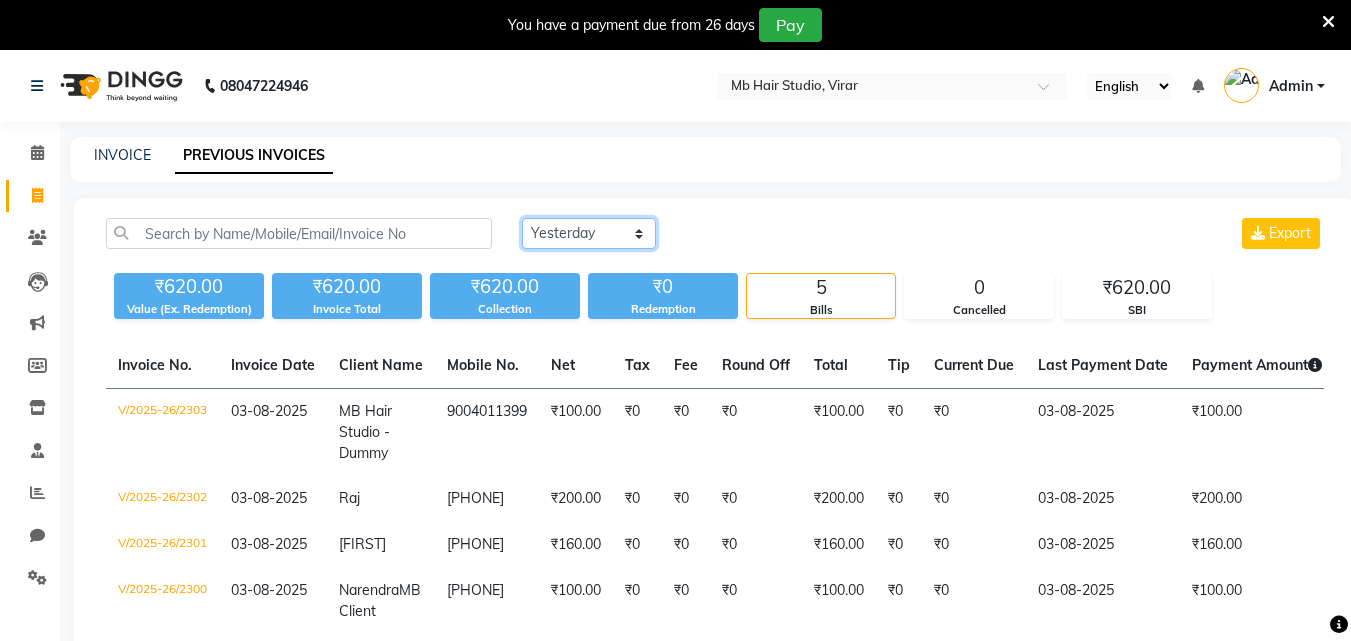 click on "Today Yesterday Custom Range" 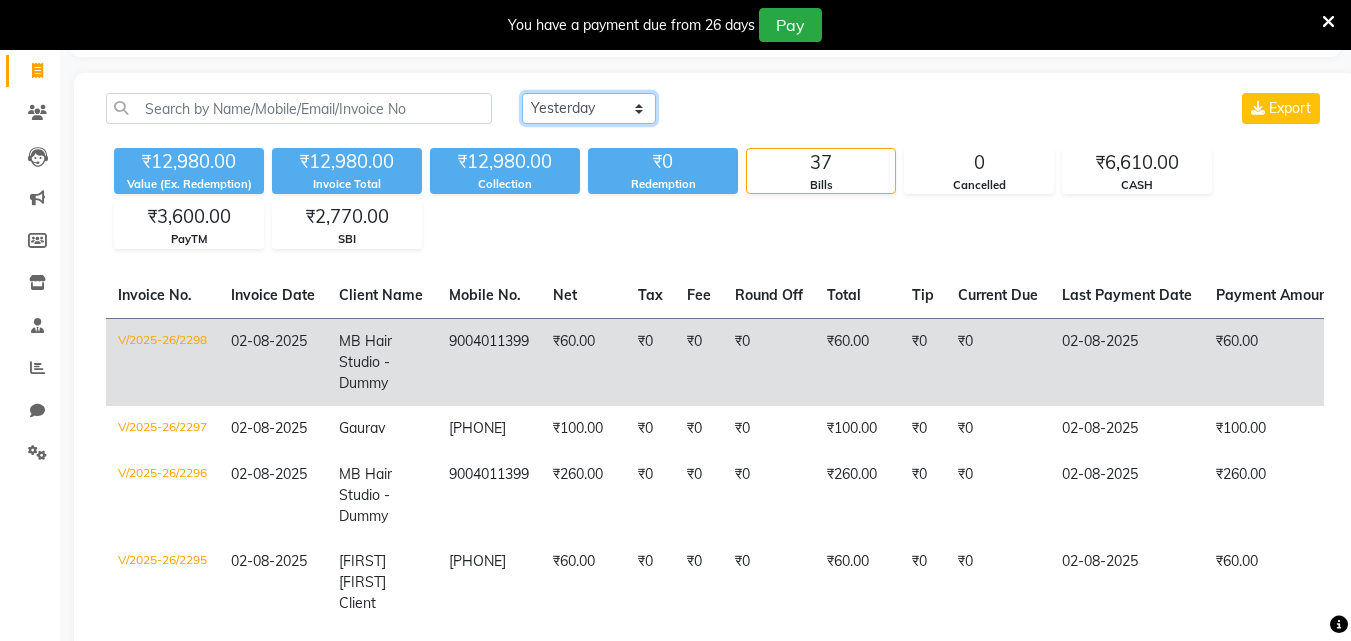 scroll, scrollTop: 0, scrollLeft: 0, axis: both 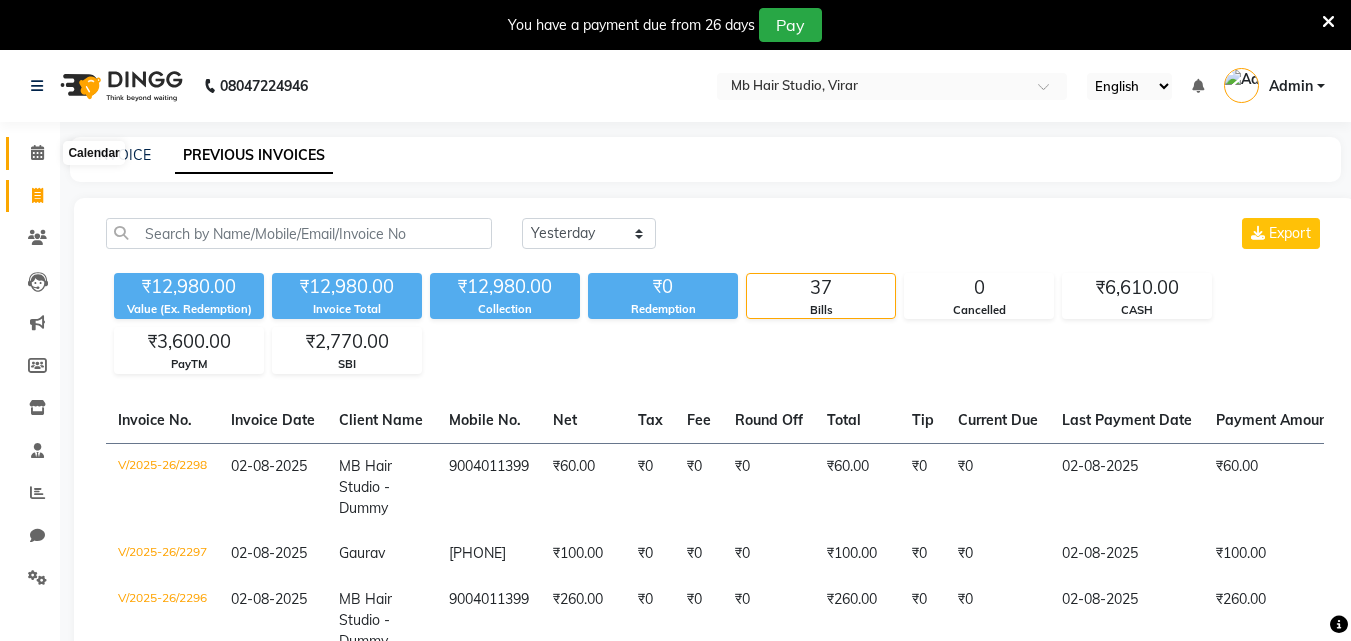 click 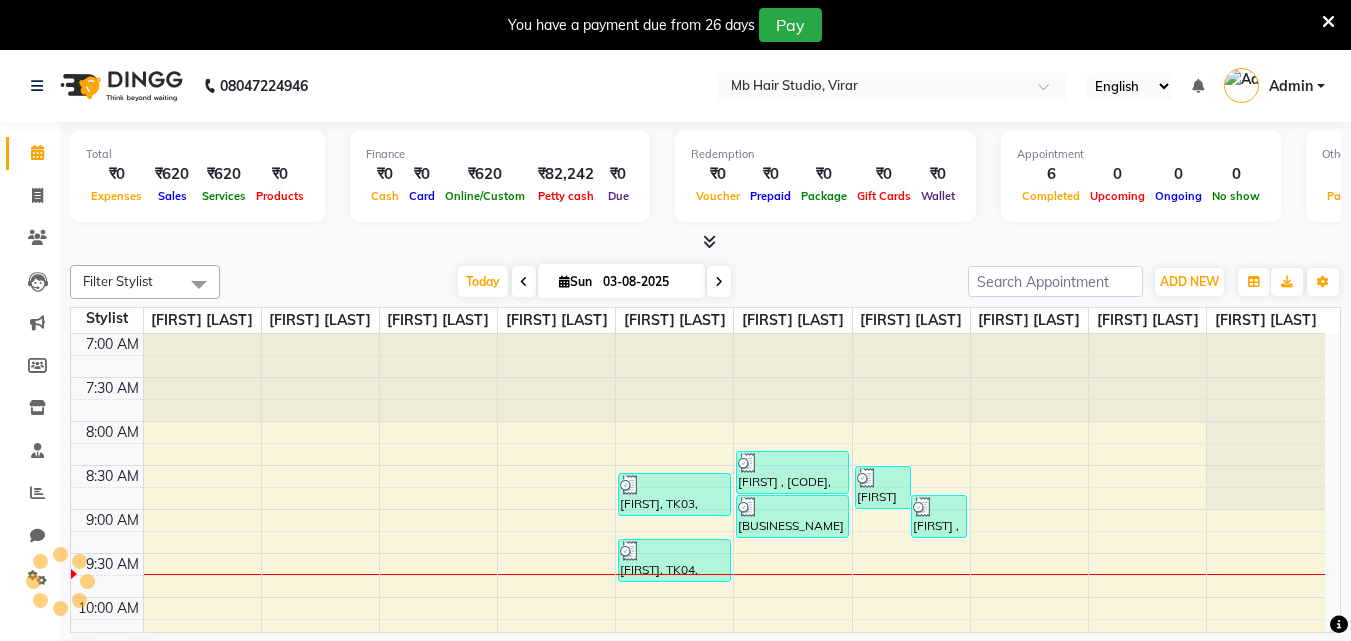 scroll, scrollTop: 0, scrollLeft: 0, axis: both 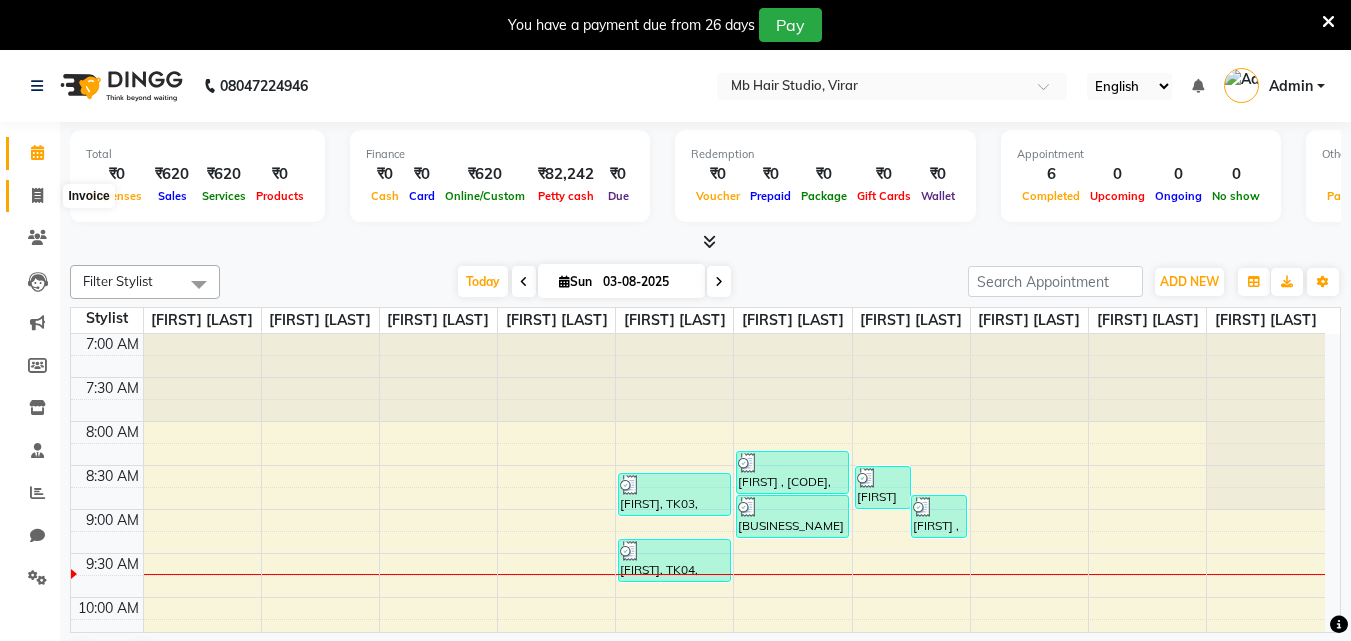 click 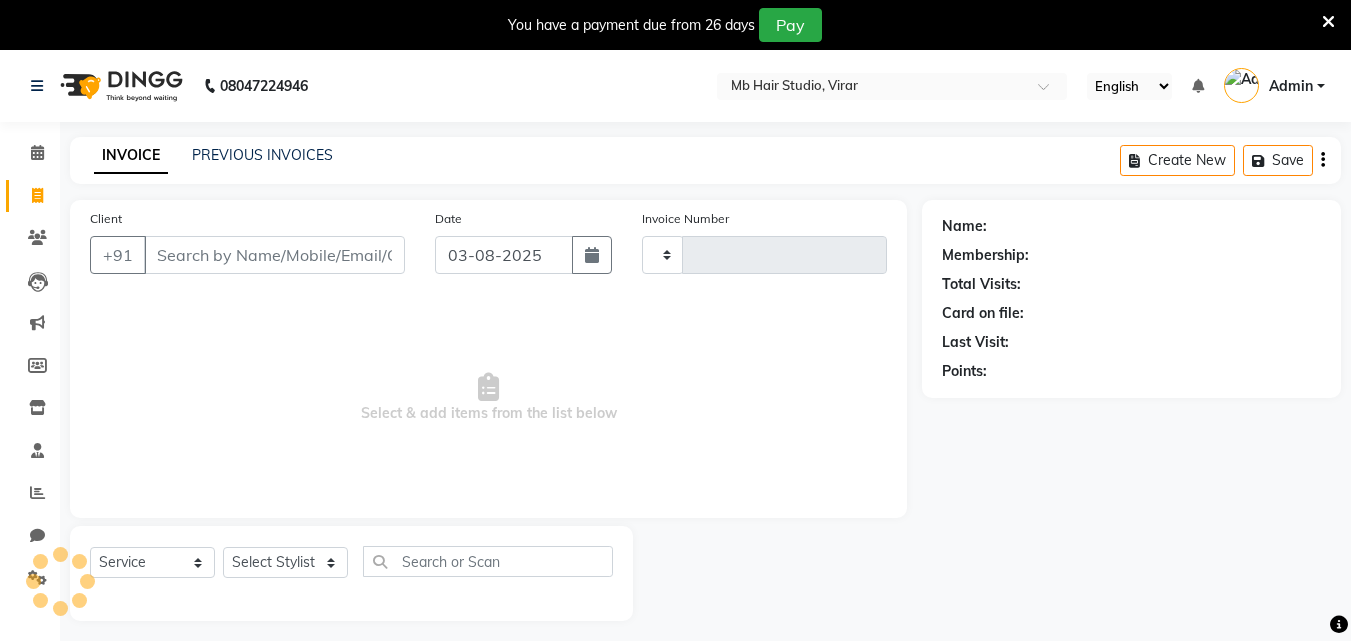 type on "2304" 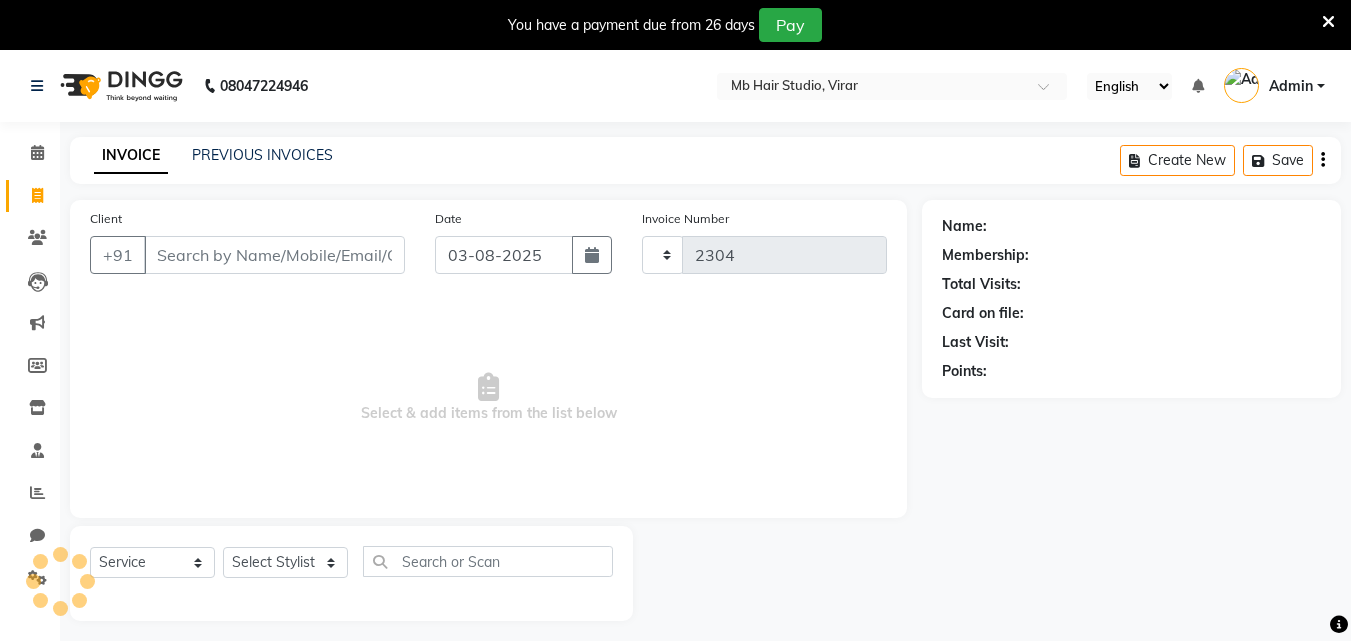 select on "7979" 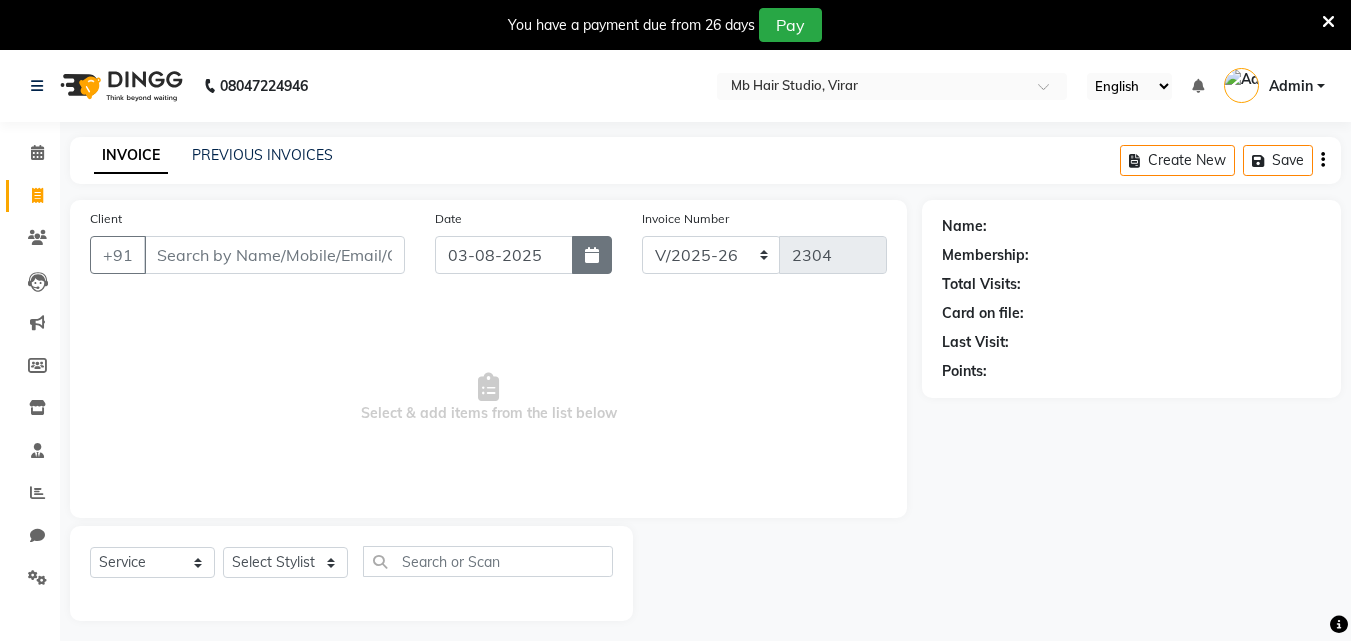 click 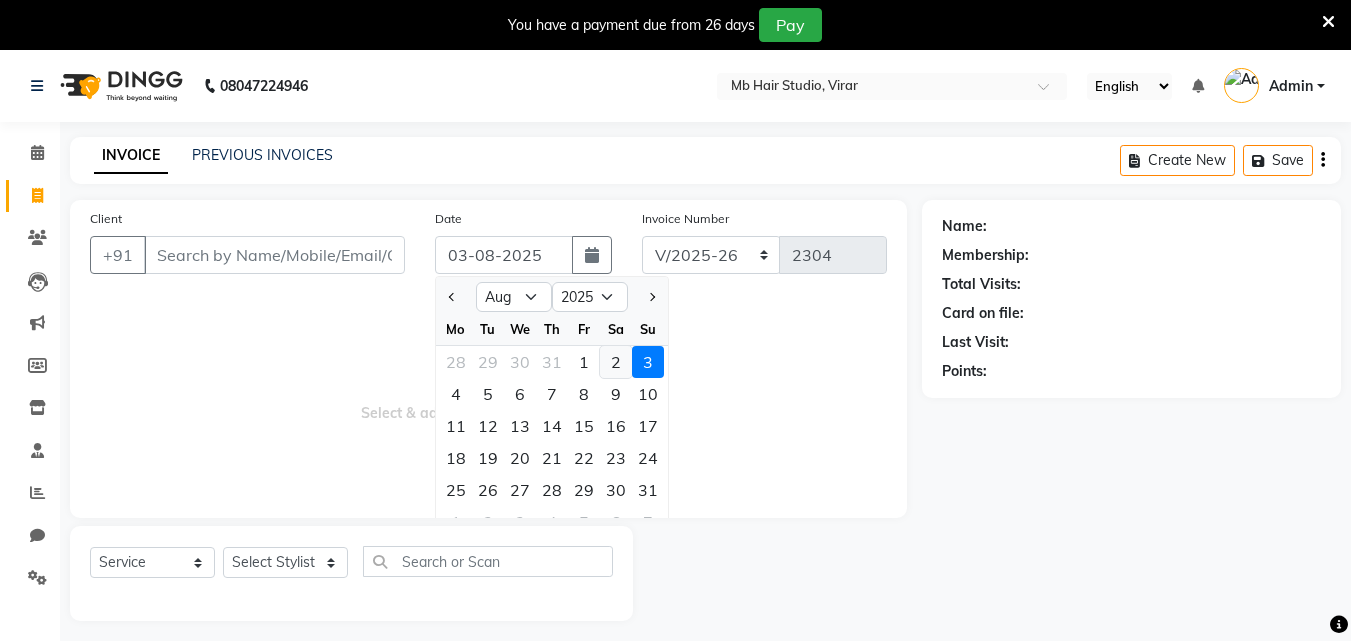 click on "2" 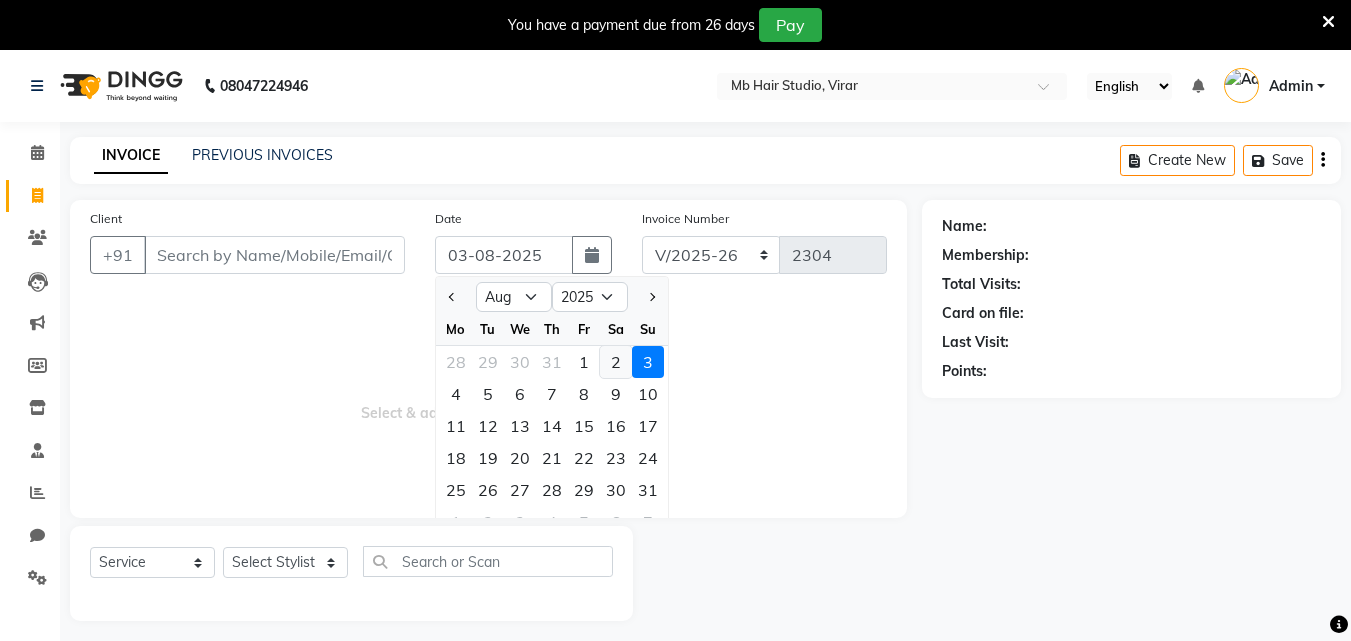 type on "02-08-2025" 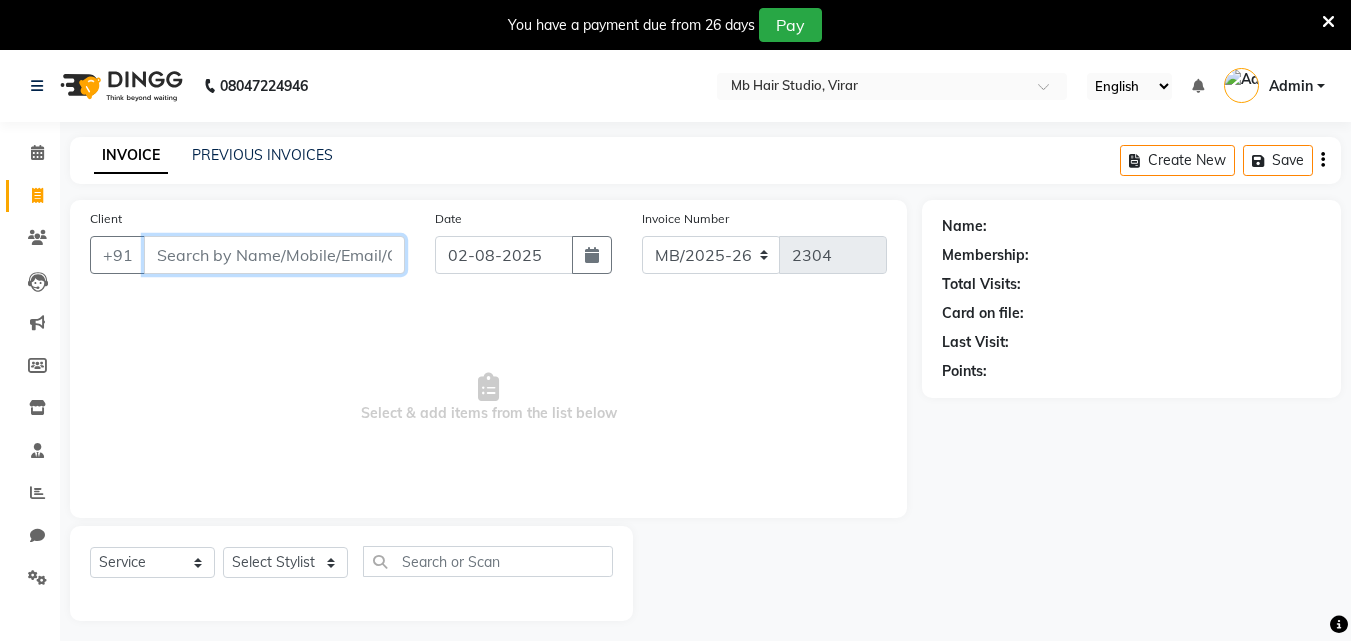 click on "Client" at bounding box center [274, 255] 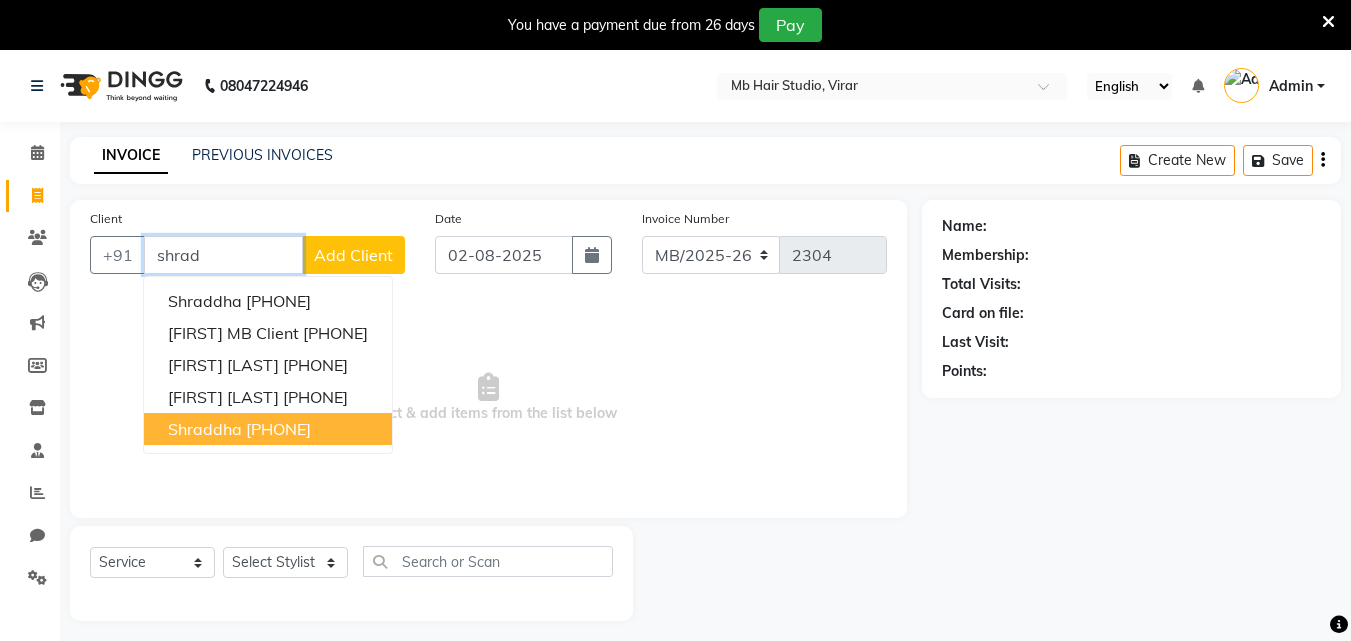 click on "[FIRST]  [PHONE]" at bounding box center [268, 429] 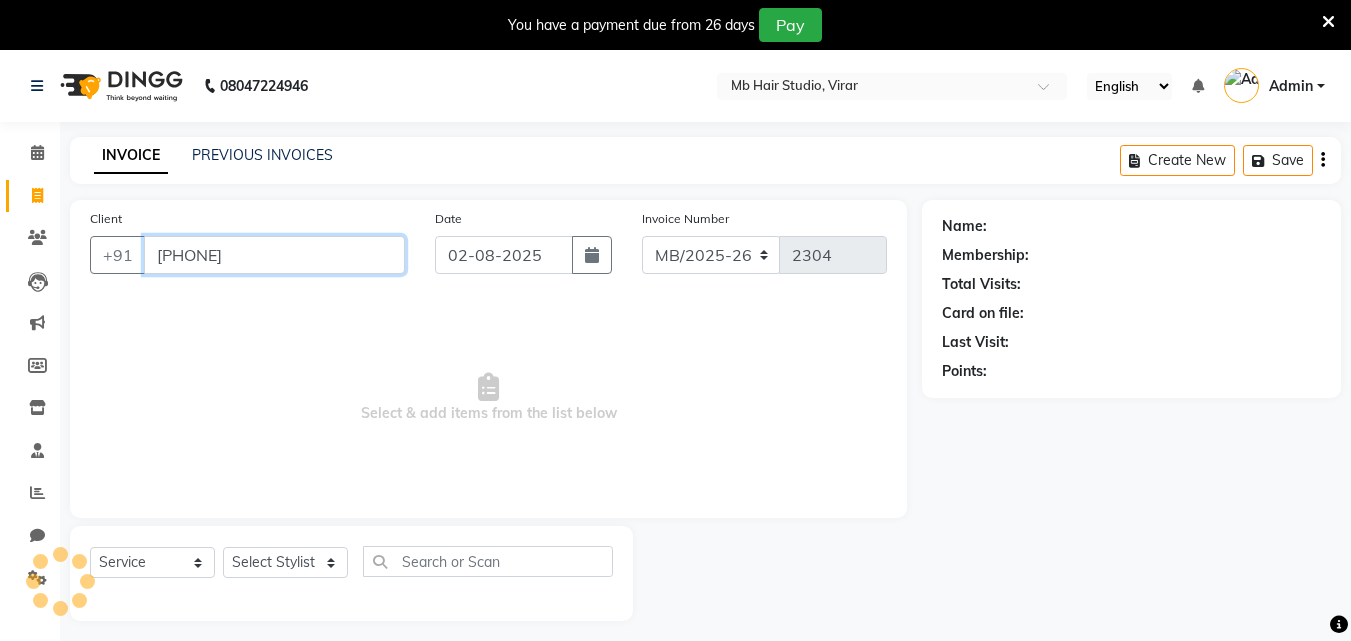 type on "[PHONE]" 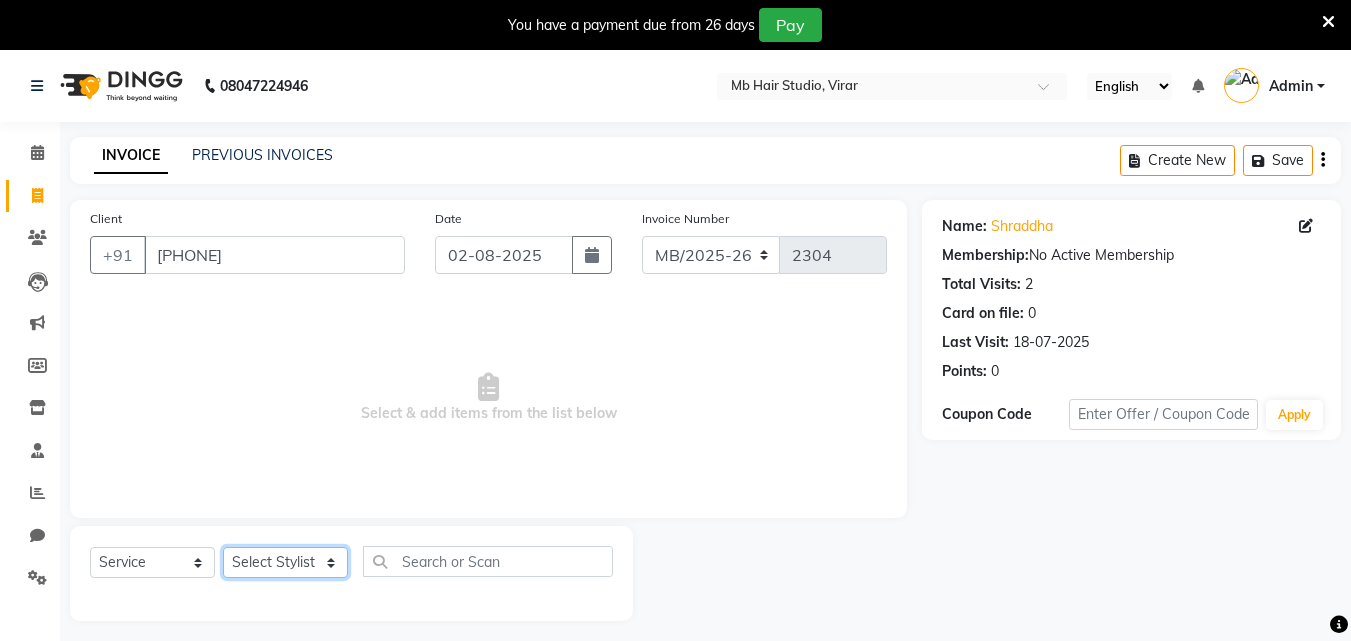 click on "Select Stylist [FIRST] [LAST]  [FIRST] [LAST]  [FIRST] [LAST]  [FIRST] [LAST]  [FIRST] [LAST] [FIRST] [LAST]  [FIRST] [LAST] [FIRST] [LAST]" 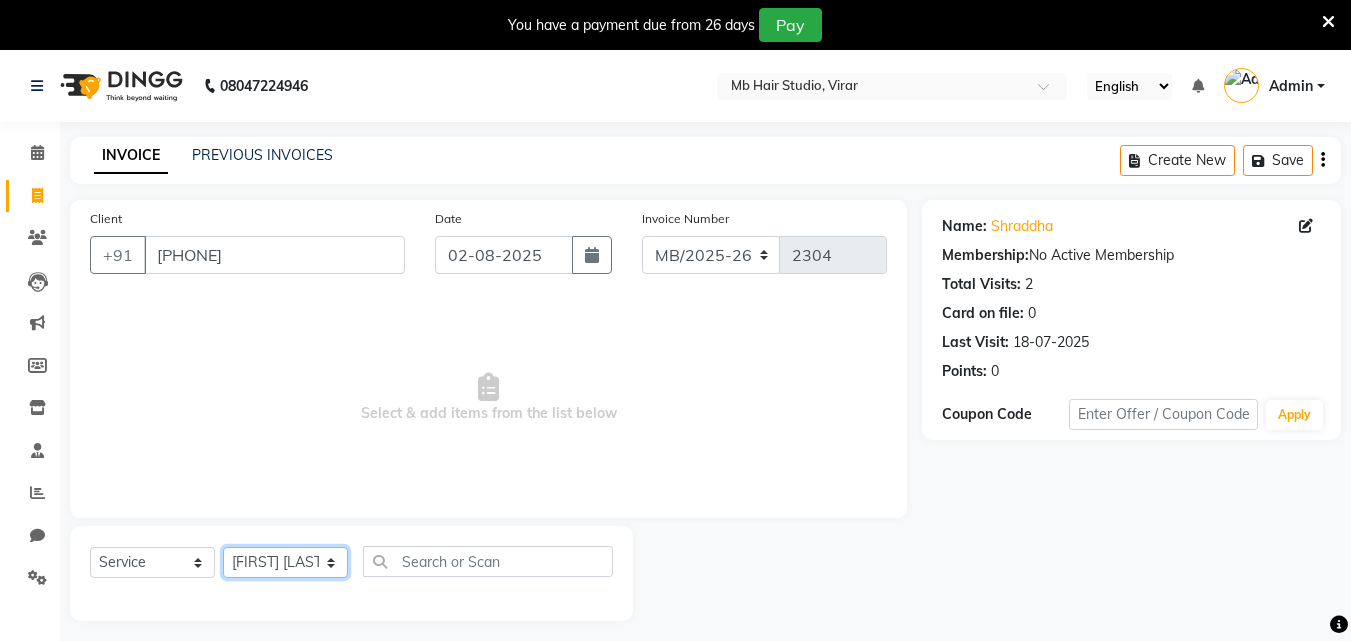 click on "Select Stylist [FIRST] [LAST]  [FIRST] [LAST]  [FIRST] [LAST]  [FIRST] [LAST]  [FIRST] [LAST] [FIRST] [LAST]  [FIRST] [LAST] [FIRST] [LAST]" 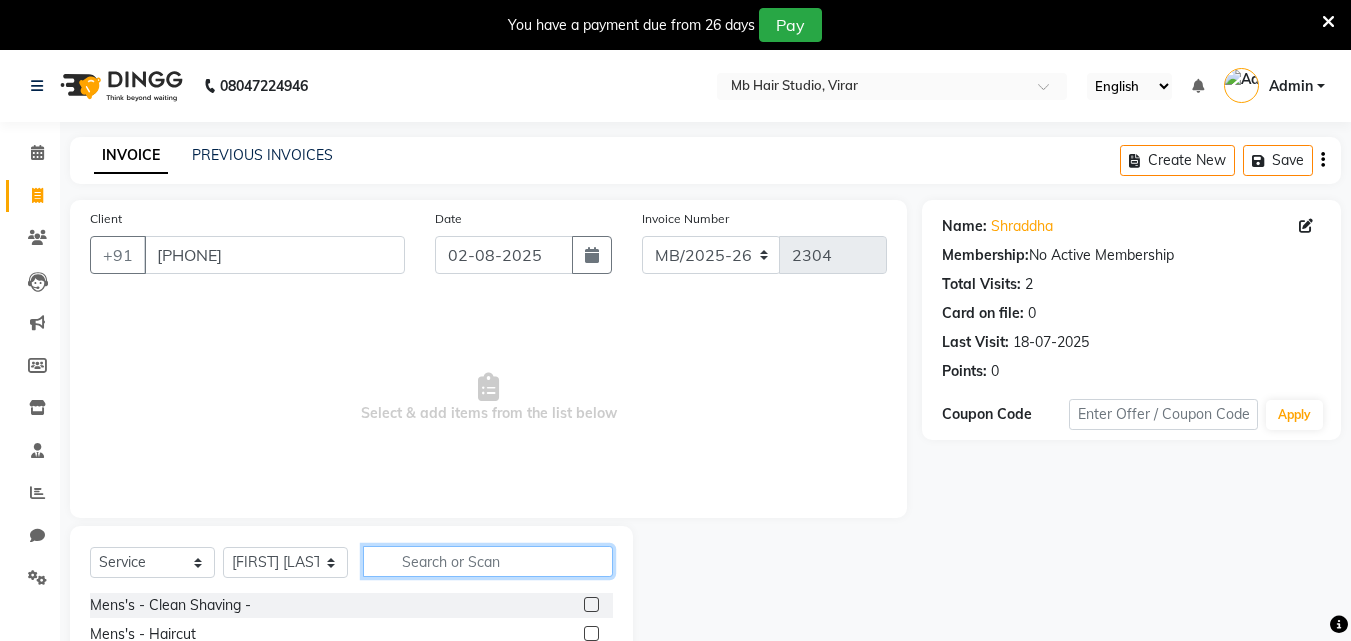 click 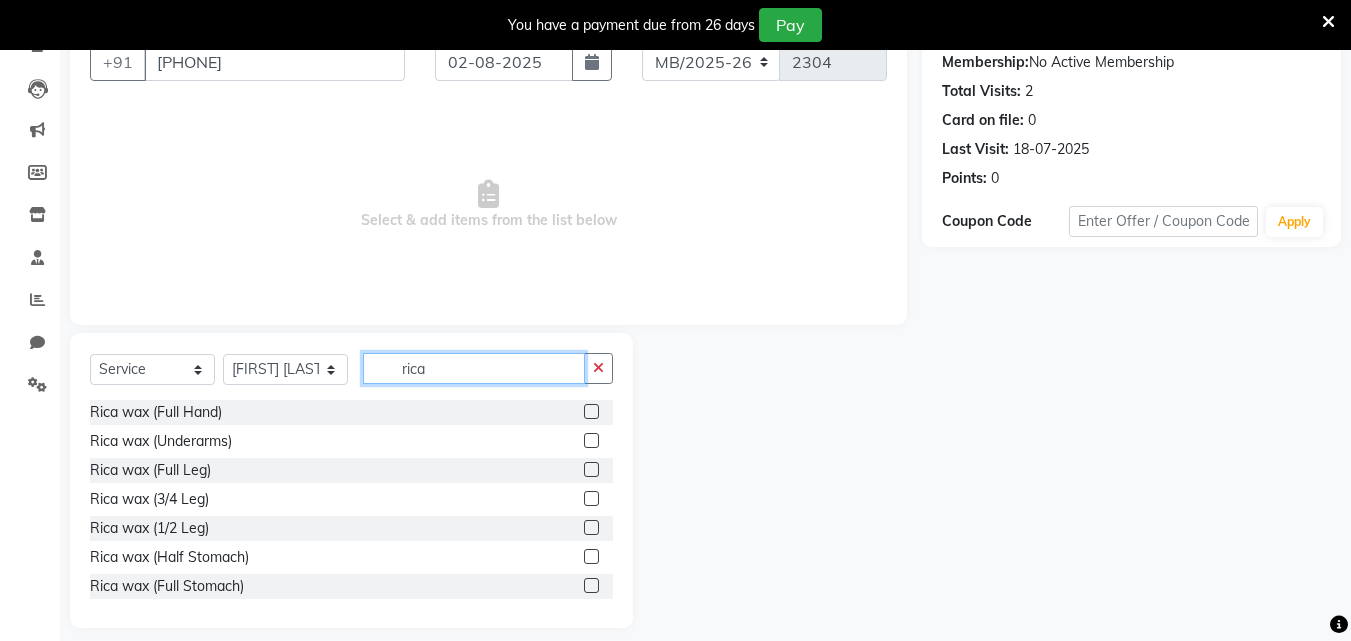 scroll, scrollTop: 210, scrollLeft: 0, axis: vertical 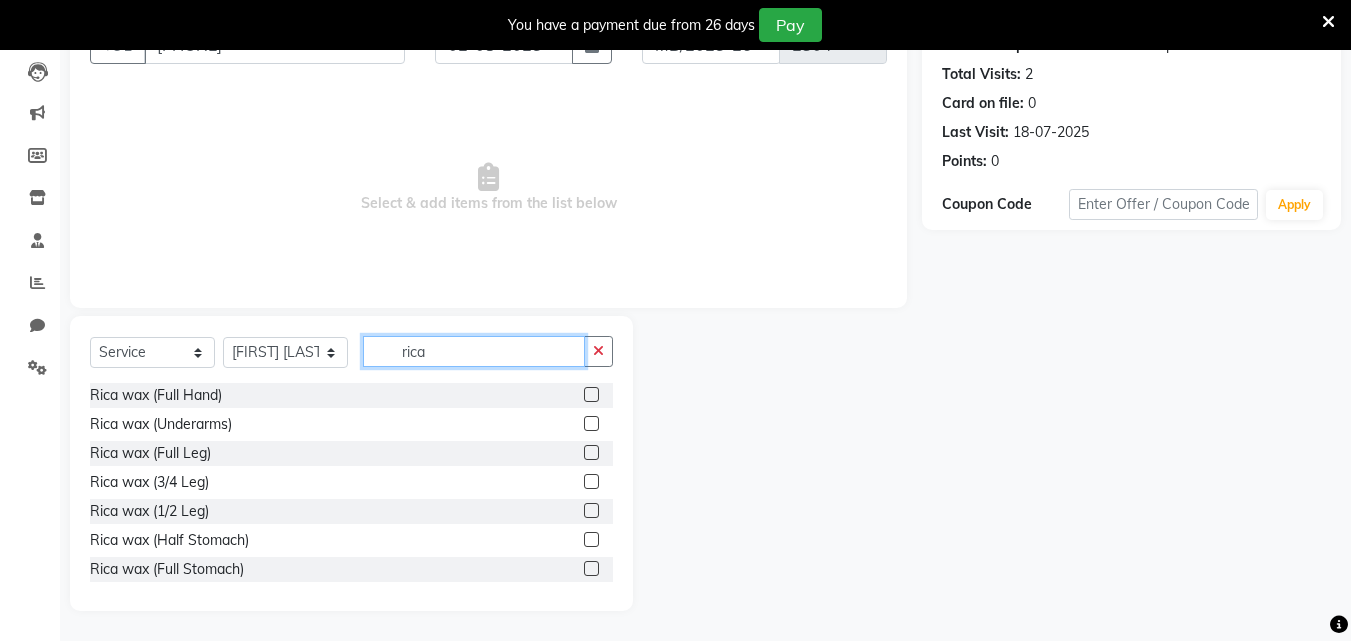 type on "rica" 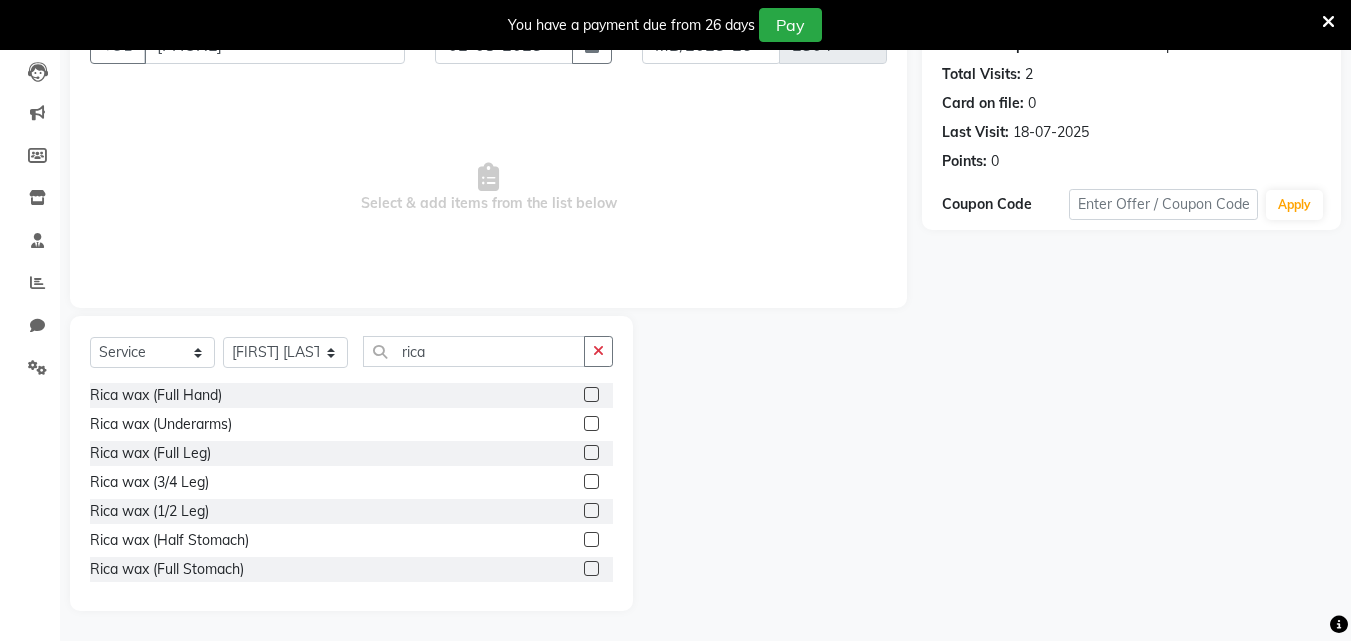 click 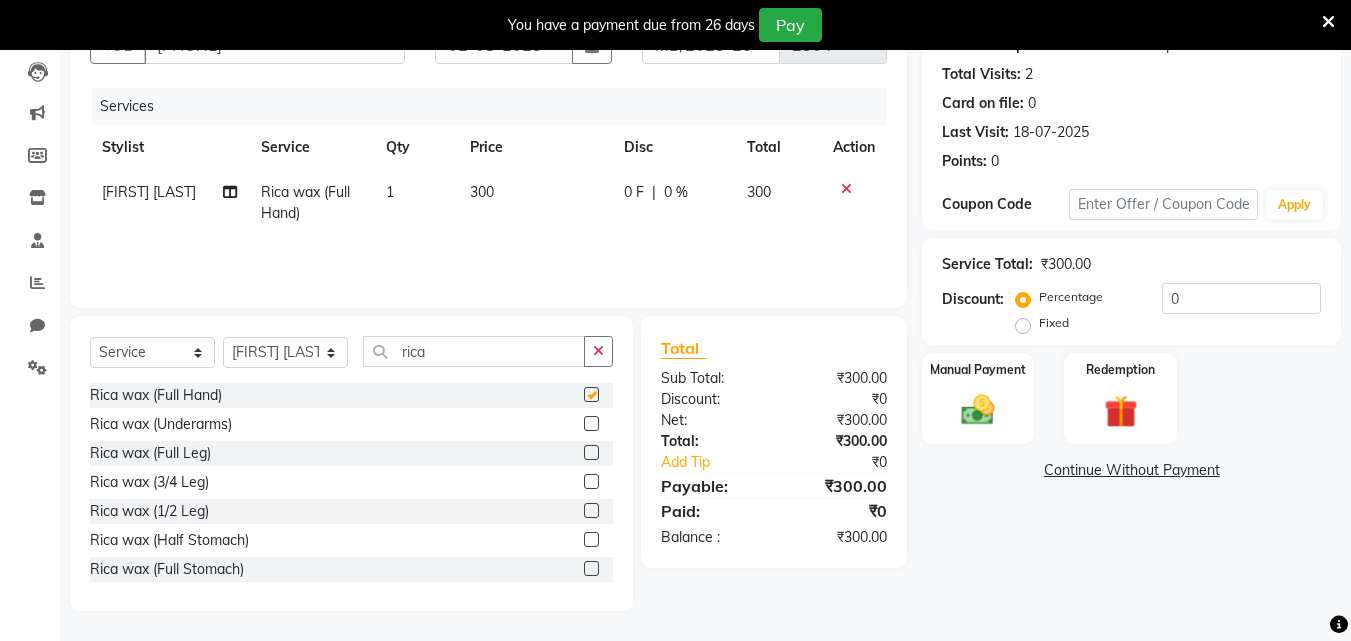 checkbox on "false" 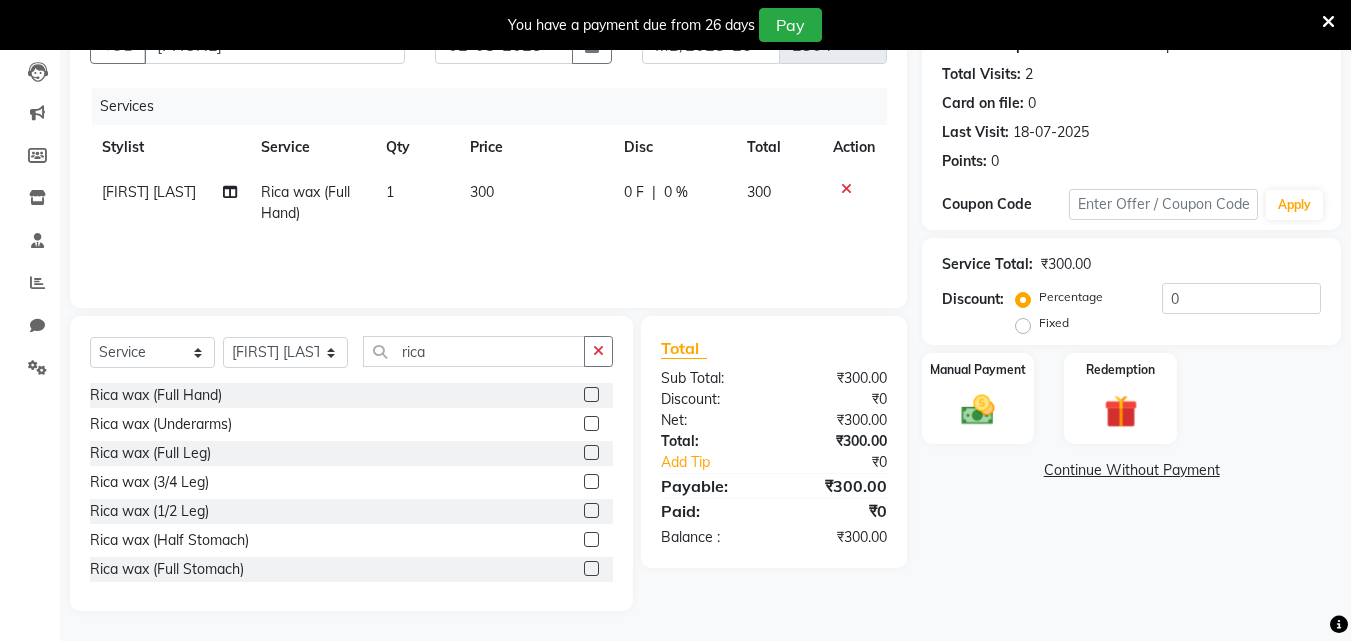 click 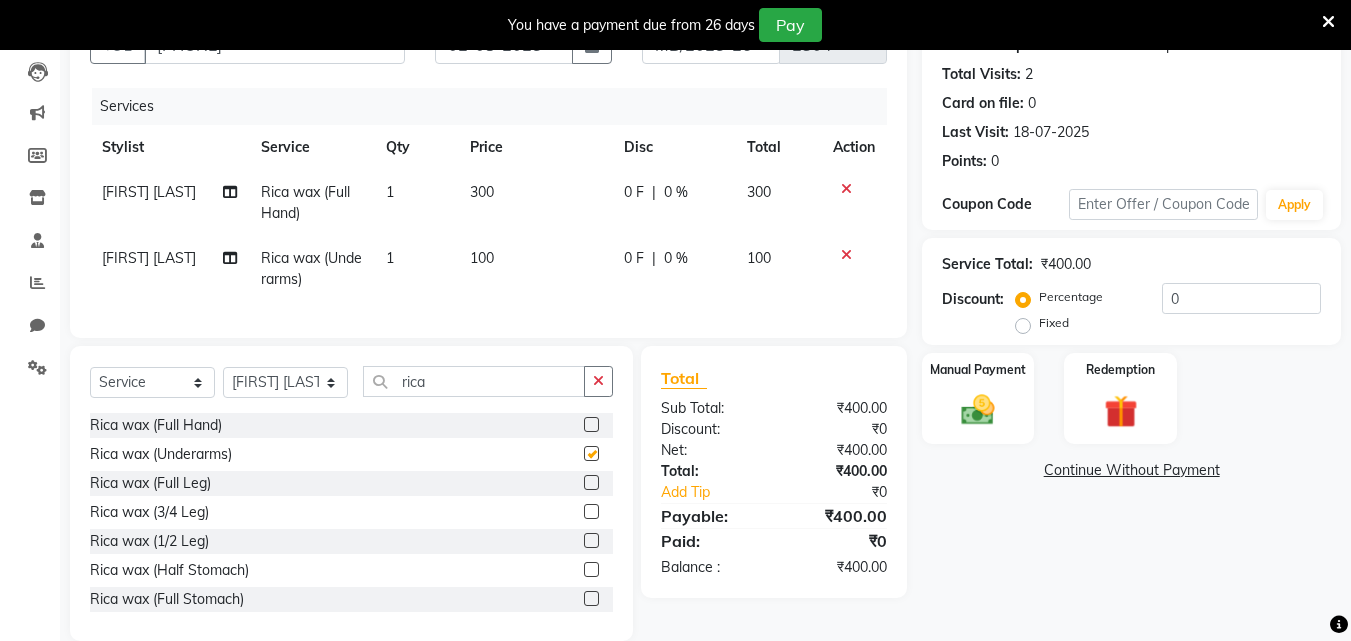 checkbox on "false" 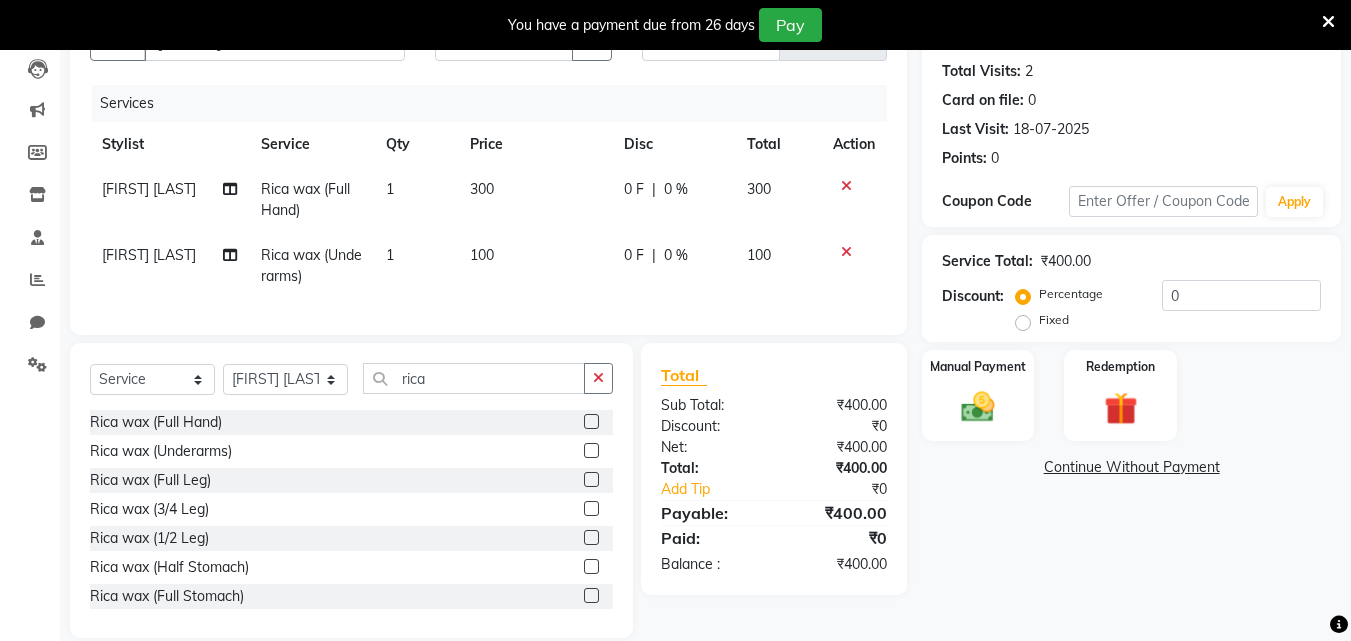 scroll, scrollTop: 255, scrollLeft: 0, axis: vertical 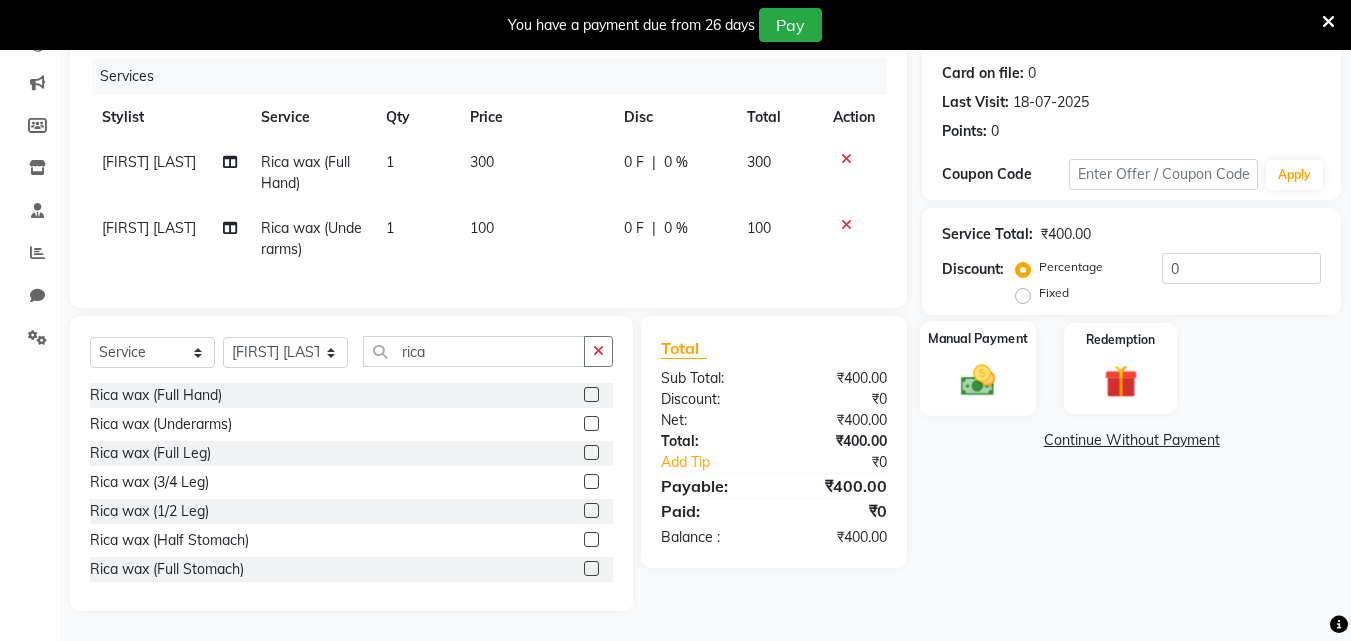 click 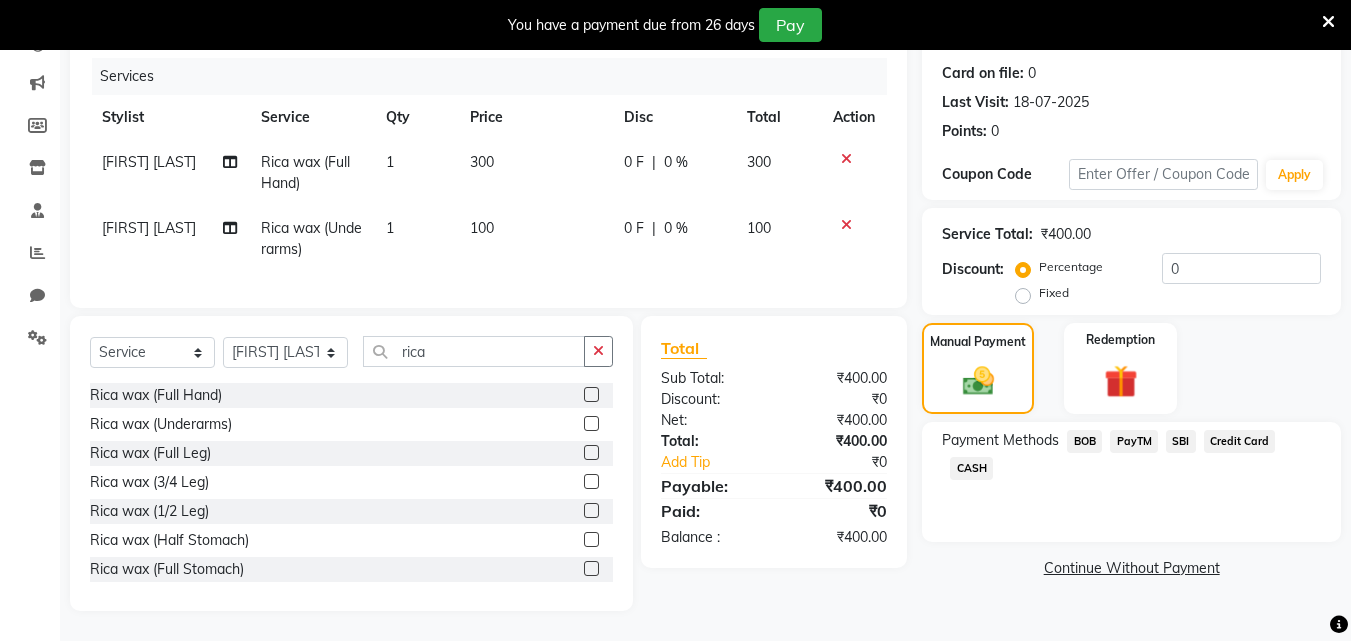 click on "PayTM" 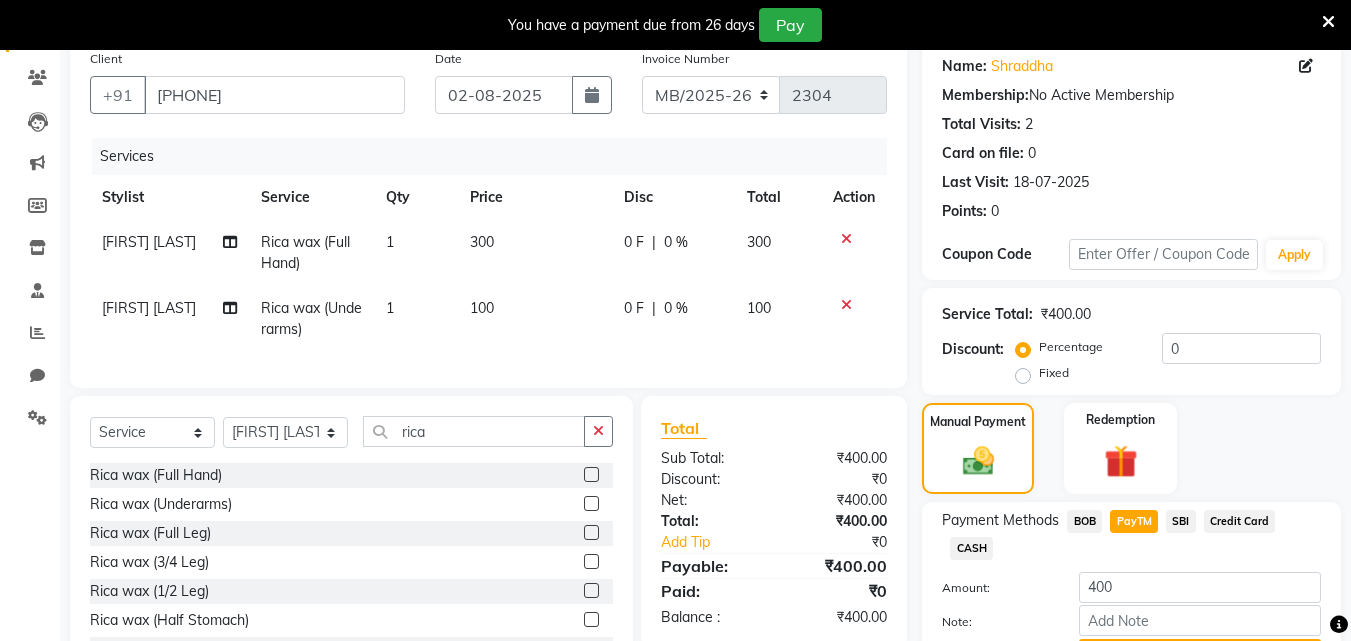 scroll, scrollTop: 268, scrollLeft: 0, axis: vertical 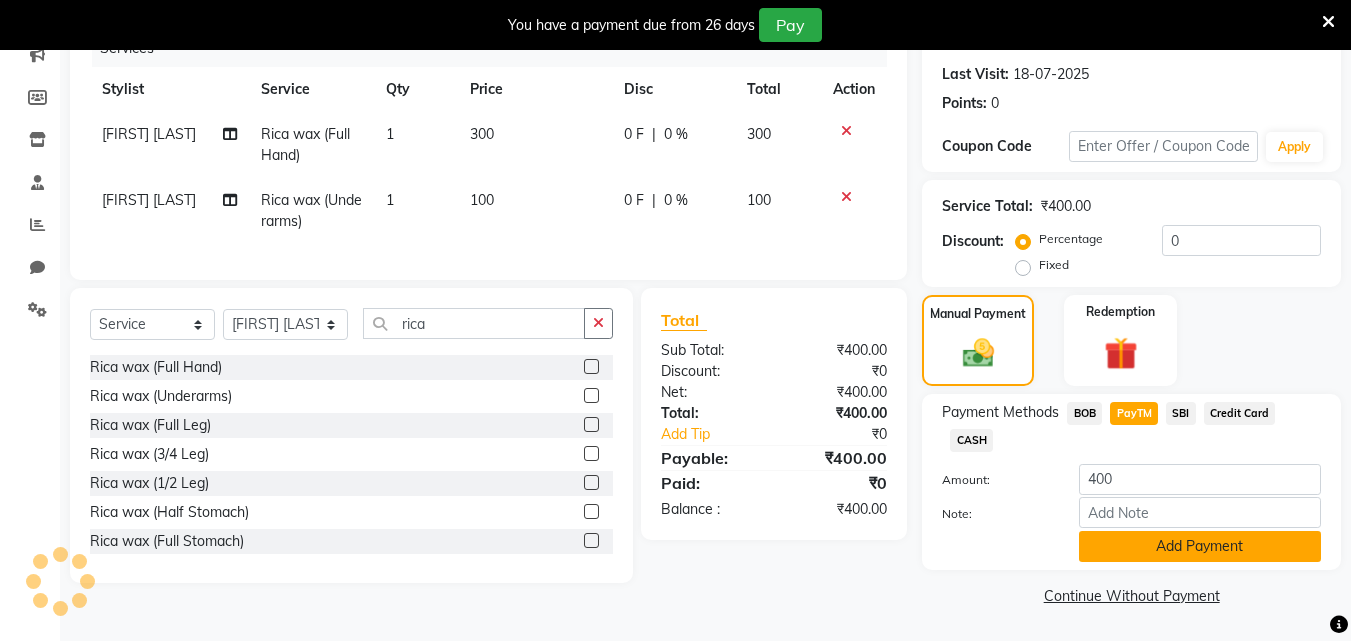 click on "Add Payment" 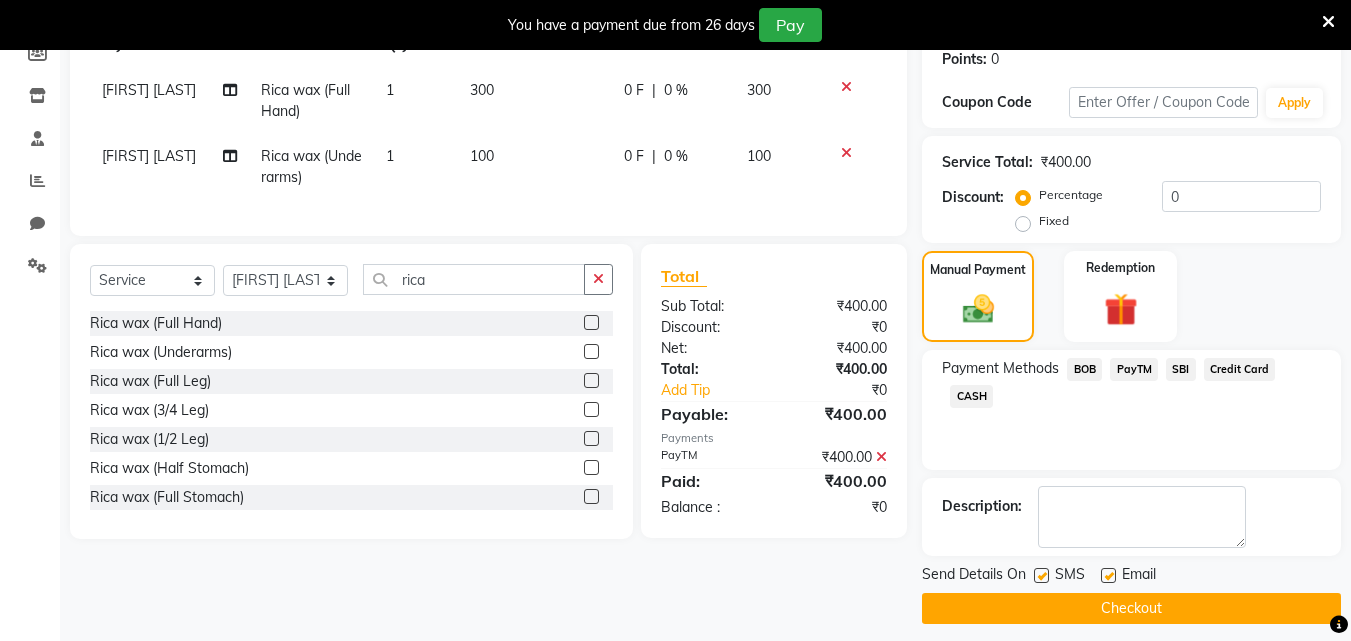 scroll, scrollTop: 325, scrollLeft: 0, axis: vertical 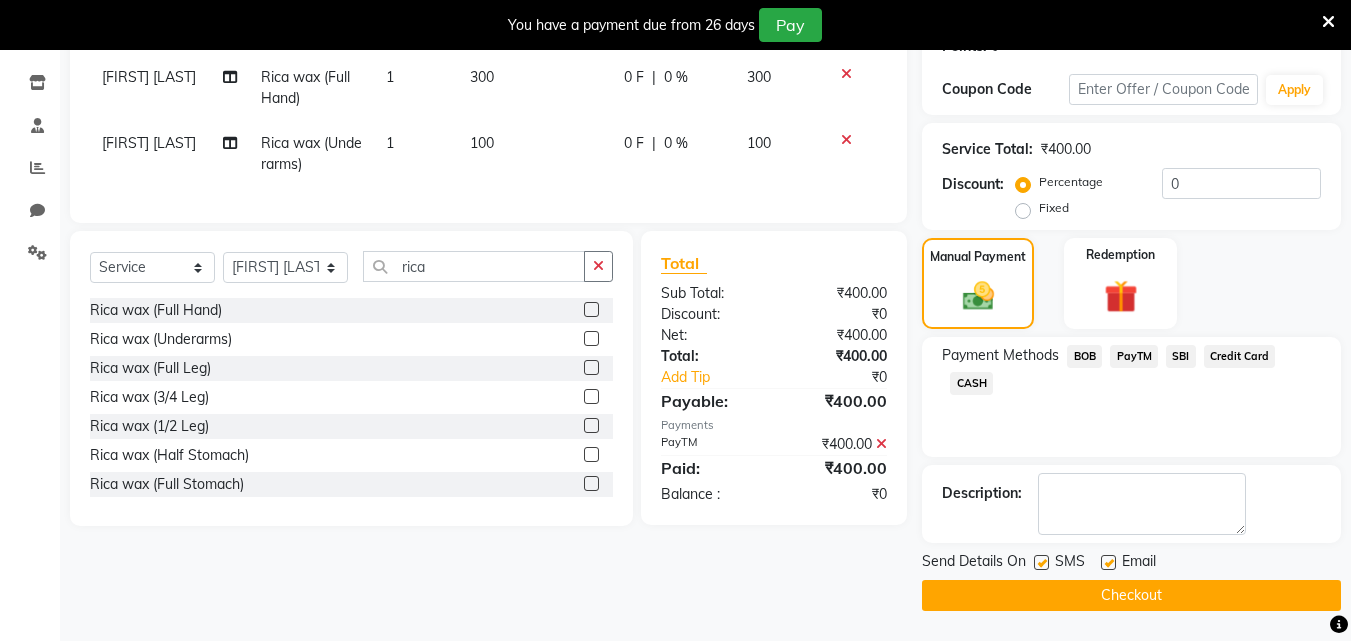 click 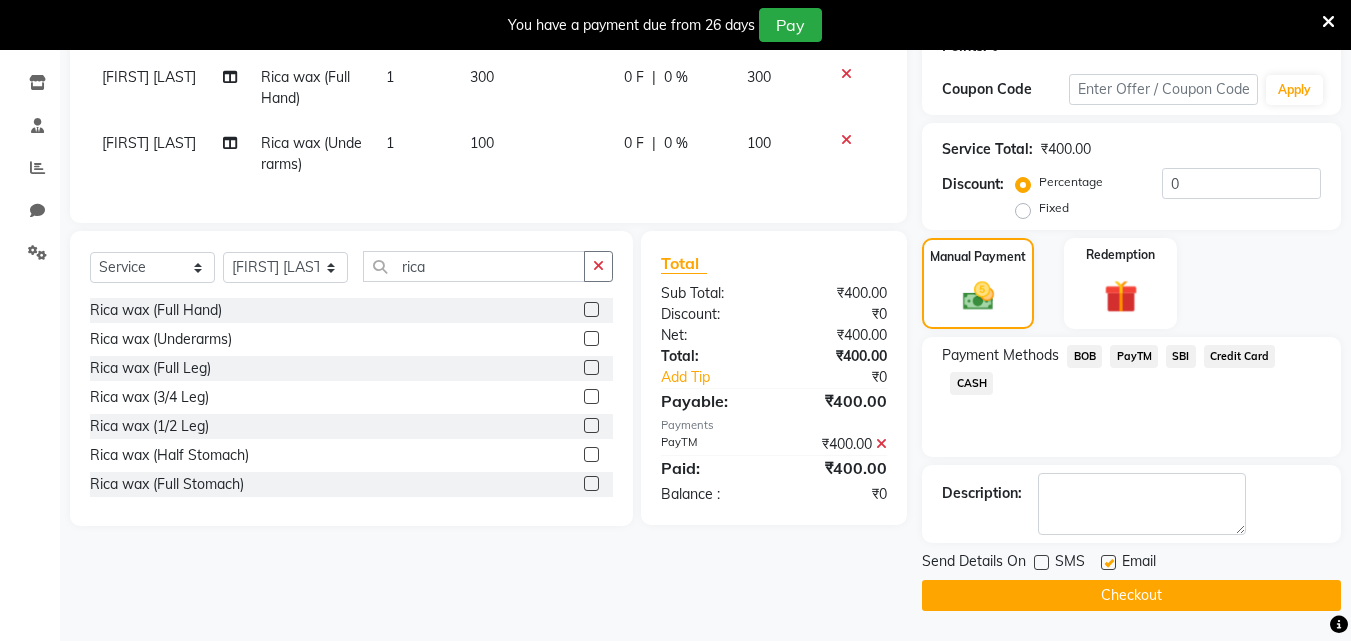 click 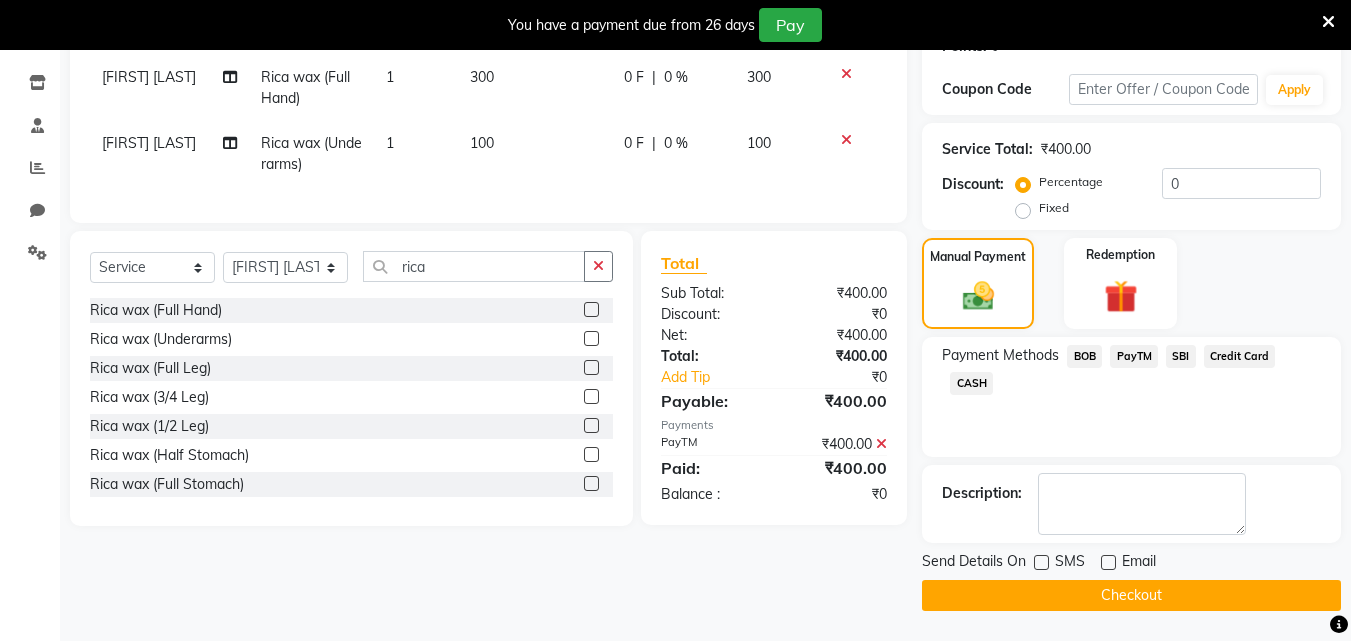 click on "Checkout" 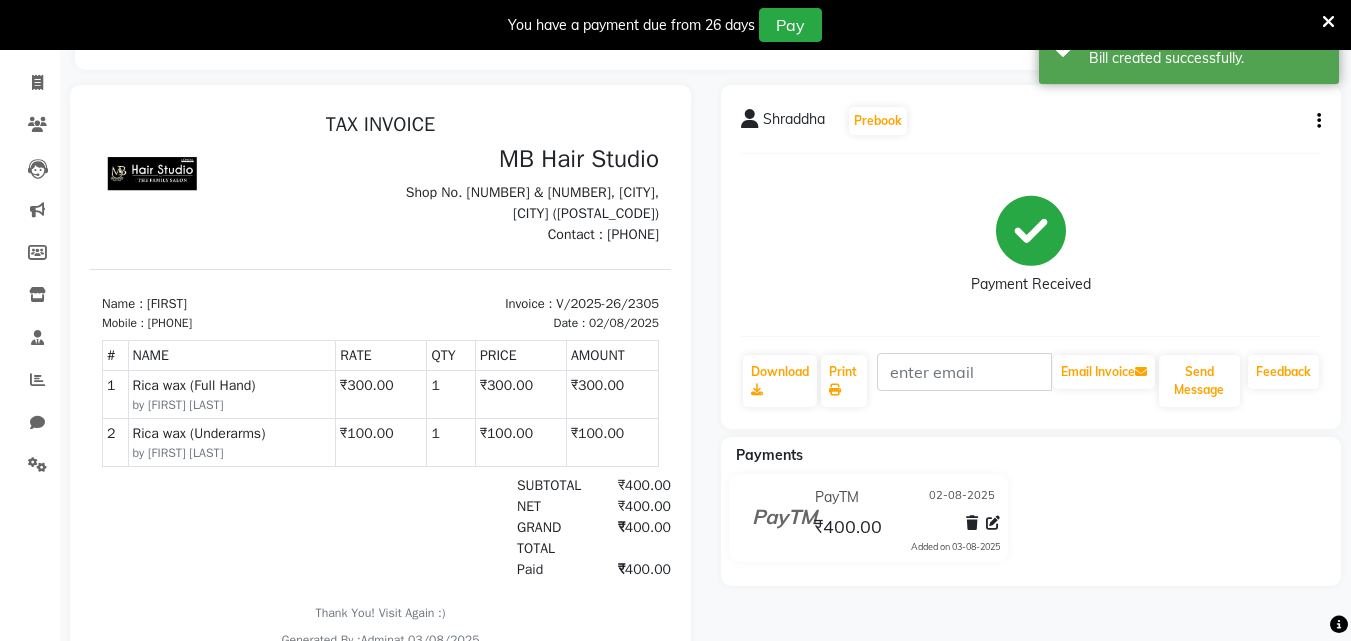 scroll, scrollTop: 0, scrollLeft: 0, axis: both 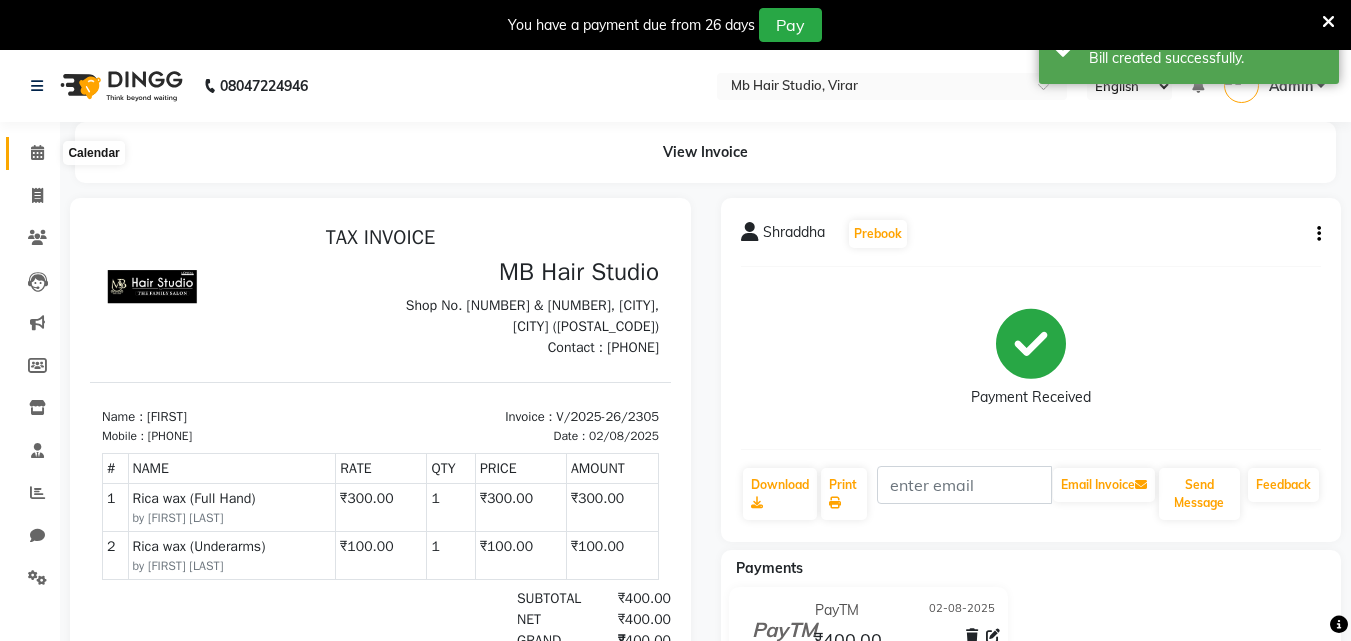 click 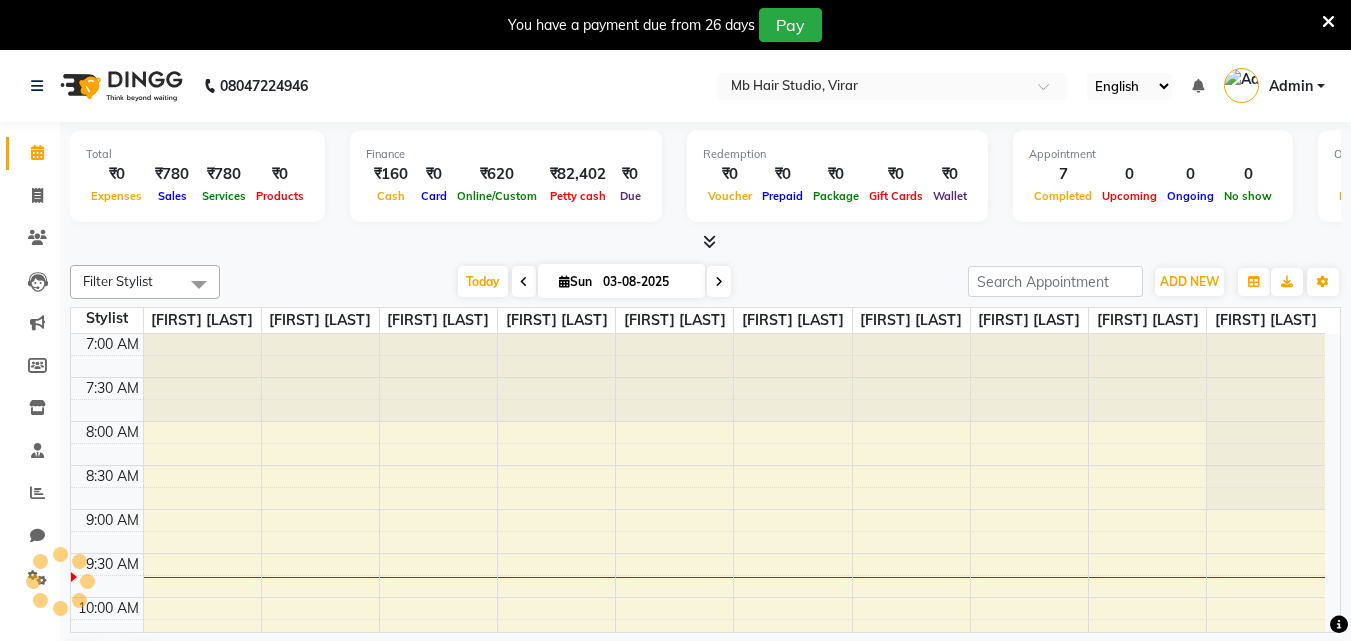 scroll, scrollTop: 0, scrollLeft: 0, axis: both 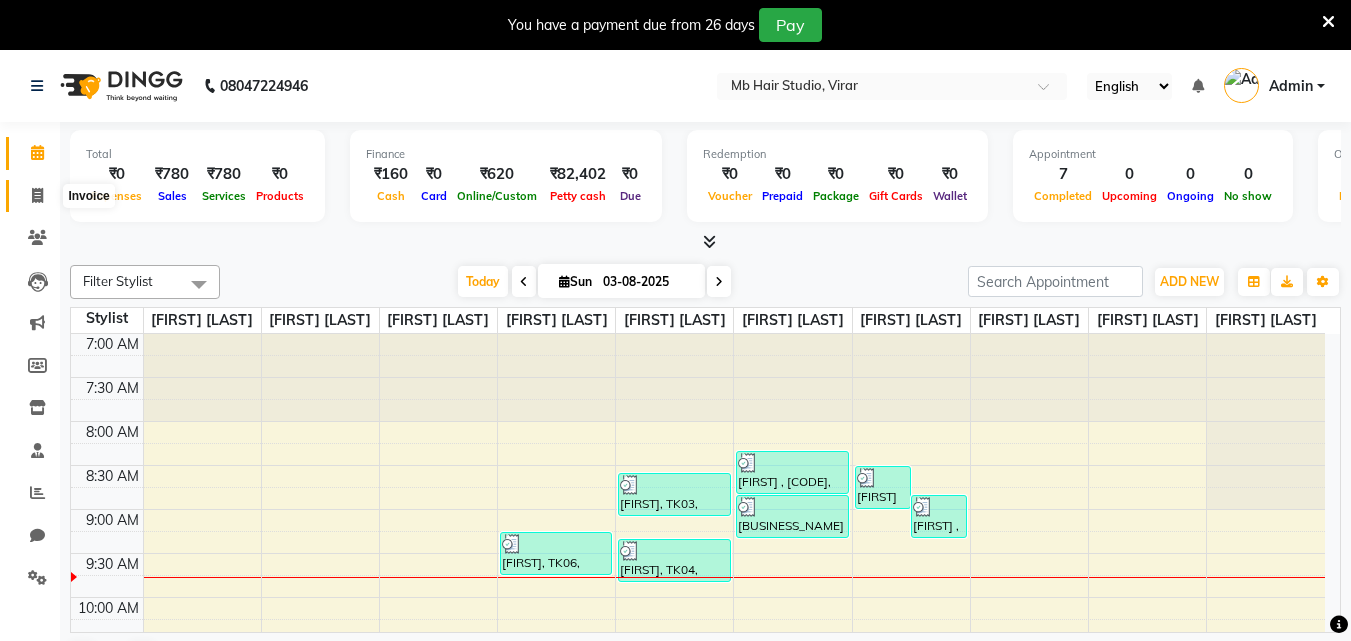 click 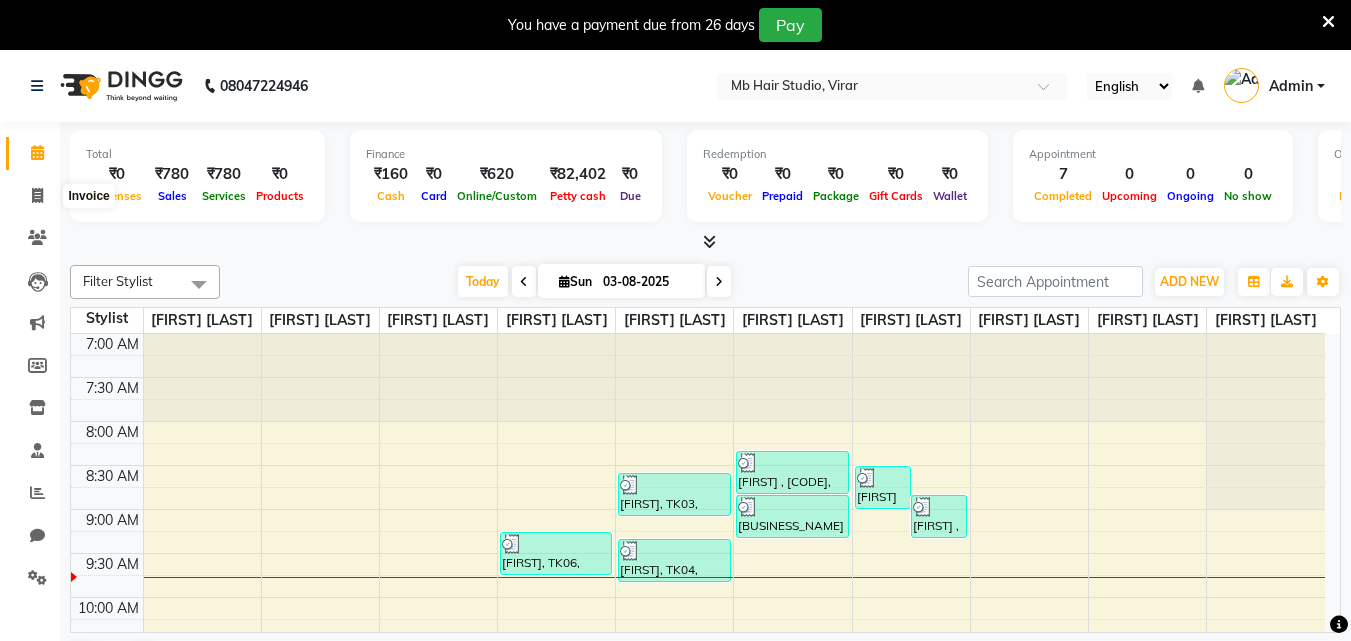 select on "7979" 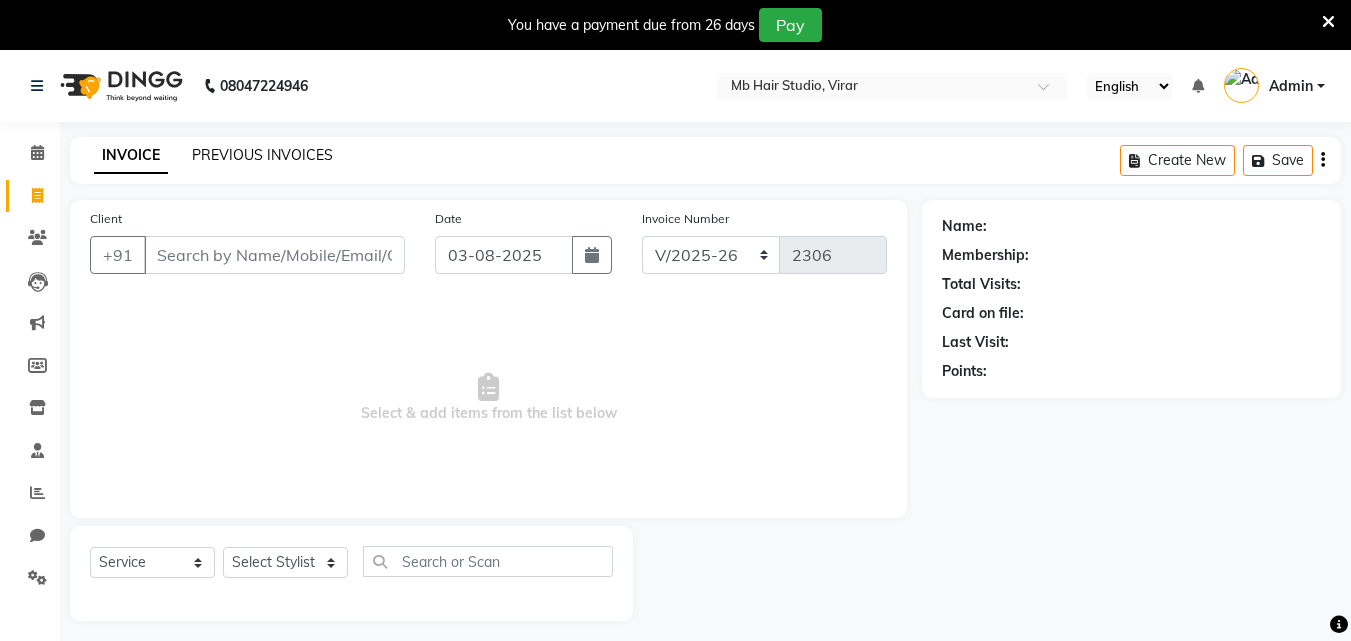 click on "PREVIOUS INVOICES" 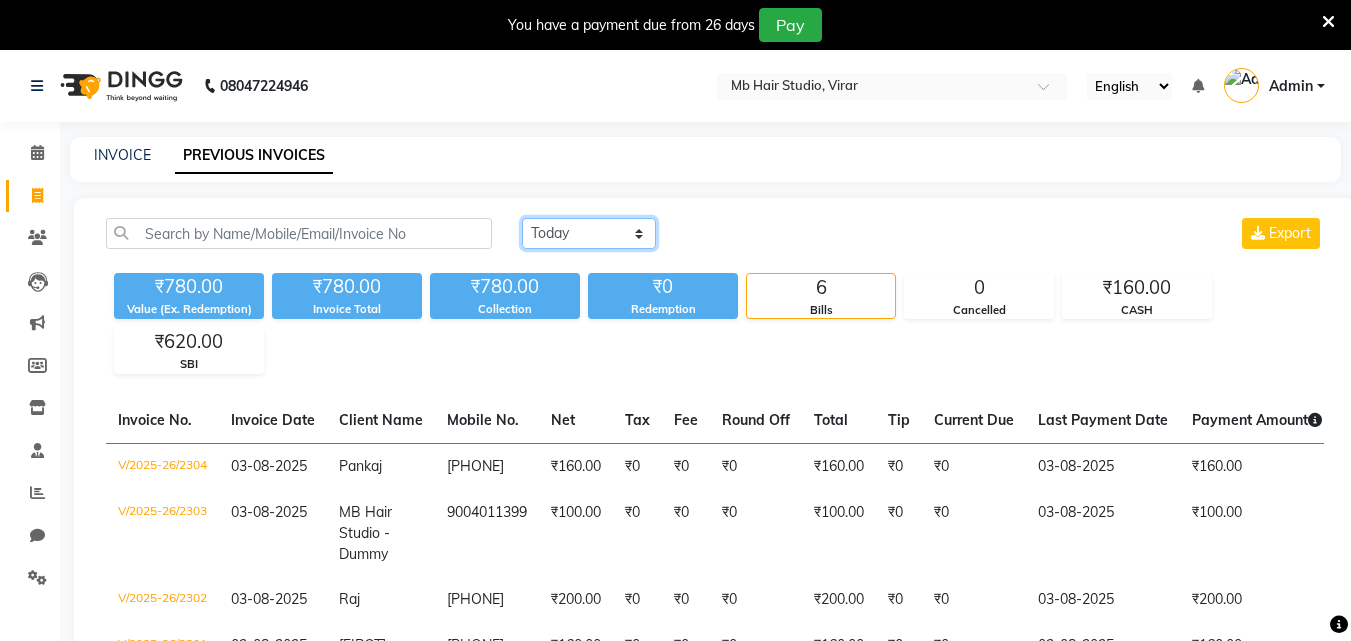 click on "Today Yesterday Custom Range" 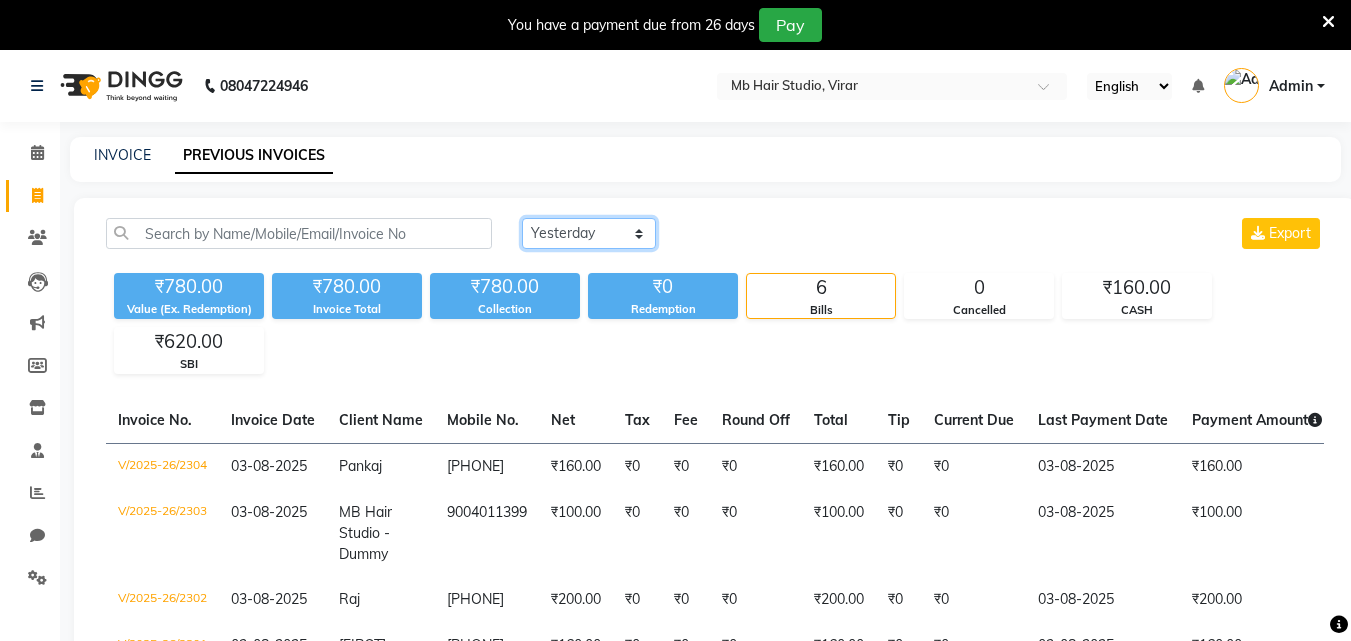 click on "Today Yesterday Custom Range" 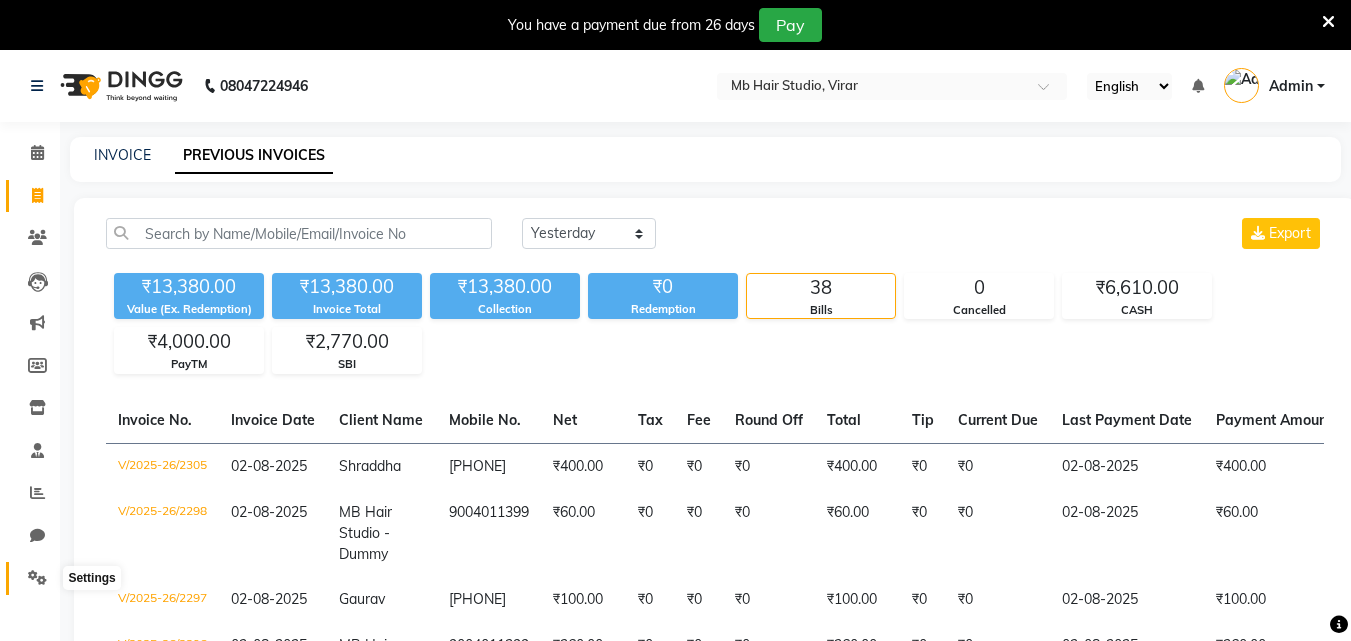 click 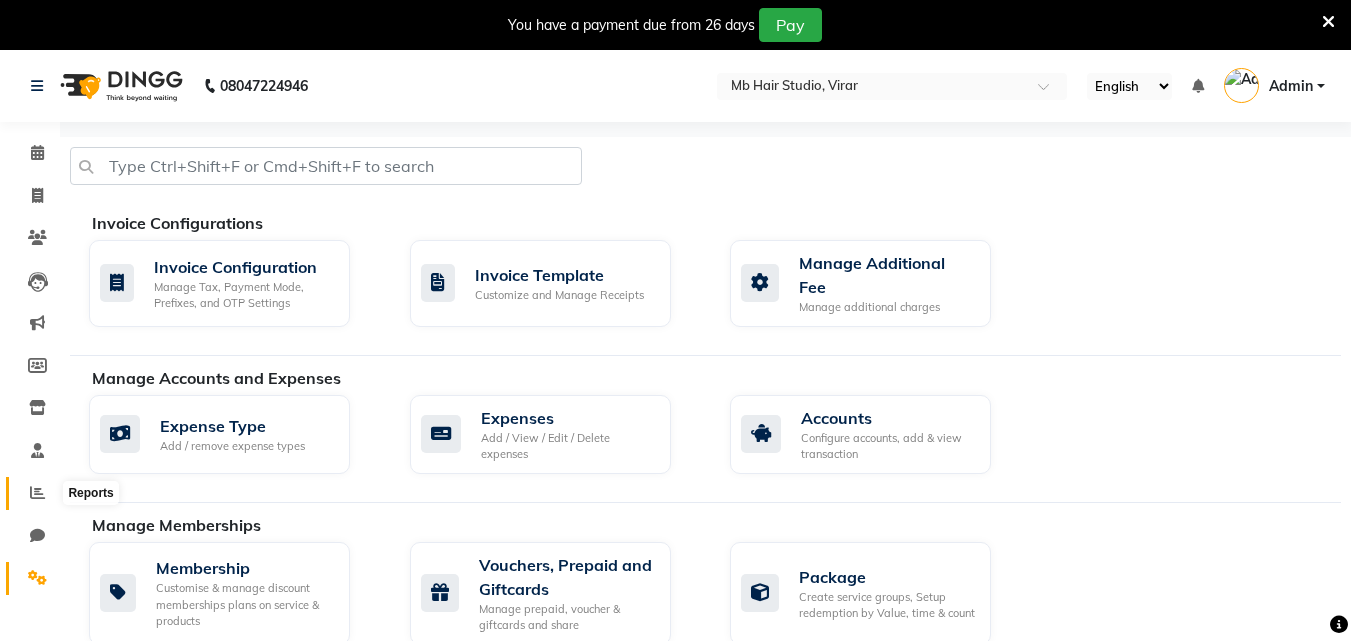 click 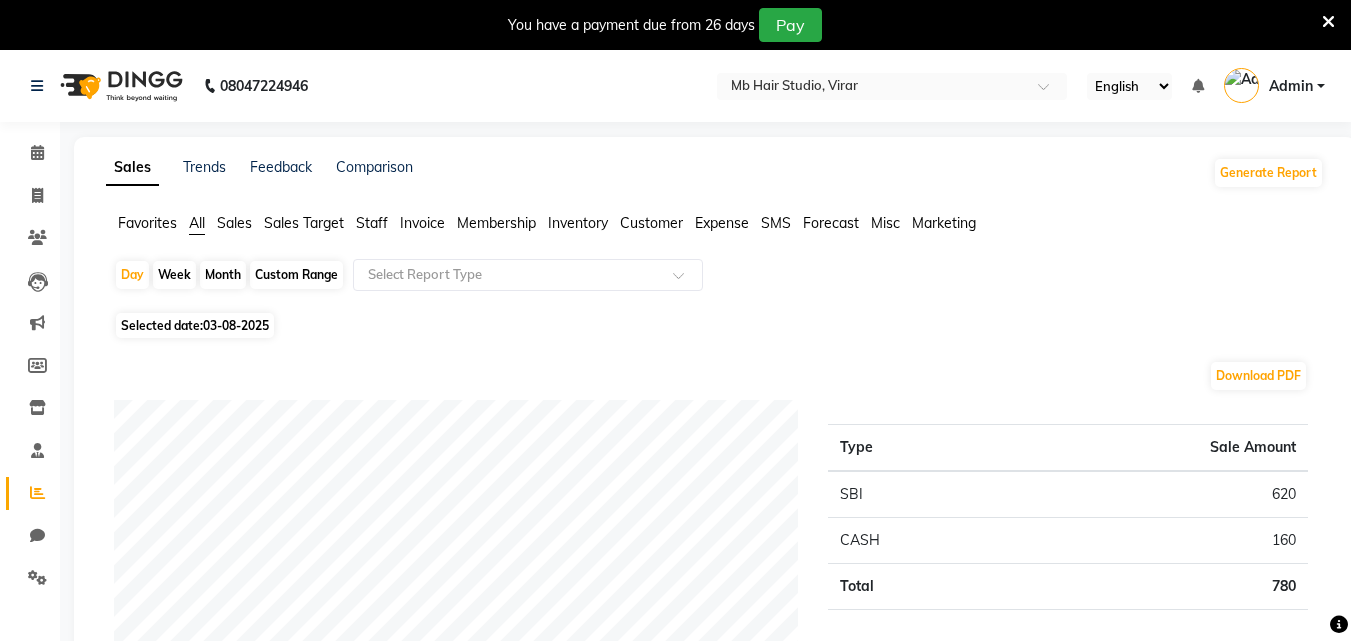 click on "Staff" 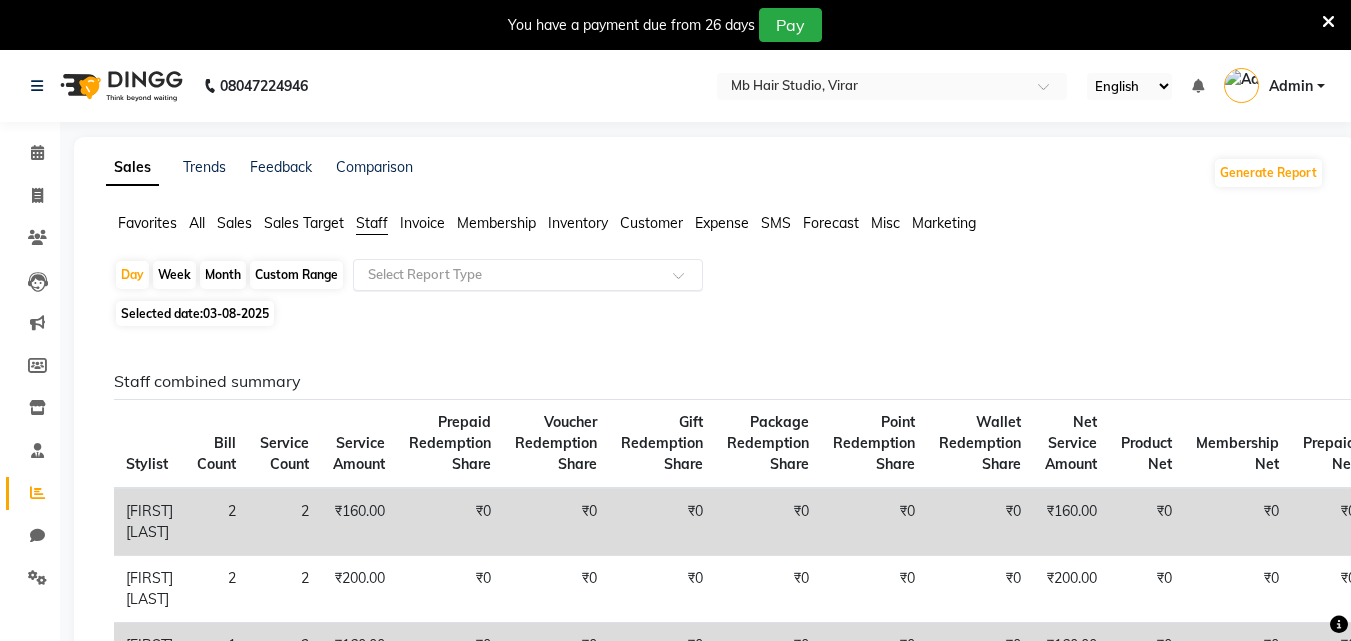 click 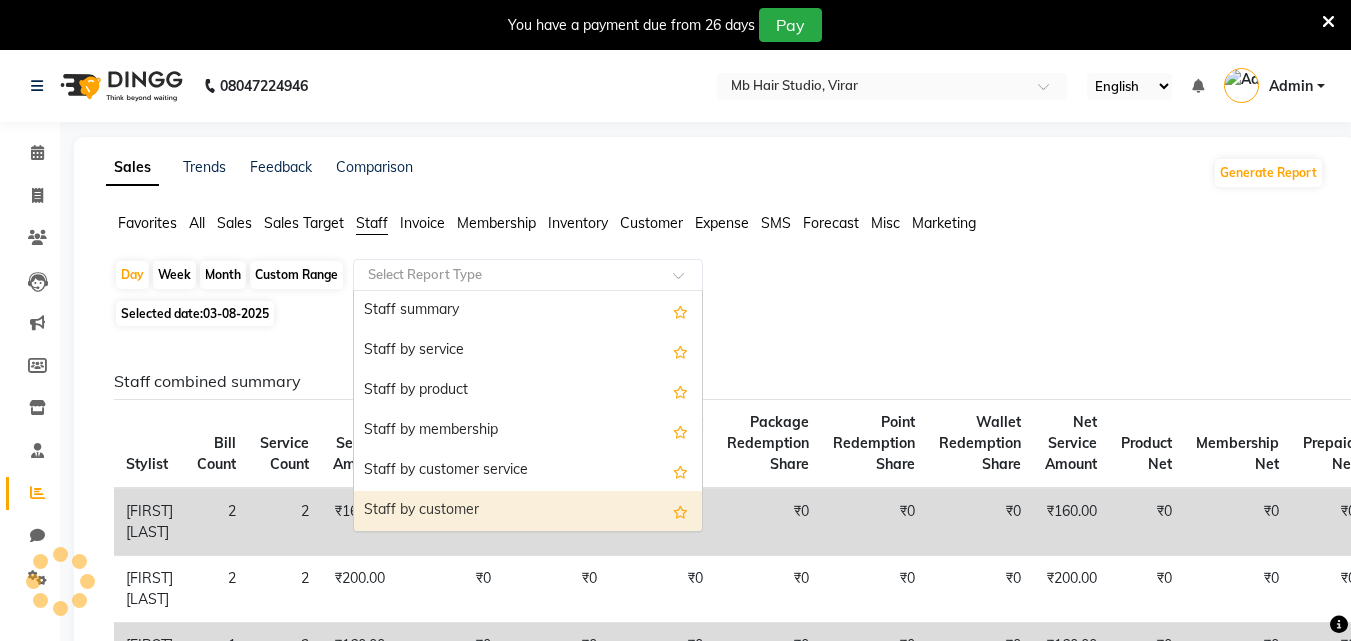 click on "Staff by customer" at bounding box center [528, 511] 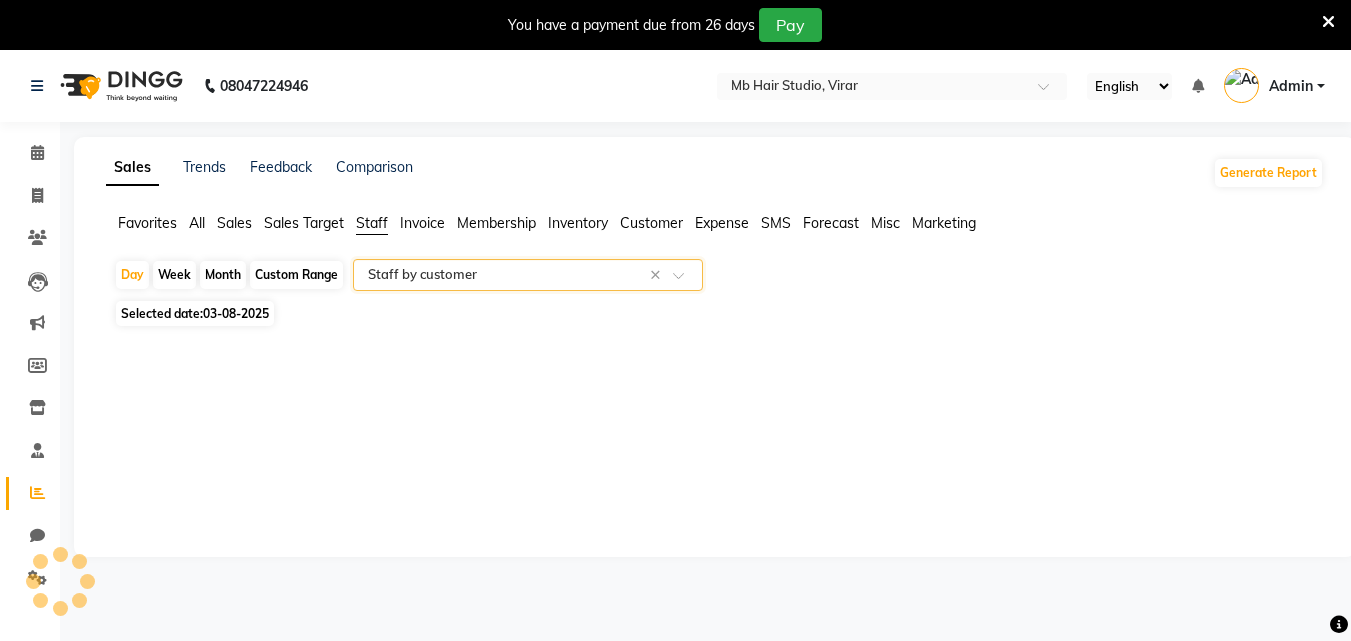 select on "full_report" 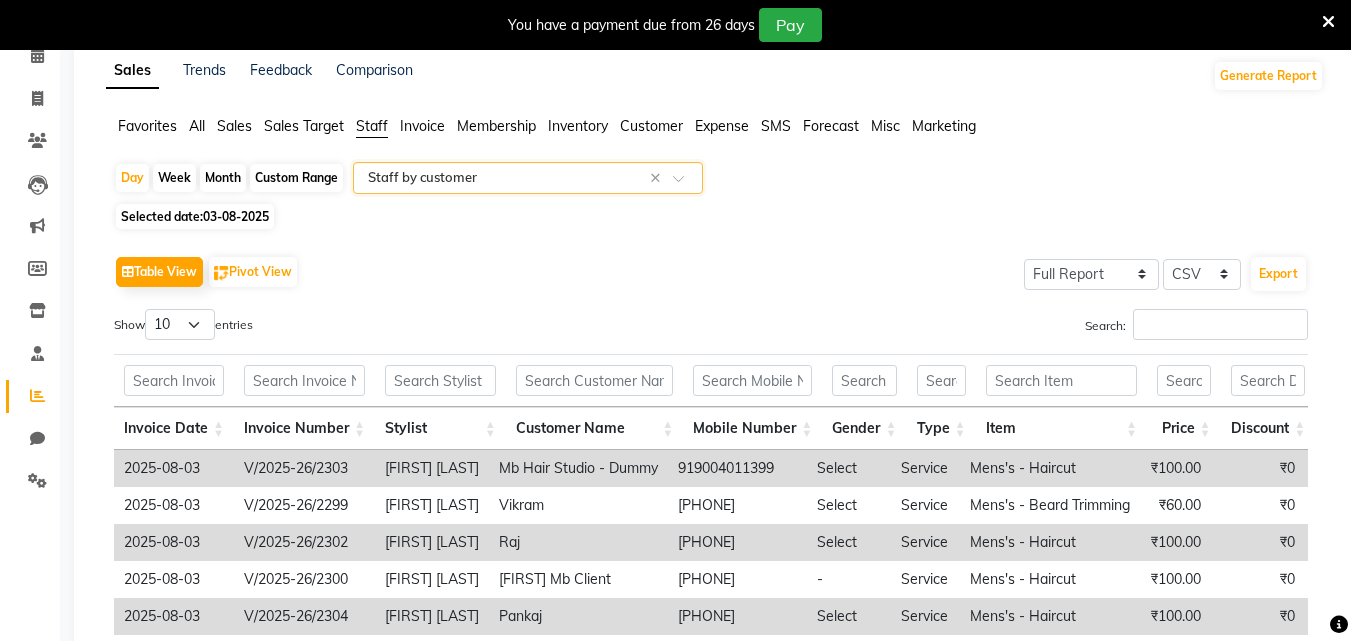 scroll, scrollTop: 0, scrollLeft: 0, axis: both 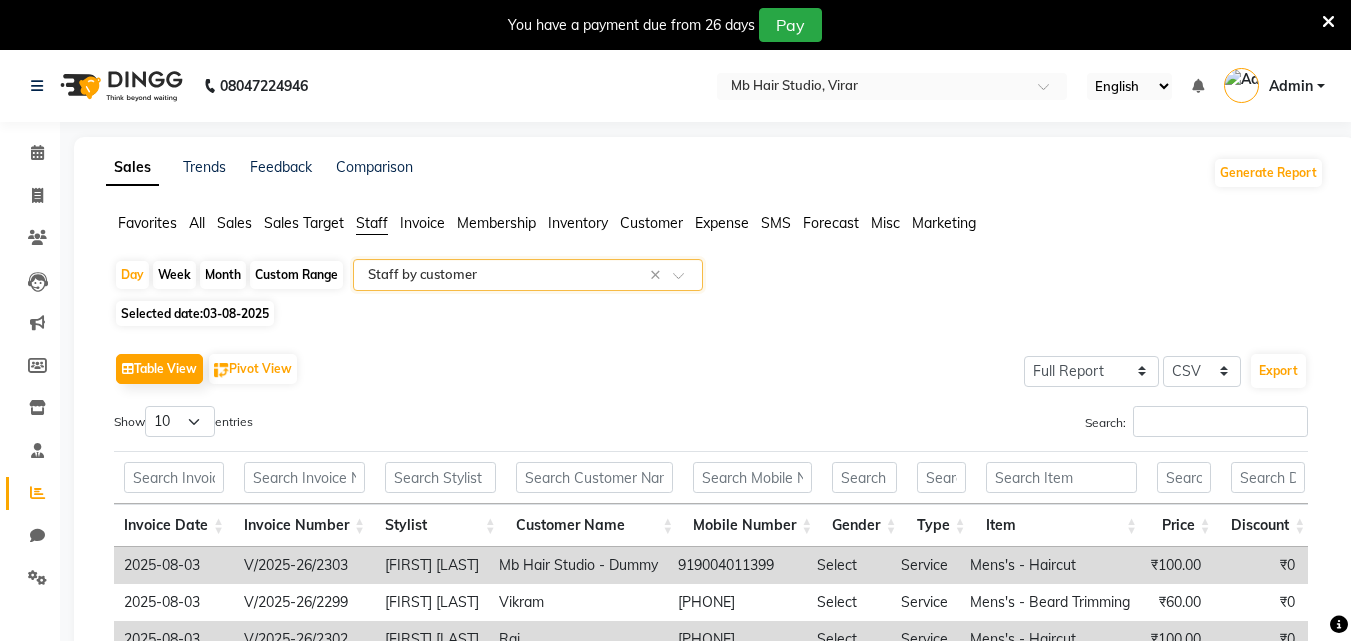 click on "Custom Range" 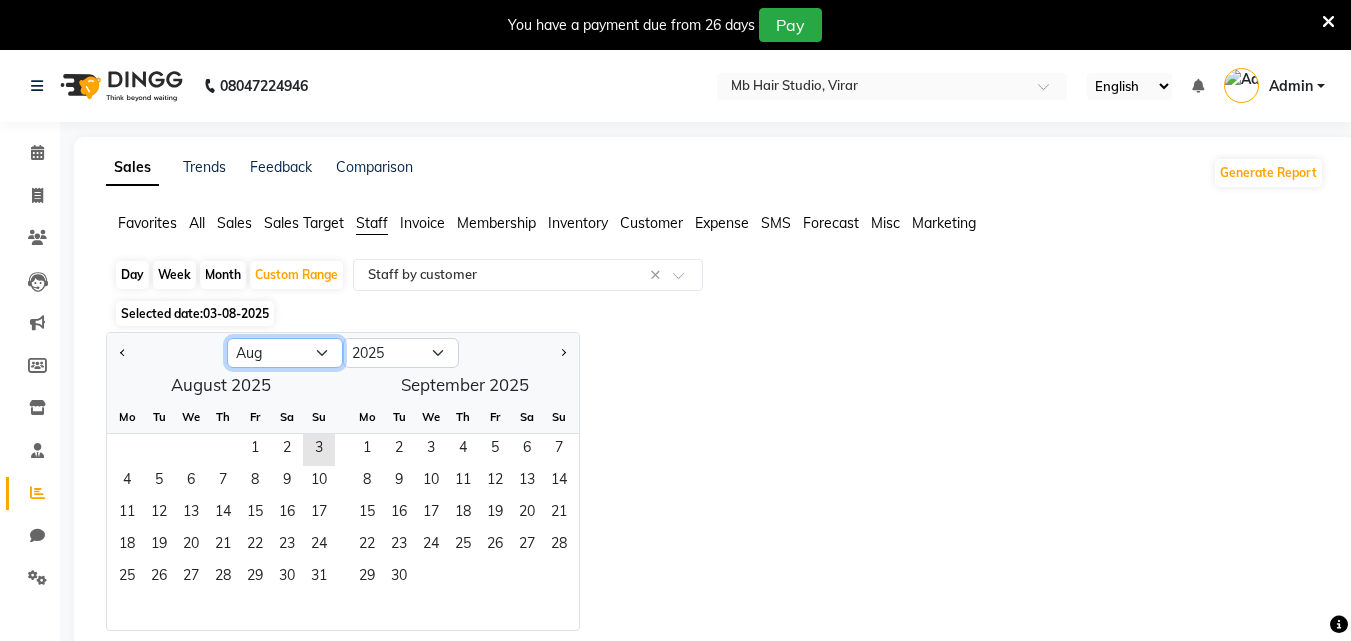 click on "Jan Feb Mar Apr May Jun Jul Aug Sep Oct Nov Dec" 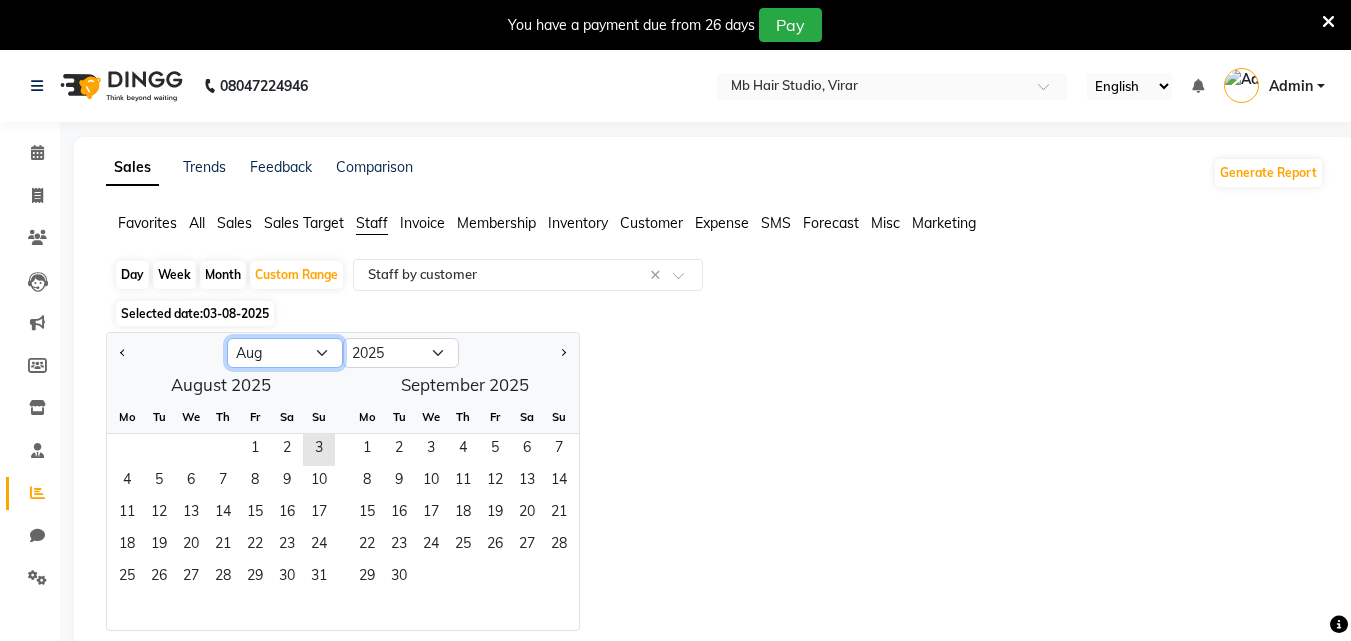 select on "7" 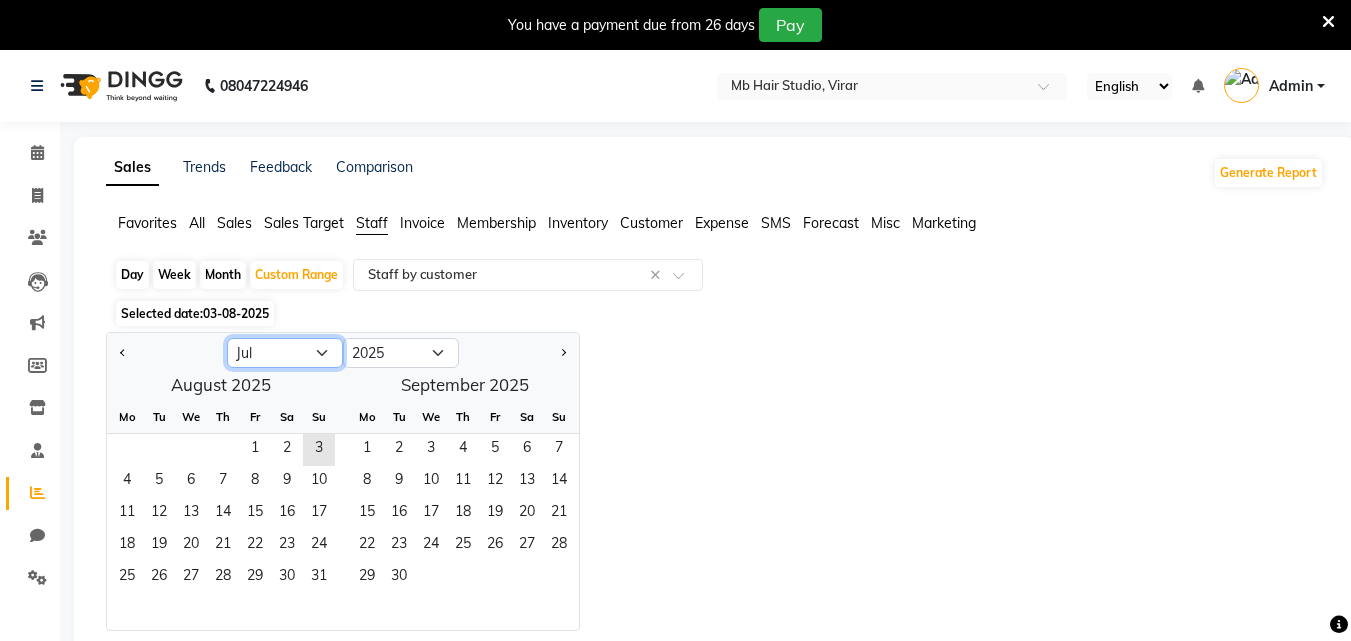 click on "Jan Feb Mar Apr May Jun Jul Aug Sep Oct Nov Dec" 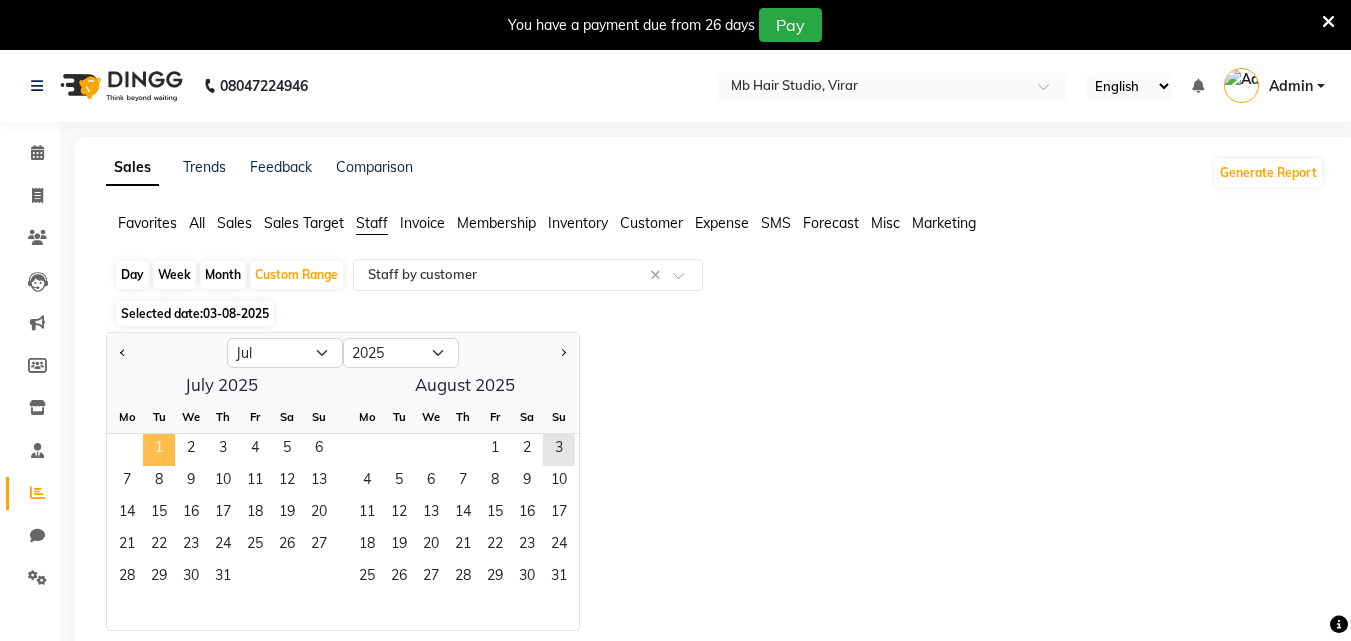 click on "1" 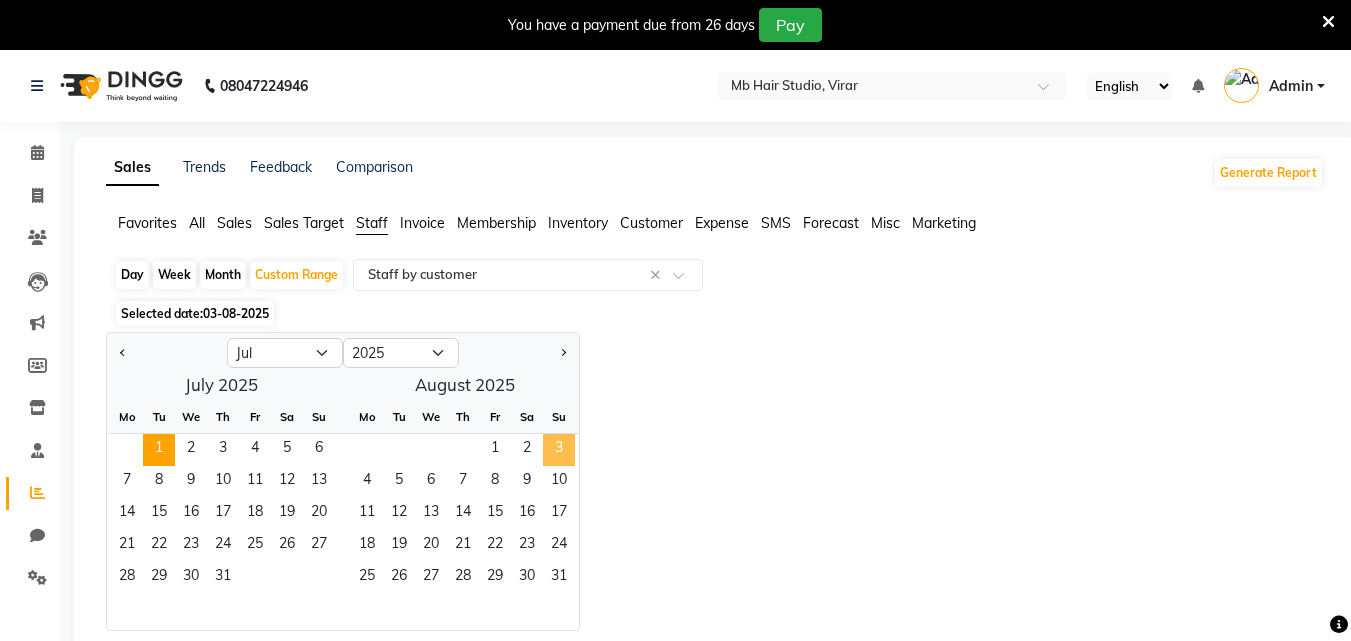 click on "3" 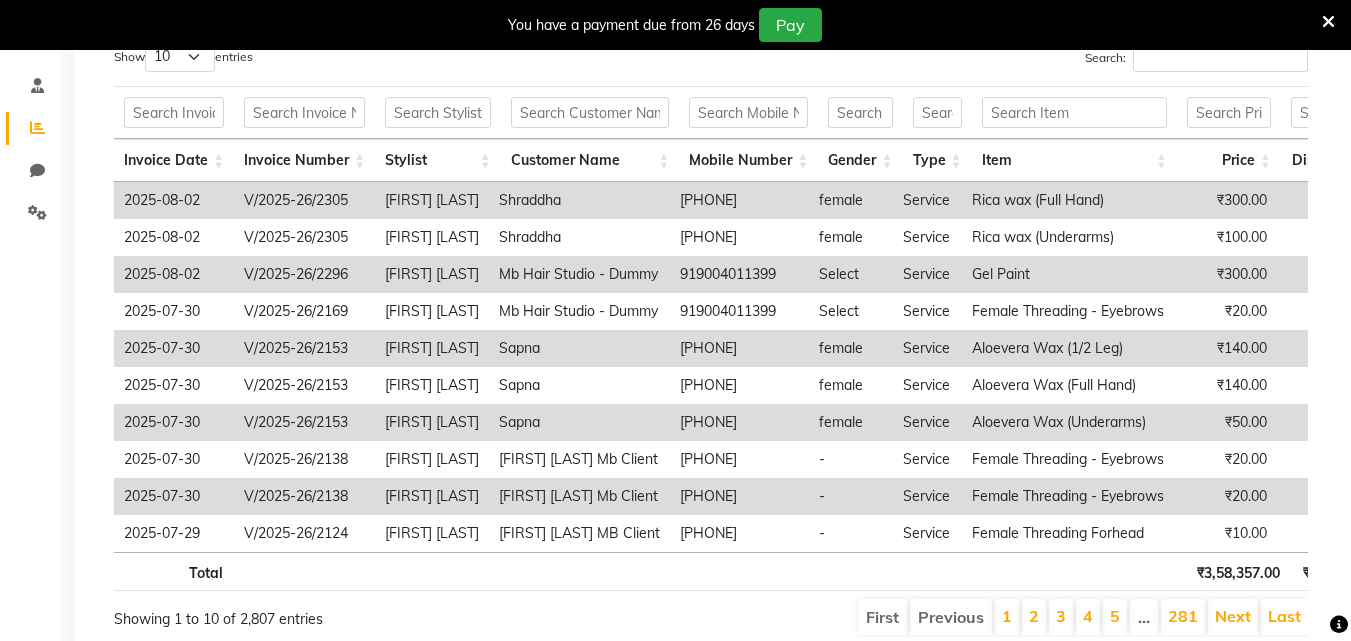 scroll, scrollTop: 257, scrollLeft: 0, axis: vertical 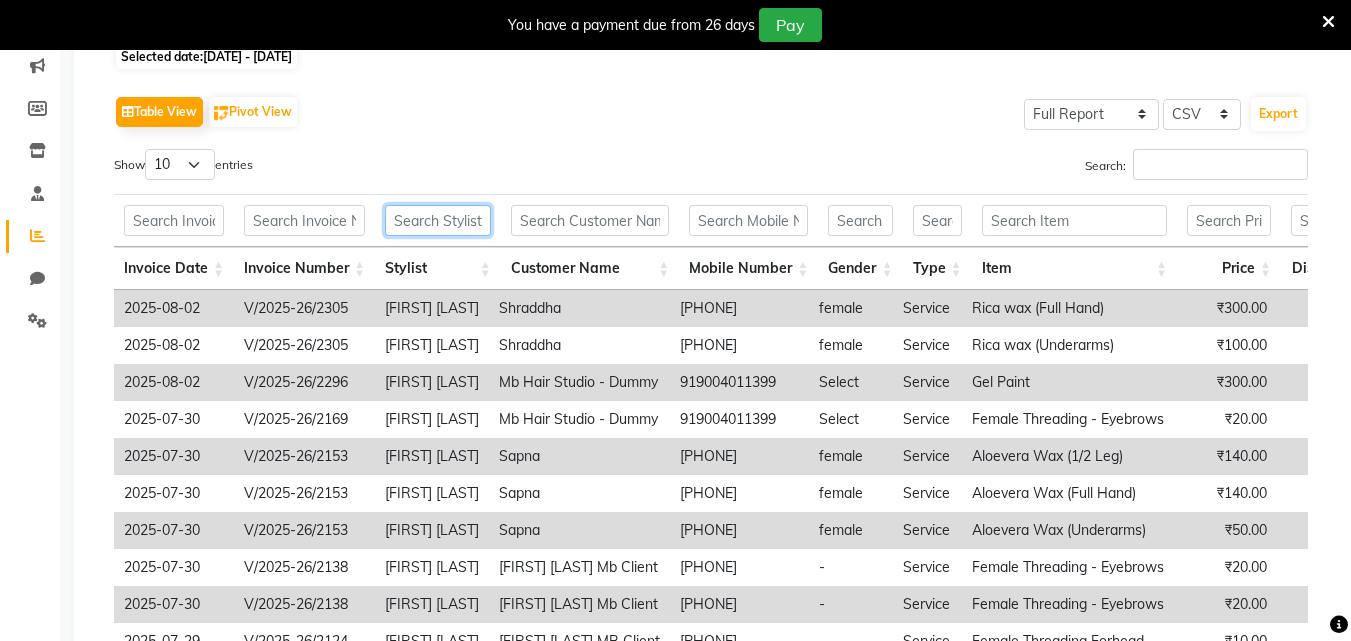 click at bounding box center [438, 220] 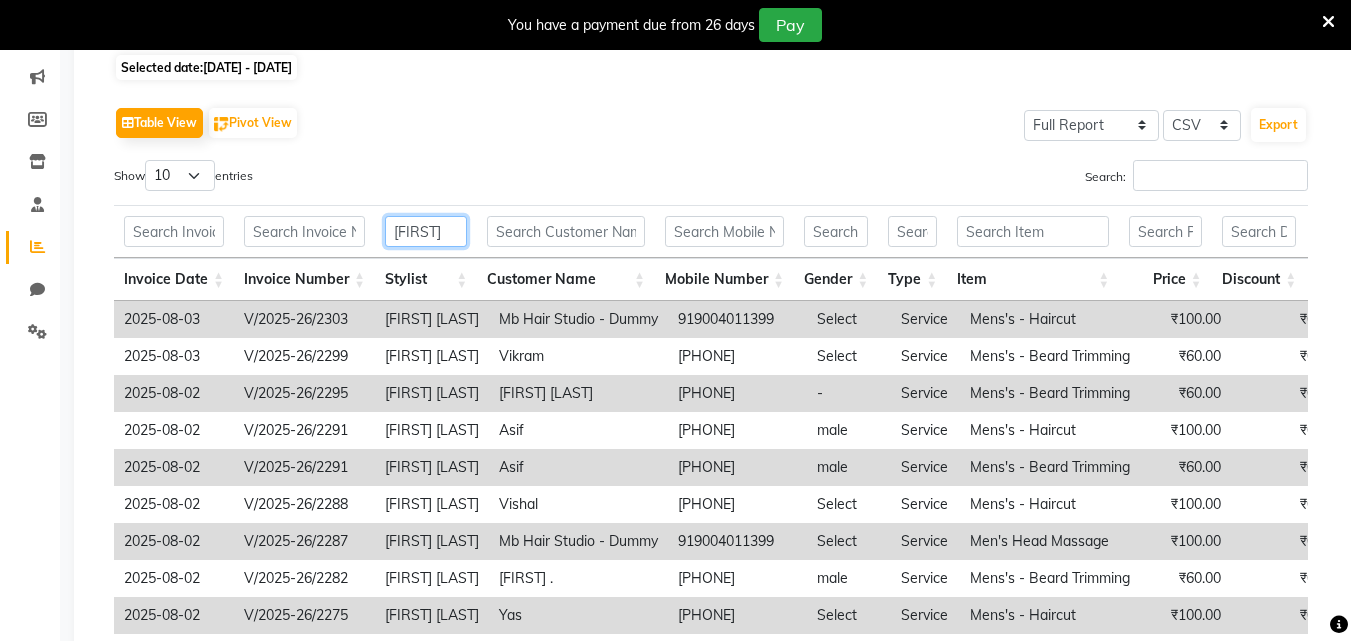 scroll, scrollTop: 457, scrollLeft: 0, axis: vertical 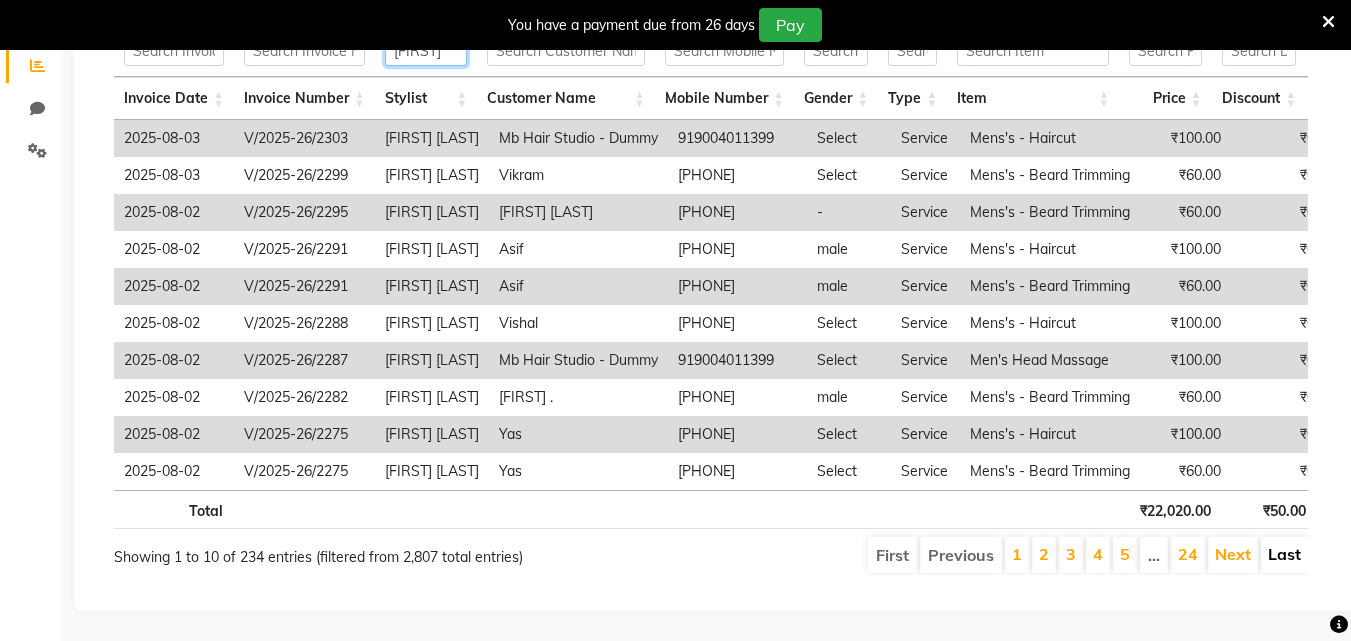 type on "[FIRST]" 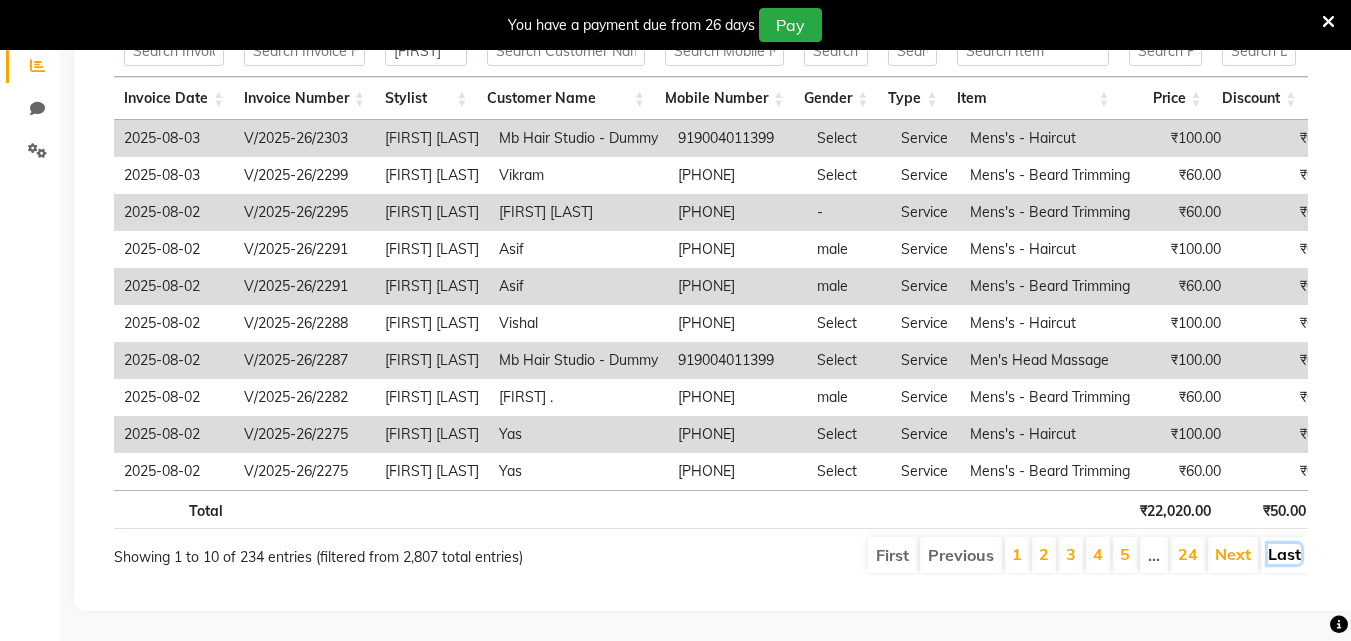 click on "Last" at bounding box center [1284, 554] 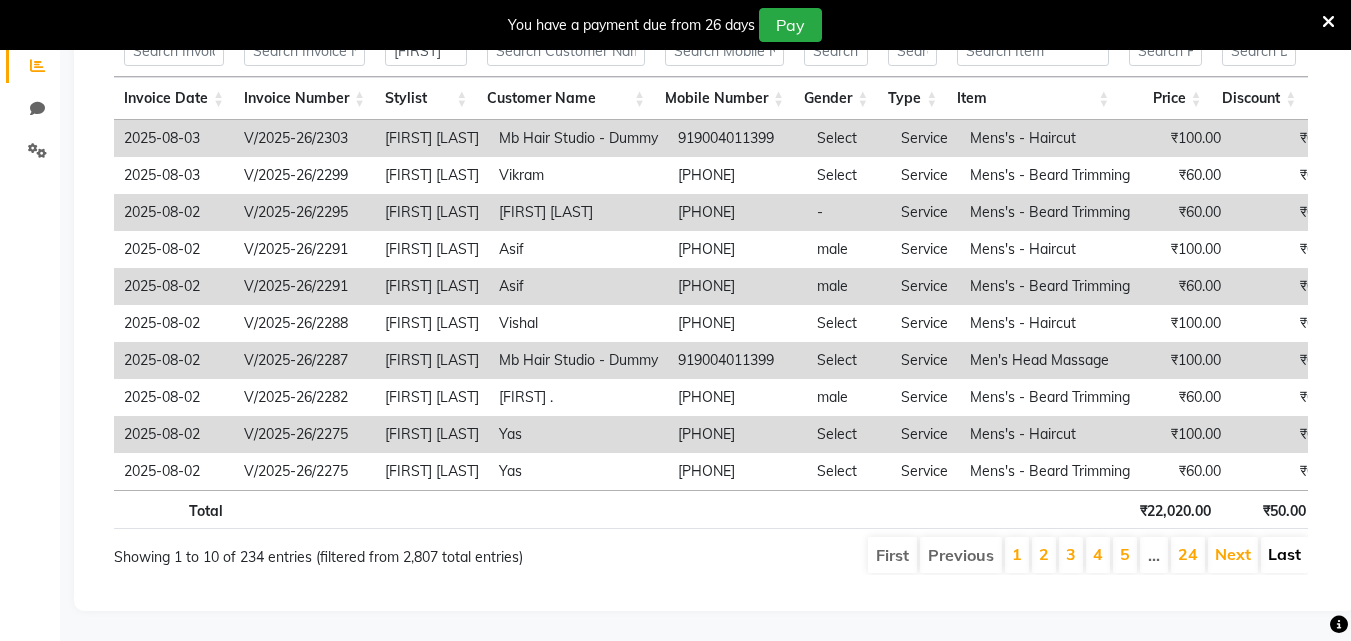 scroll, scrollTop: 235, scrollLeft: 0, axis: vertical 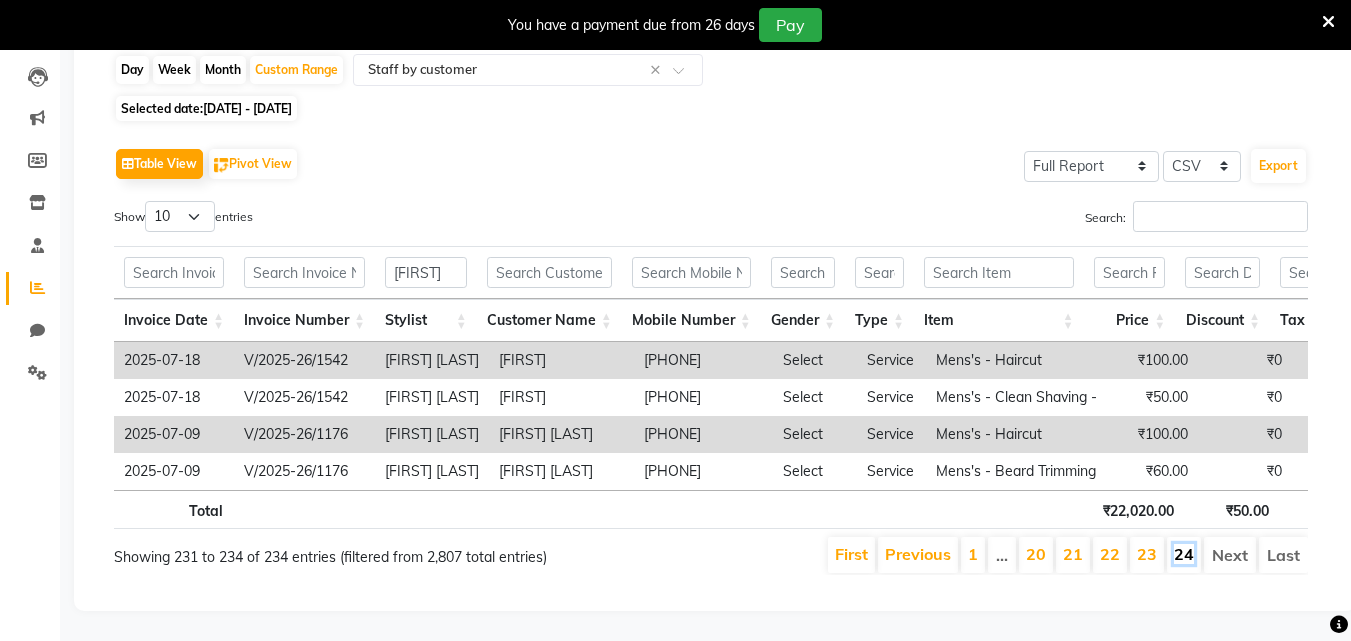 click on "24" at bounding box center [1184, 554] 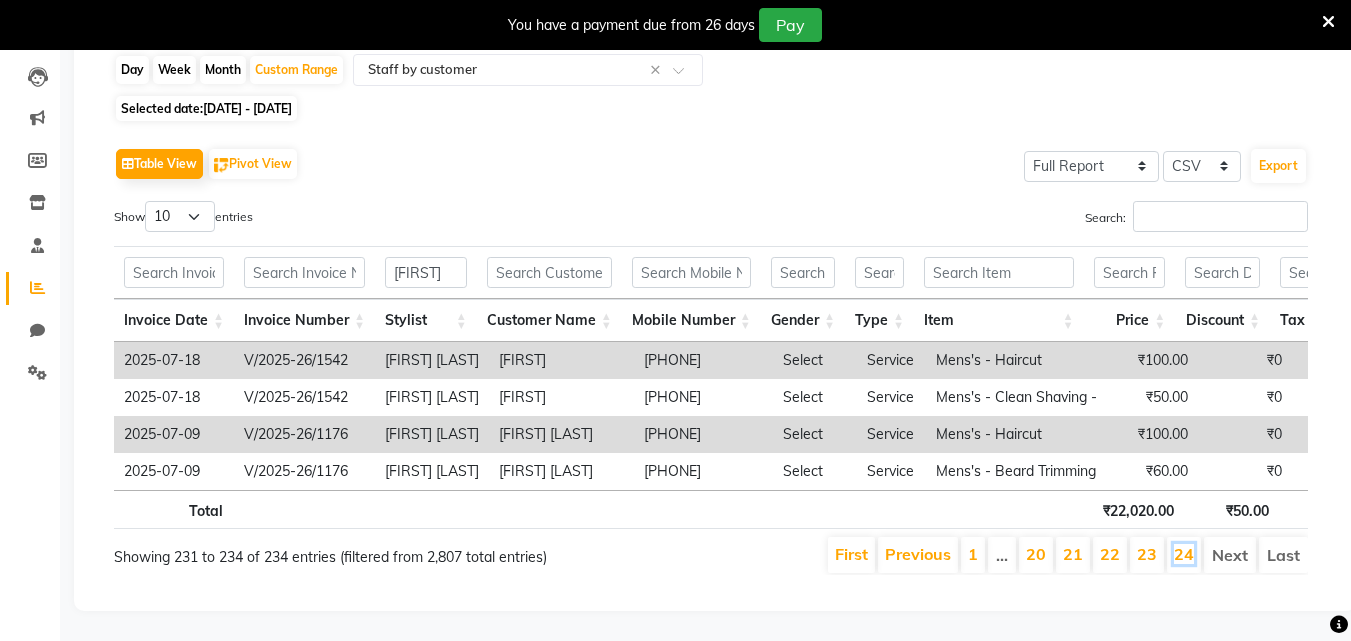 scroll, scrollTop: 0, scrollLeft: 130, axis: horizontal 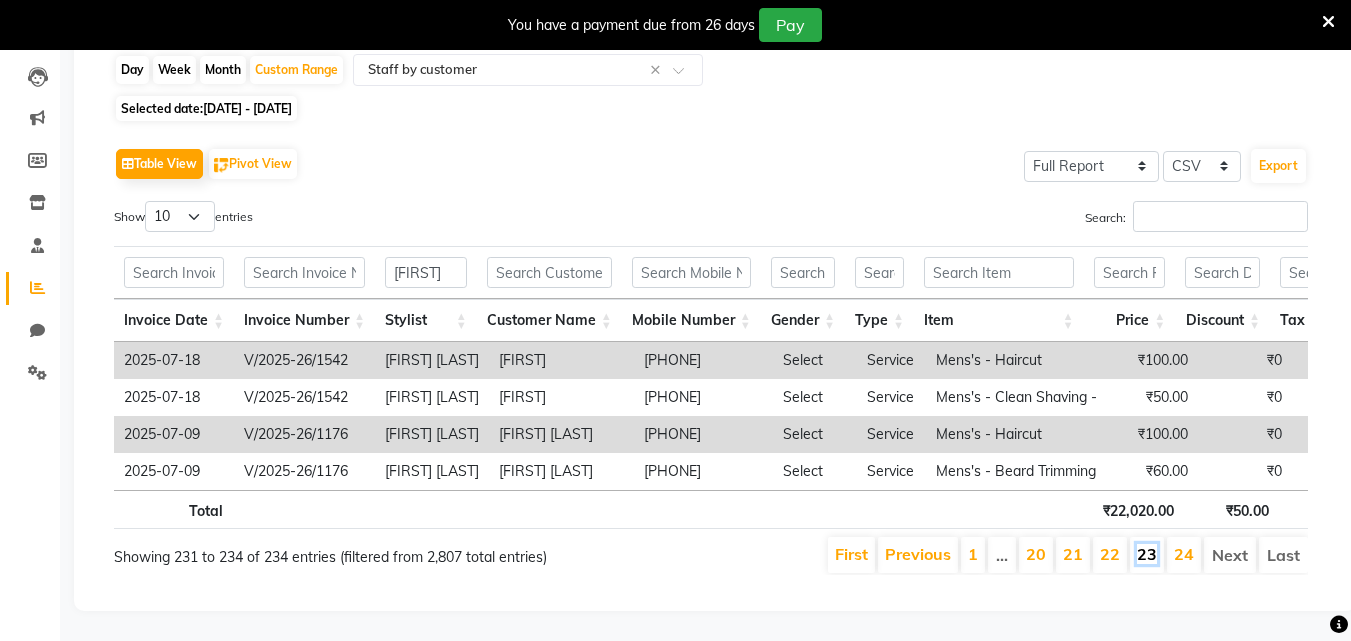 click on "23" at bounding box center [1147, 554] 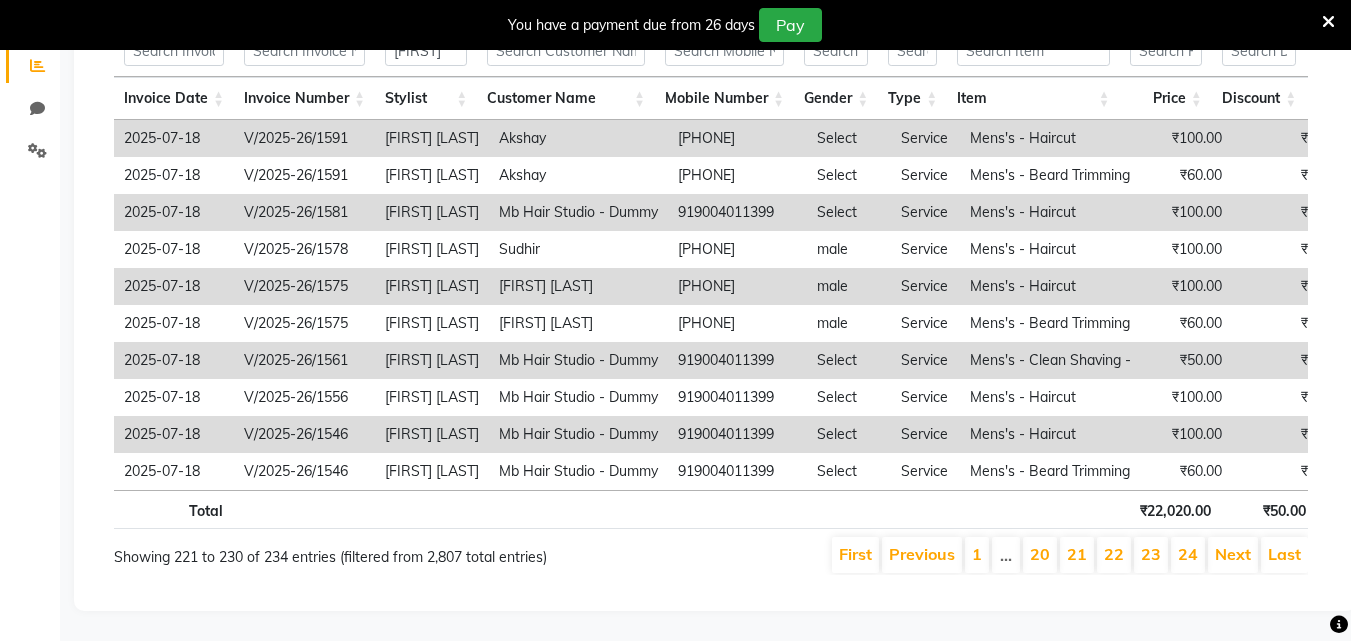 scroll, scrollTop: 457, scrollLeft: 0, axis: vertical 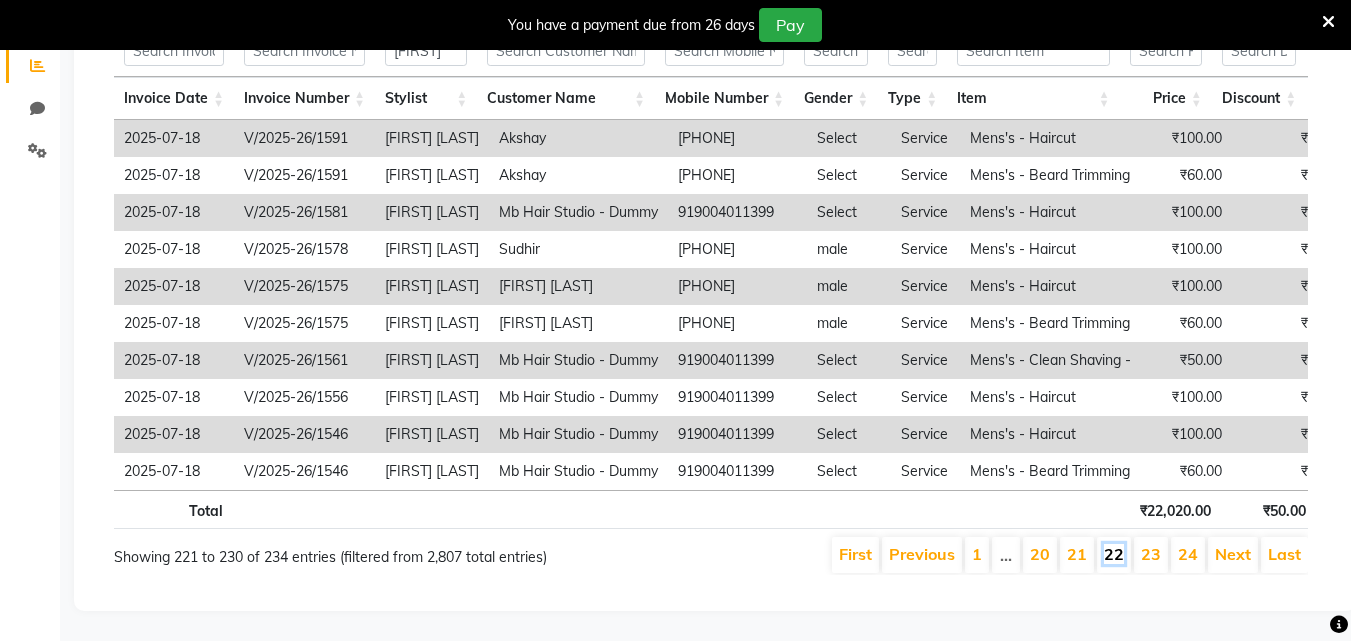 click on "22" at bounding box center [1114, 554] 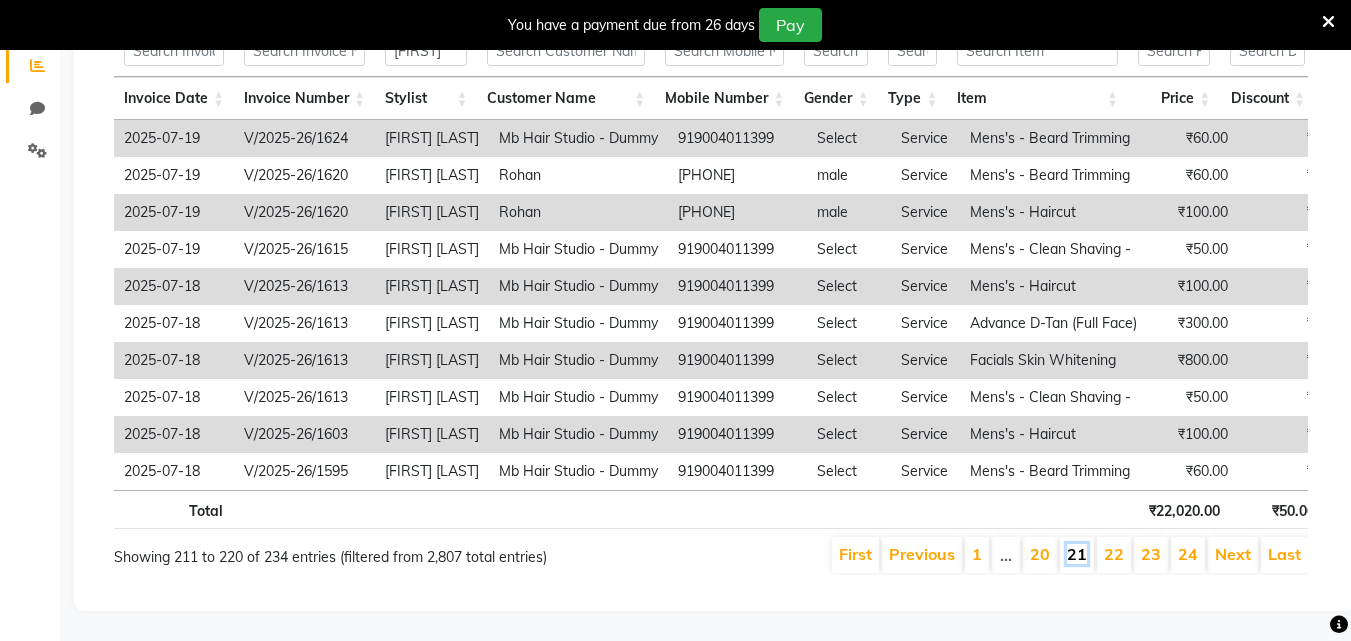 click on "21" at bounding box center [1077, 554] 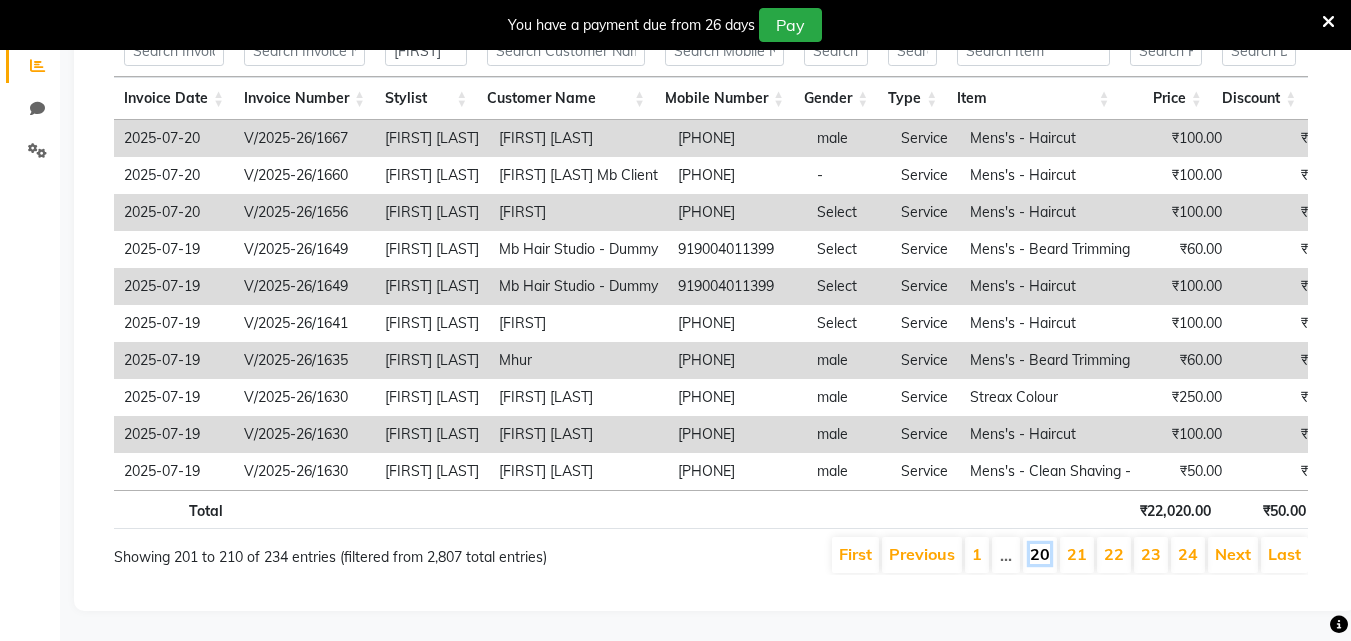 click on "20" at bounding box center (1040, 554) 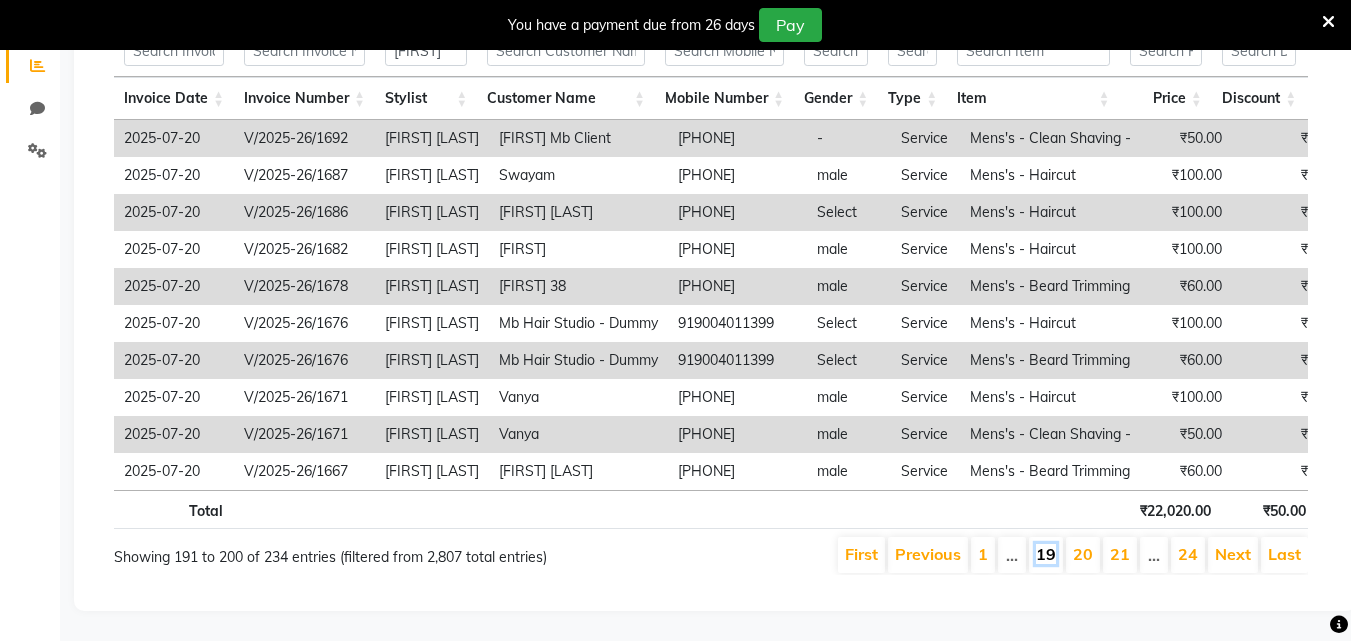 click on "19" at bounding box center (1046, 554) 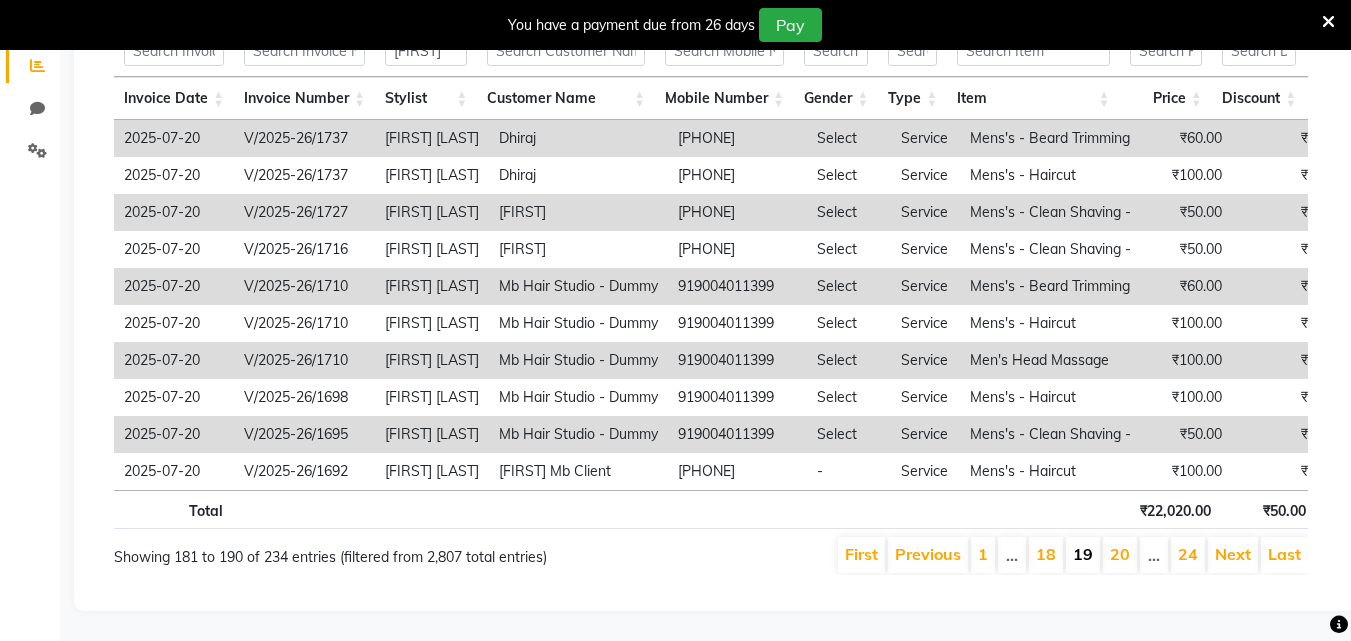 click on "19" at bounding box center (1083, 554) 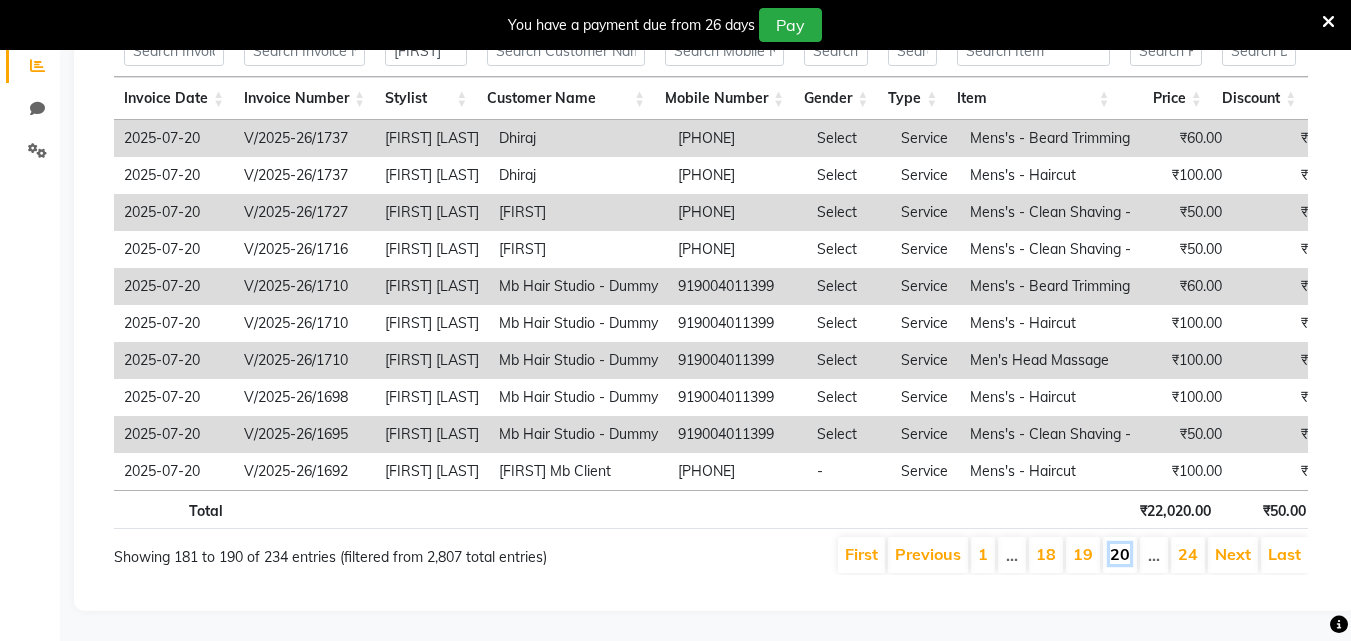 click on "20" at bounding box center (1120, 554) 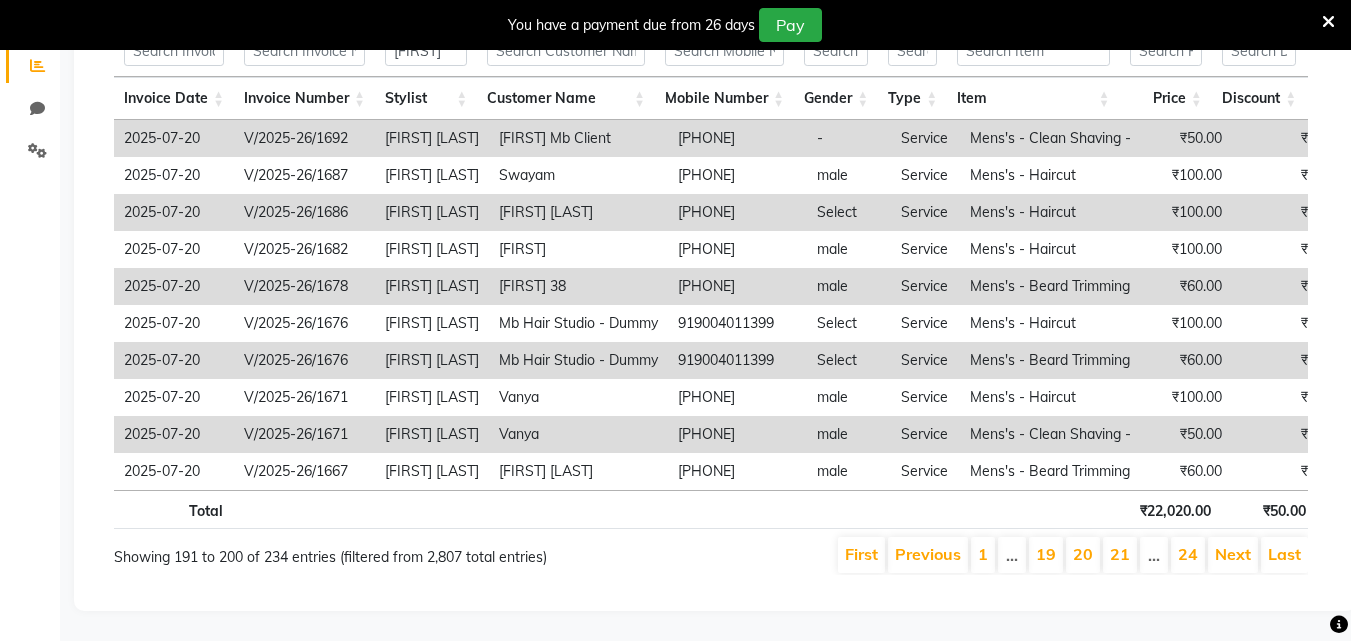 click on "…" at bounding box center [1154, 555] 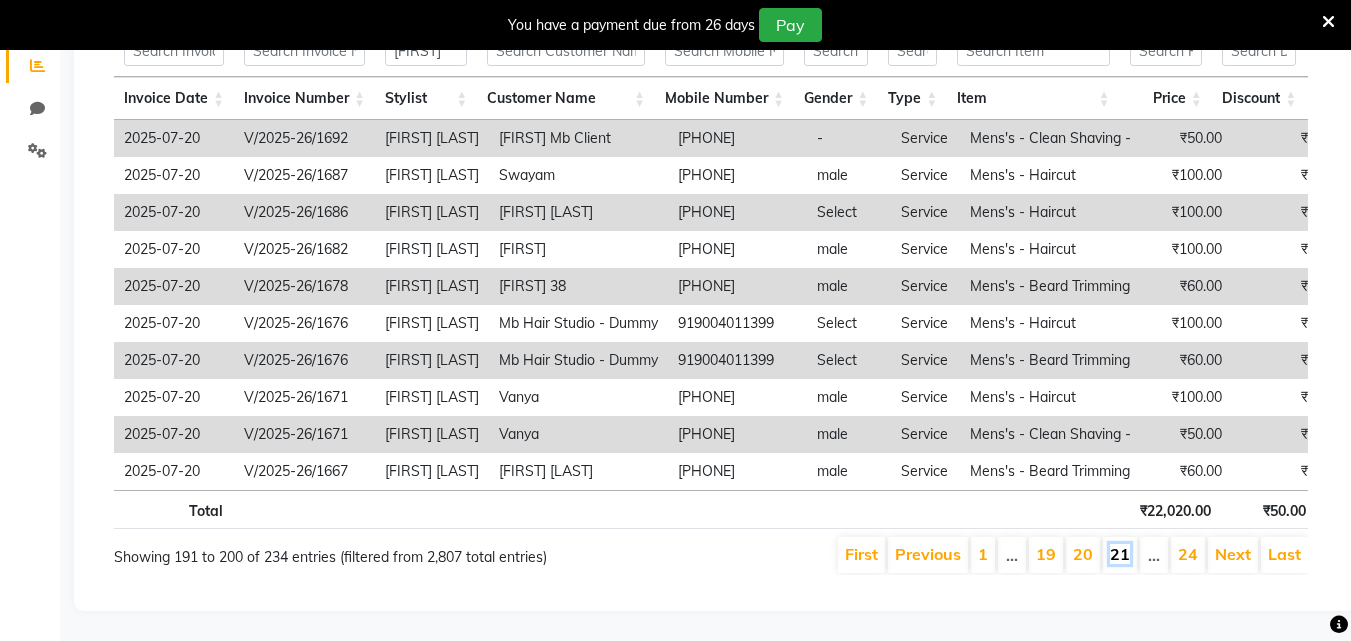 click on "21" at bounding box center (1120, 554) 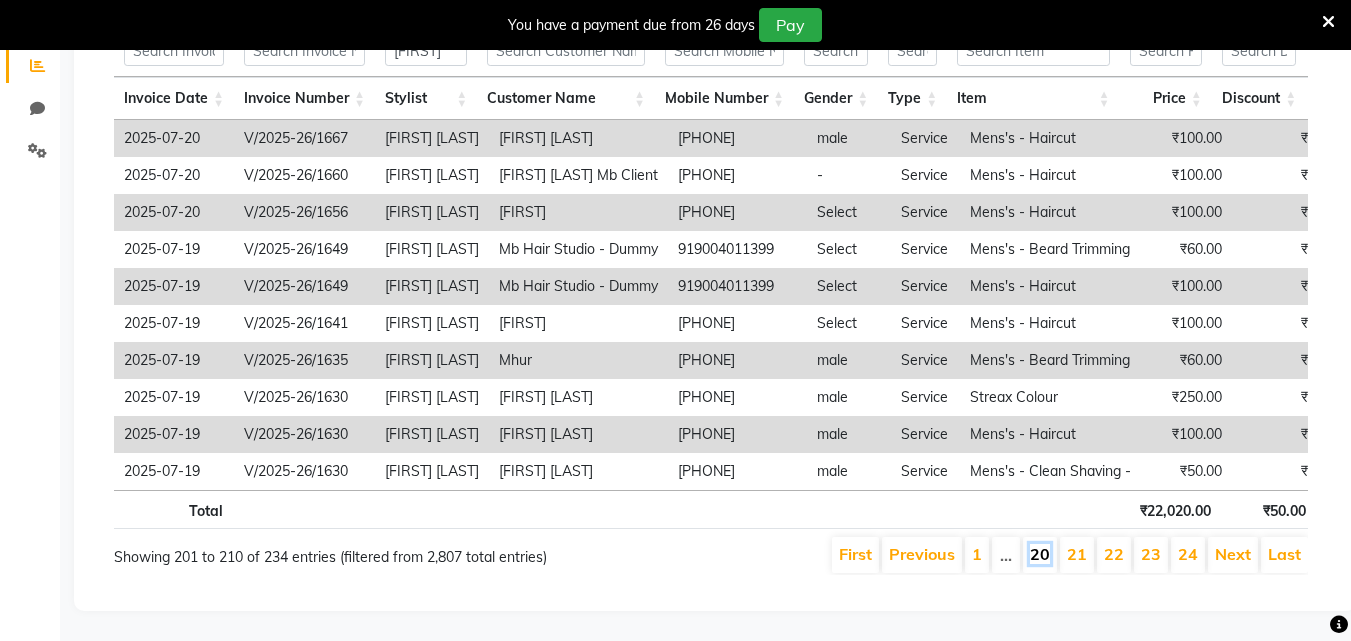 click on "20" at bounding box center (1040, 554) 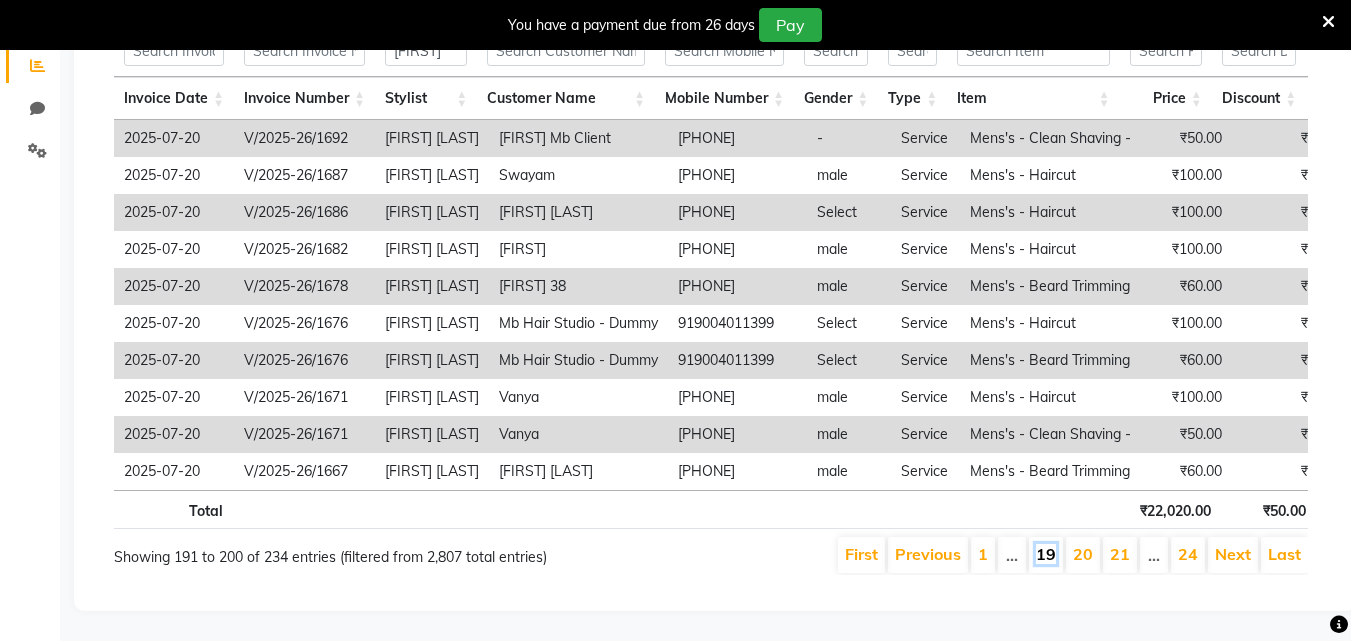 click on "19" at bounding box center (1046, 554) 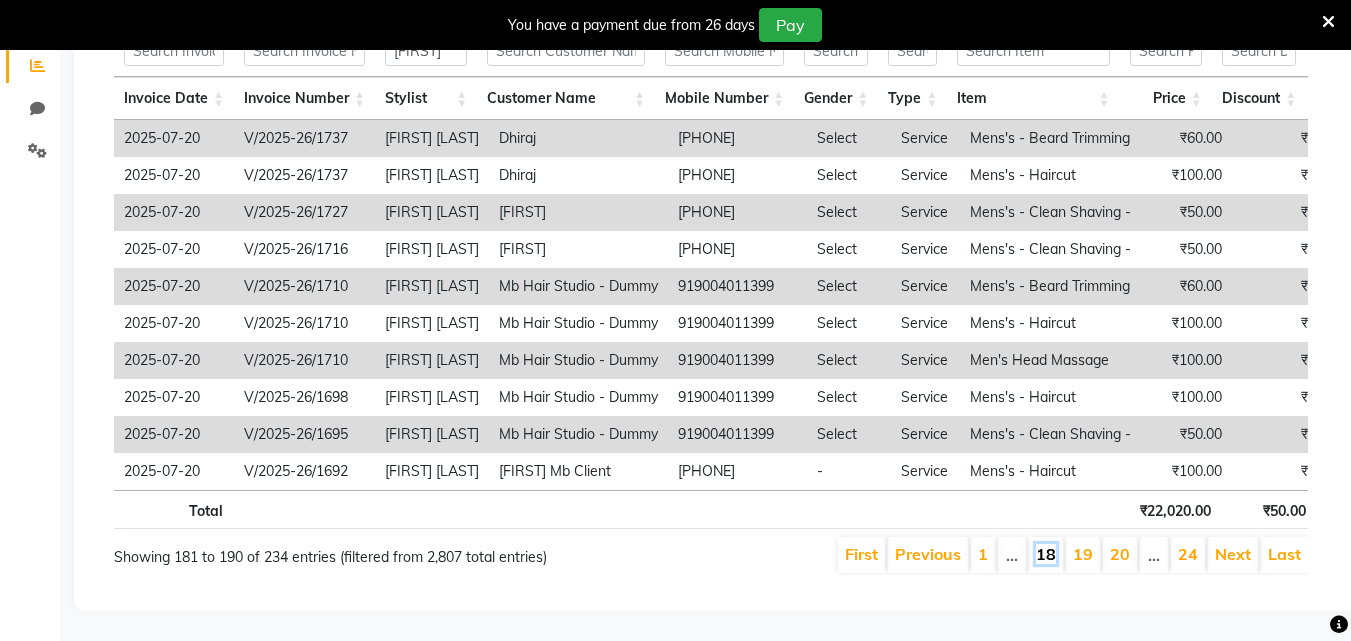 click on "18" at bounding box center [1046, 554] 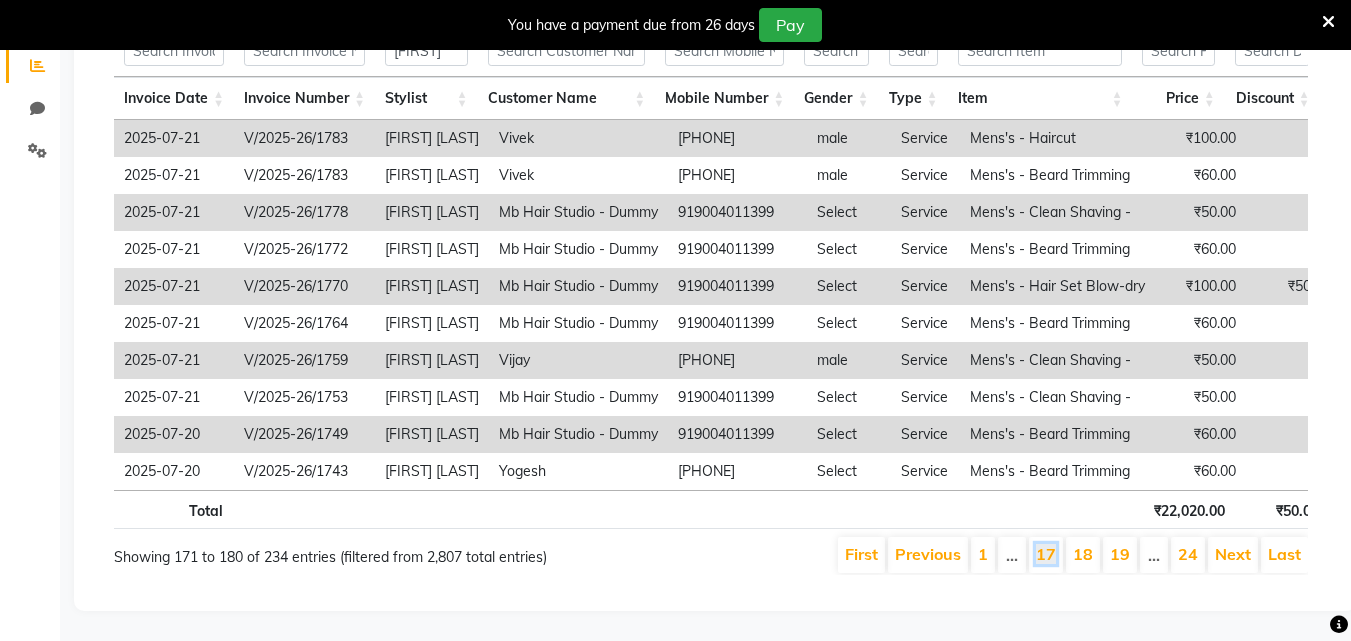 click on "17" at bounding box center (1046, 554) 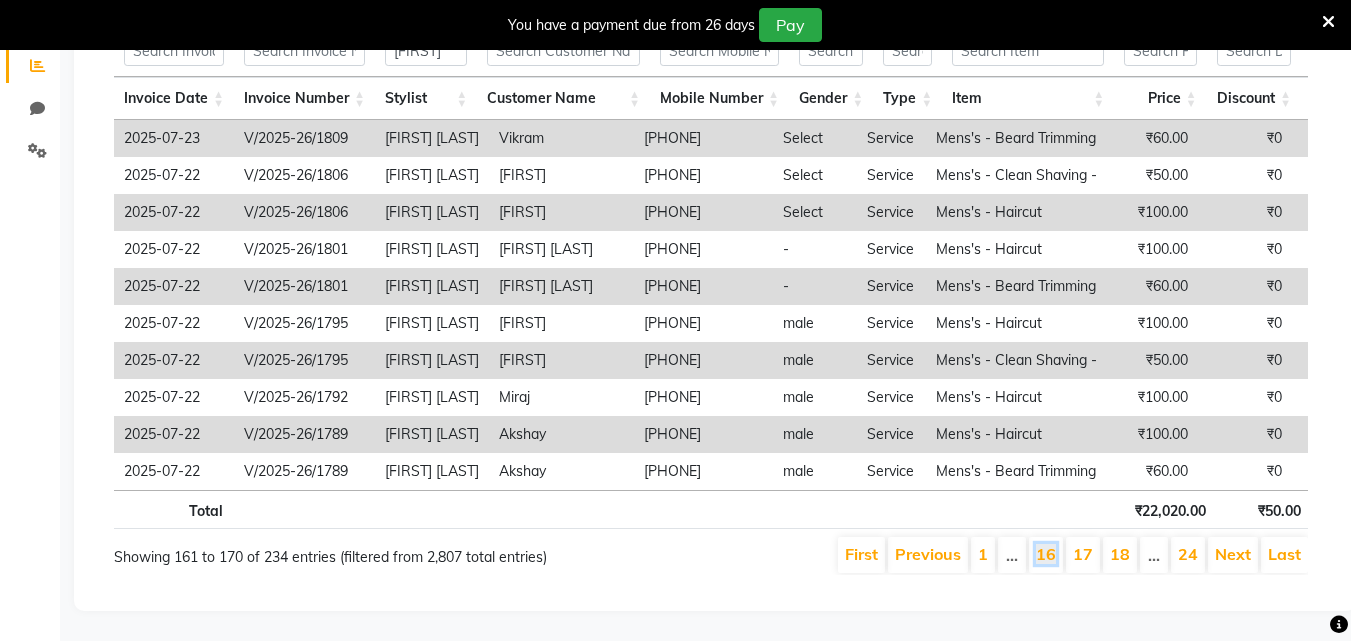 click on "16" at bounding box center (1046, 554) 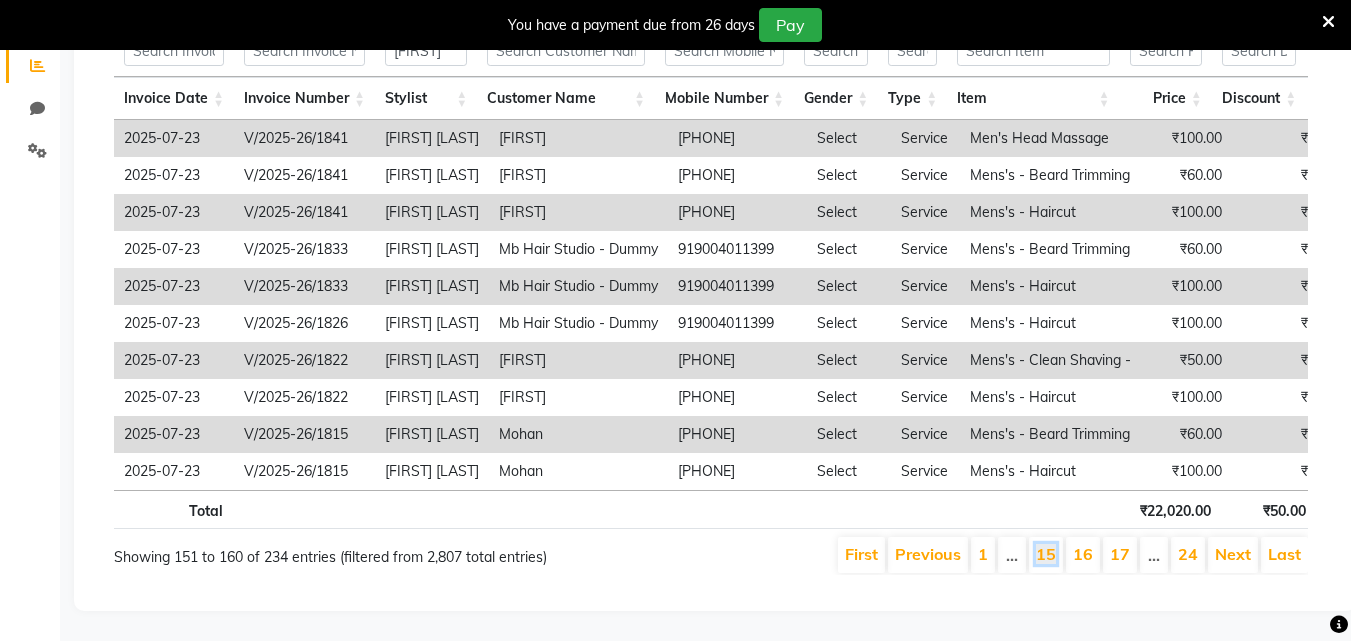 click on "15" at bounding box center (1046, 554) 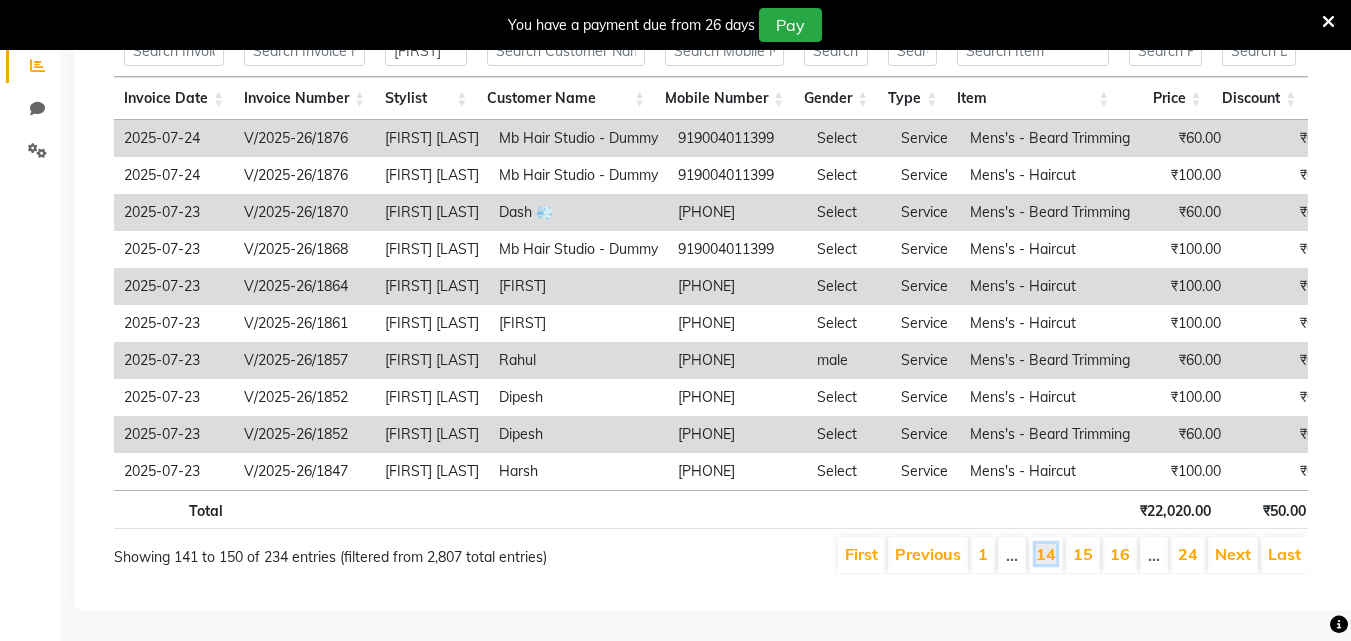 click on "14" at bounding box center (1046, 554) 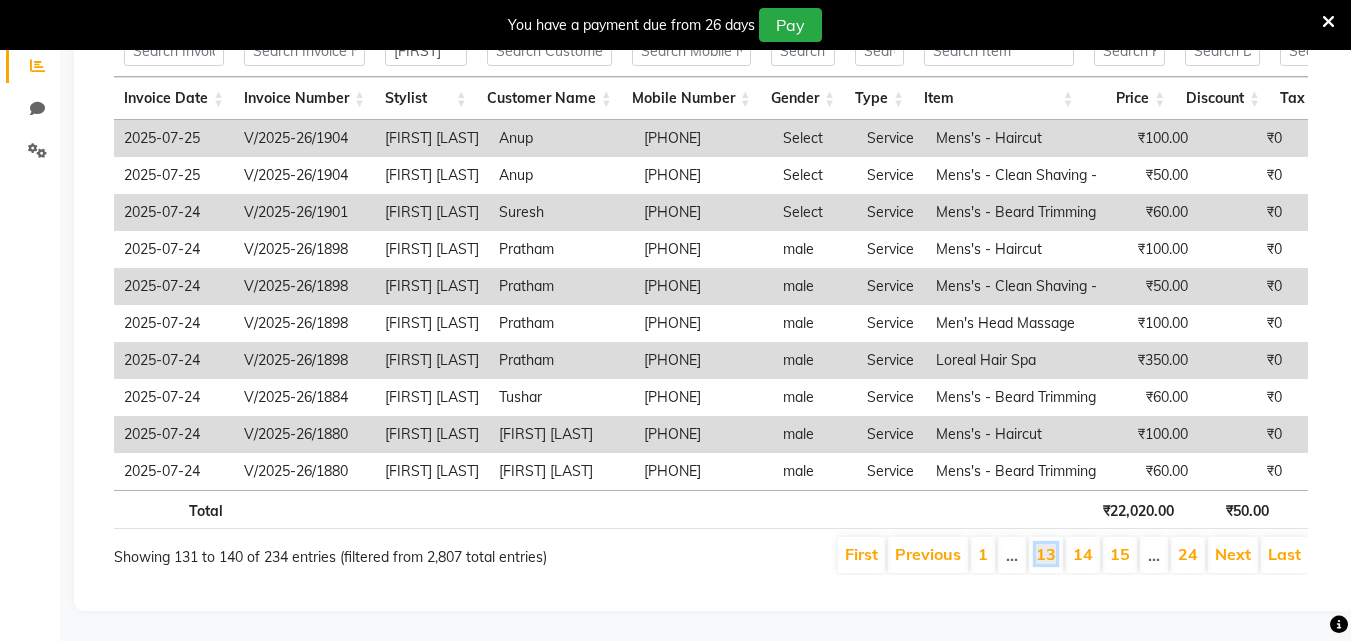 click on "13" at bounding box center (1046, 554) 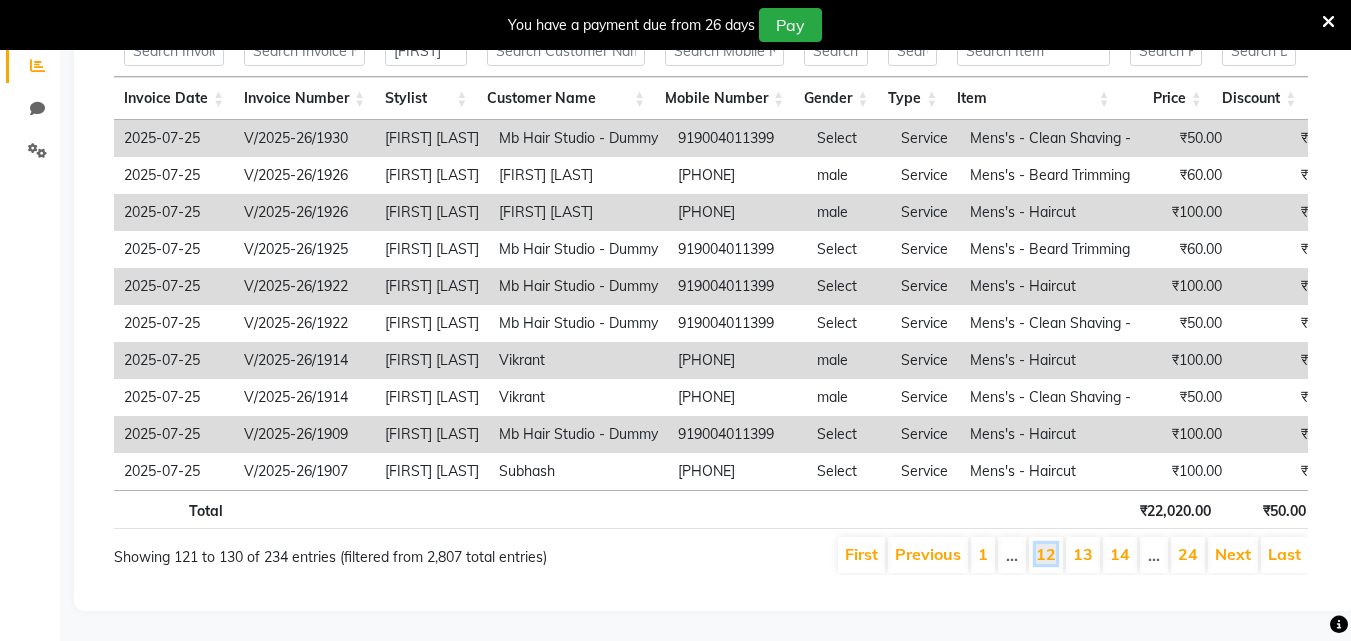 click on "12" at bounding box center [1046, 554] 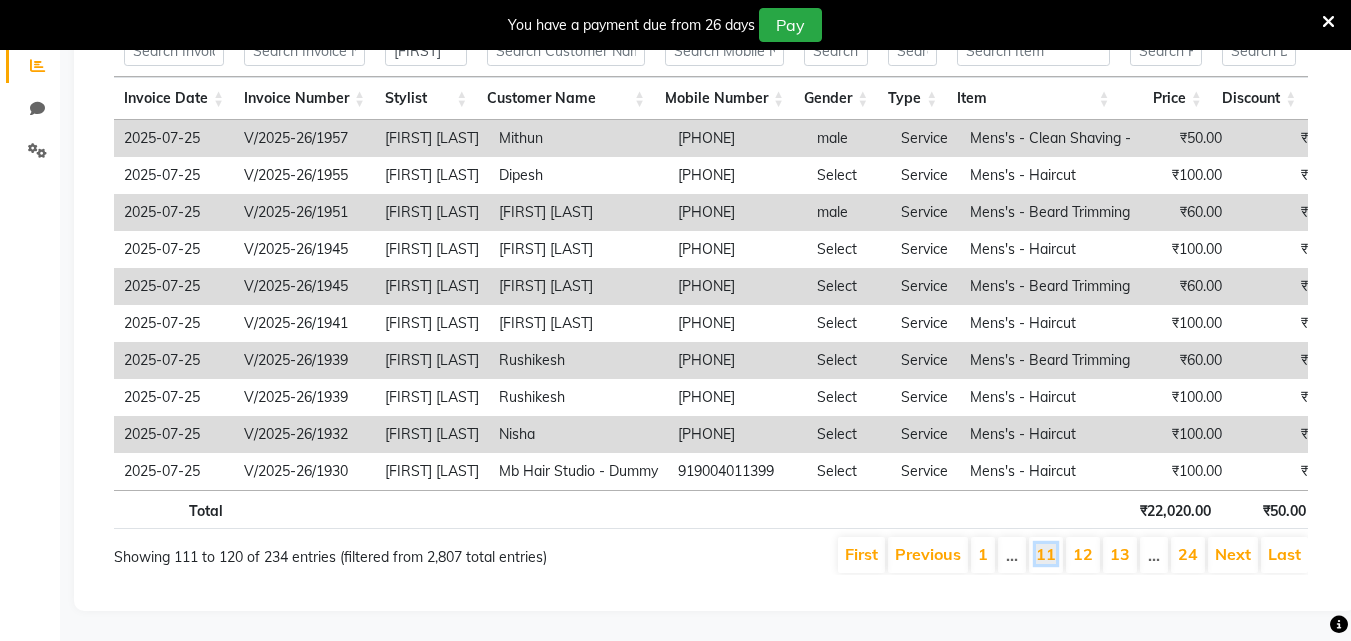 click on "11" at bounding box center [1046, 554] 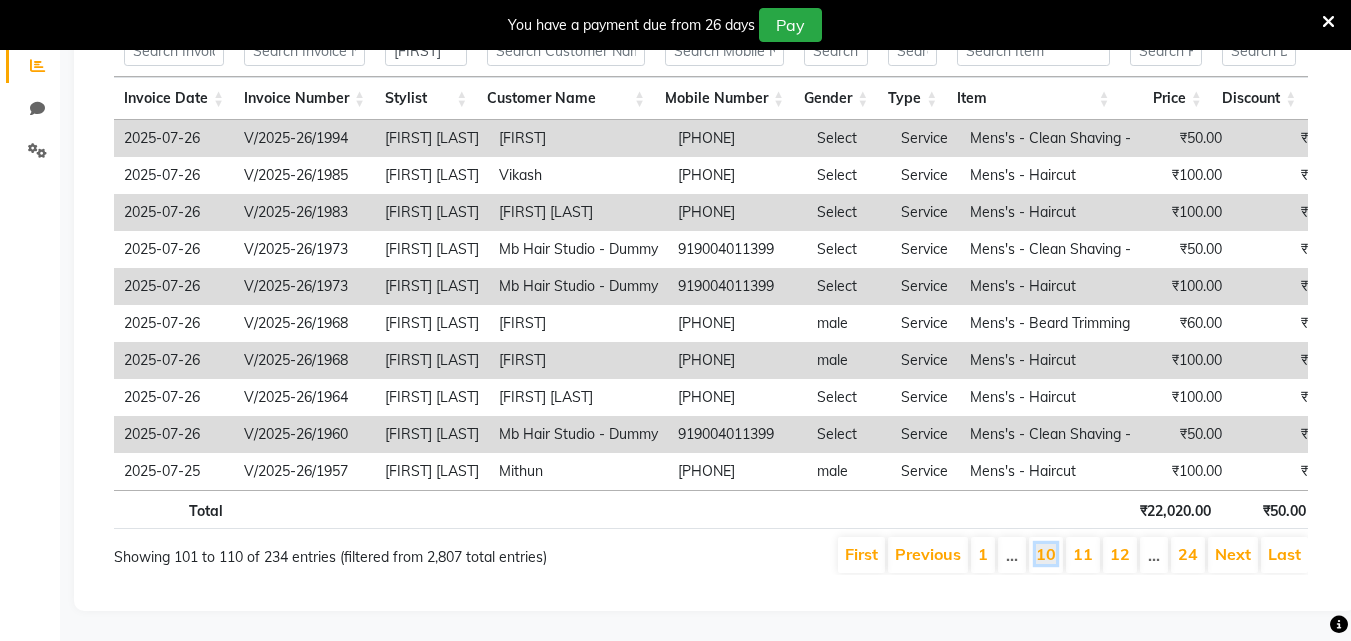 click on "10" at bounding box center [1046, 554] 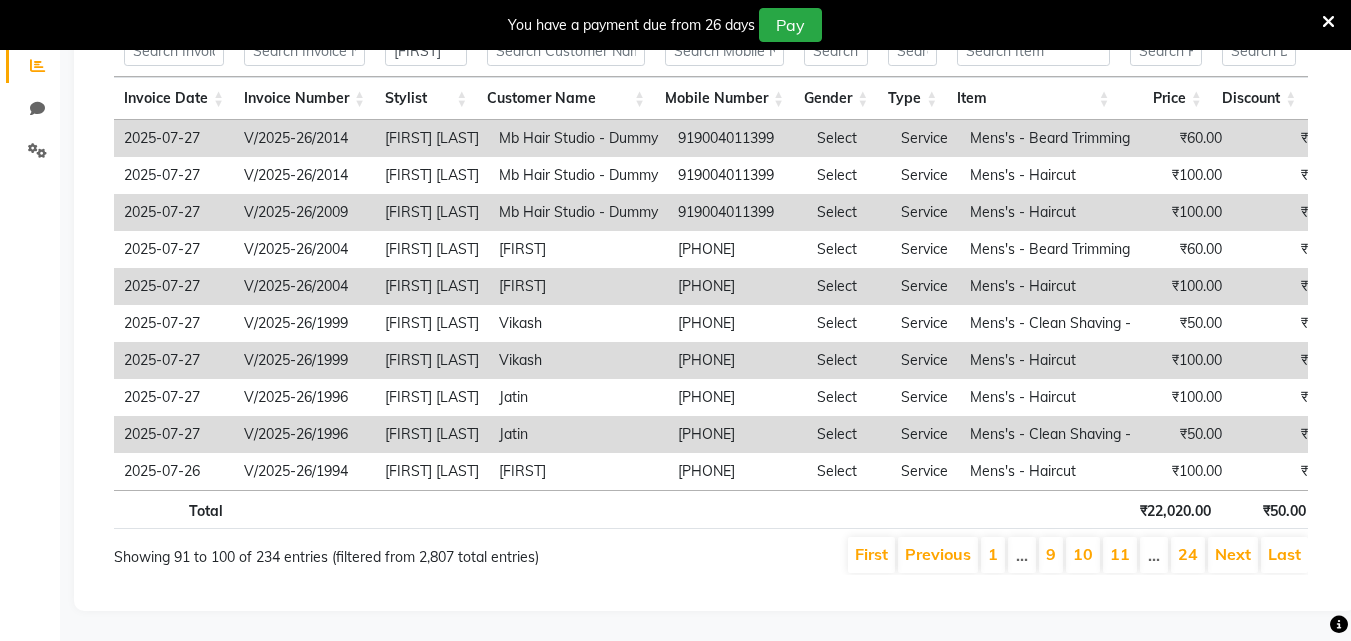 click on "9" at bounding box center (1051, 555) 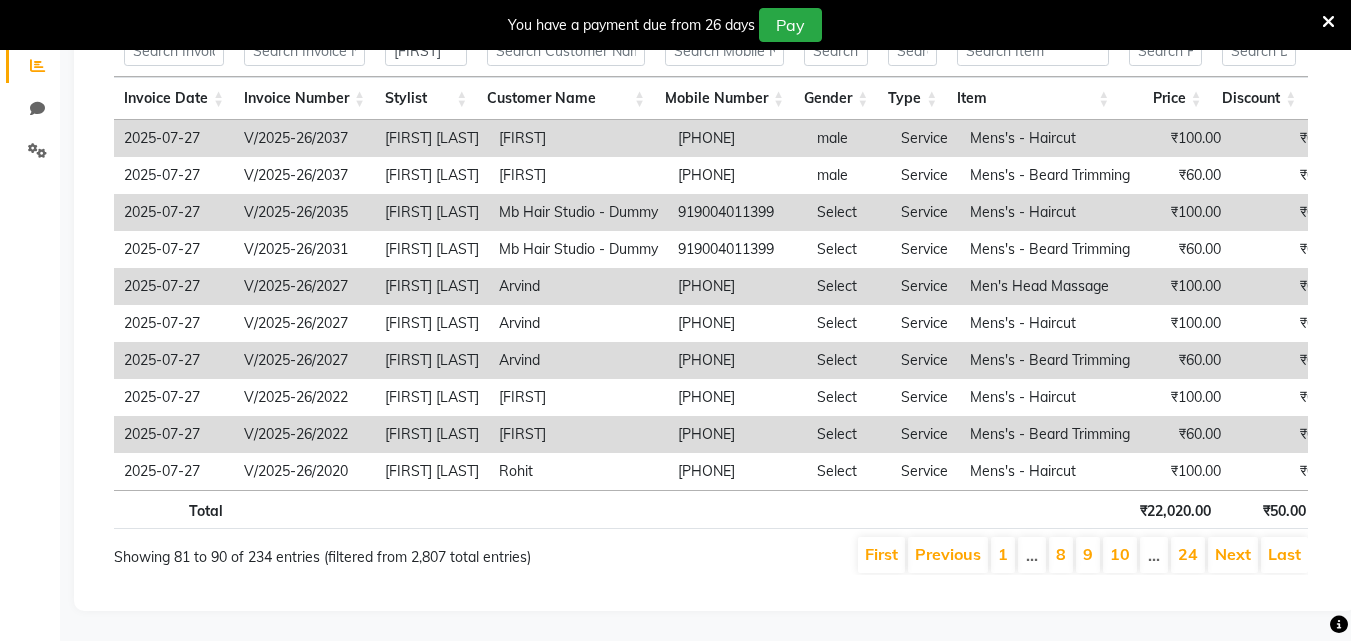 click on "…" at bounding box center (1032, 555) 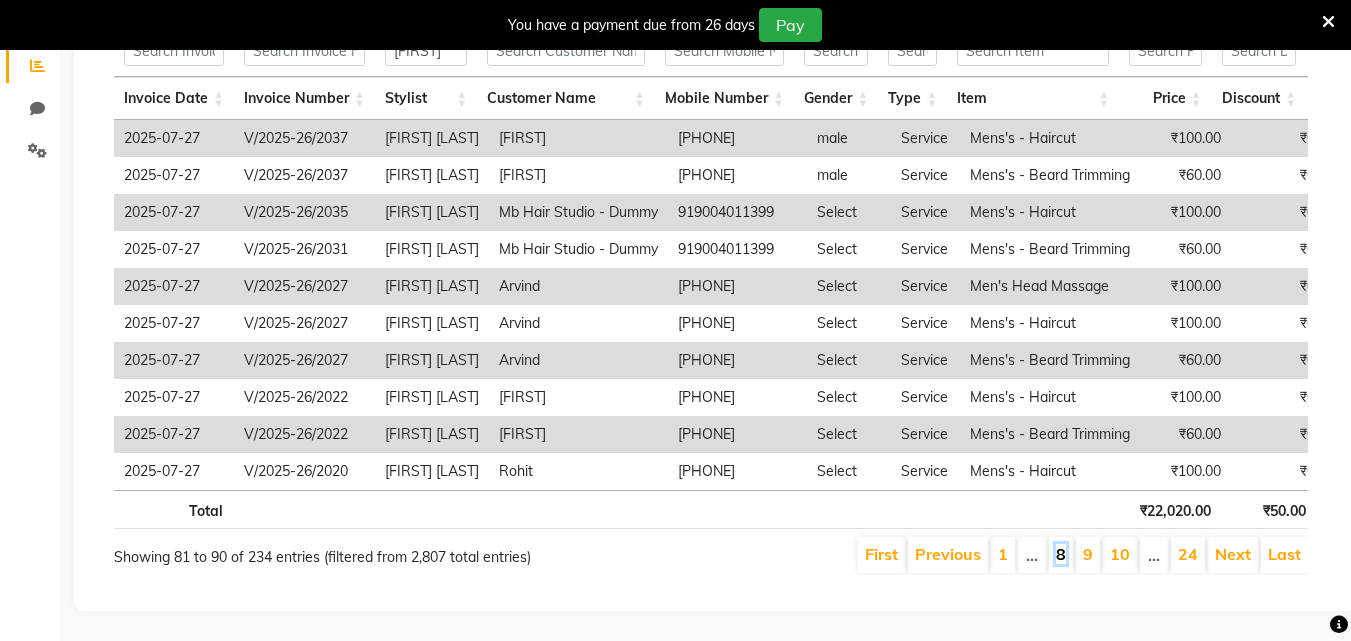 click on "8" at bounding box center [1061, 554] 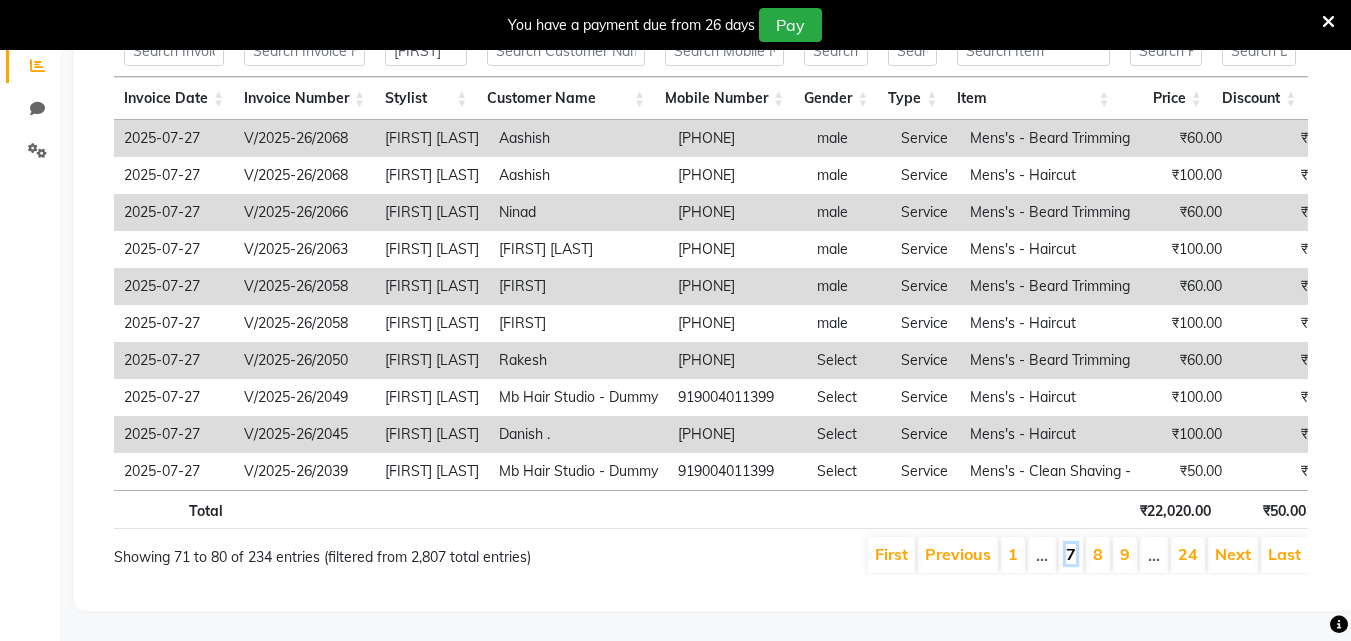 click on "7" at bounding box center (1071, 554) 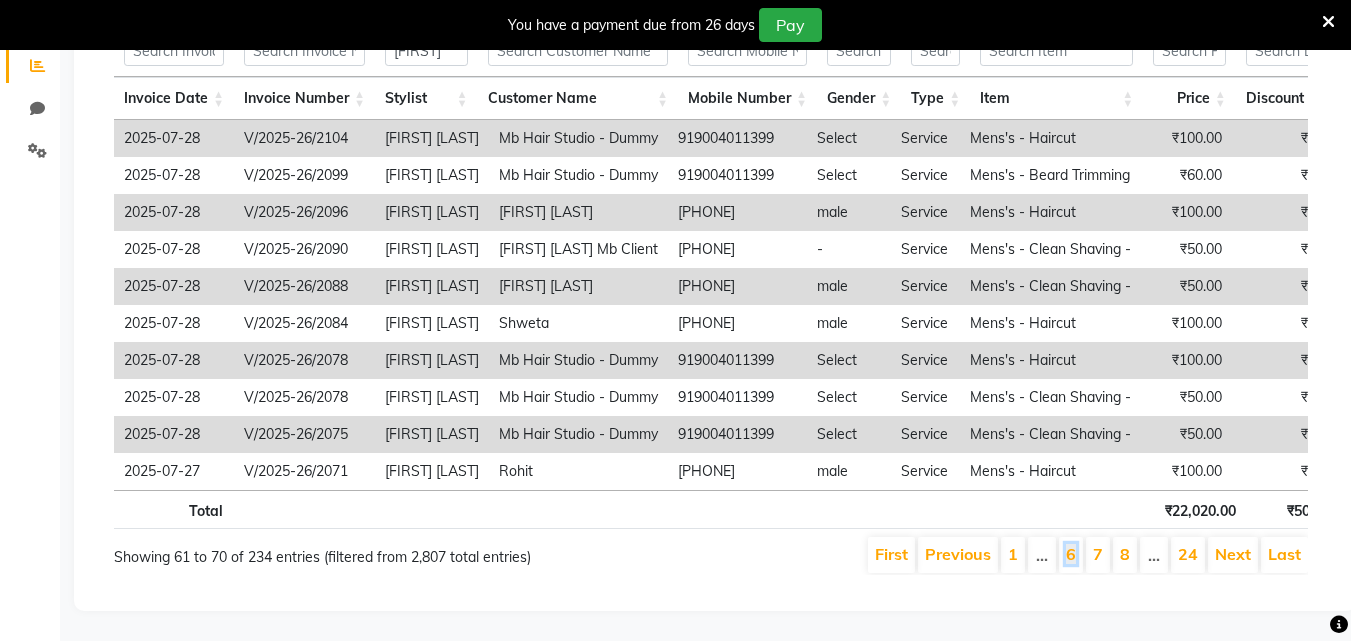 click on "6" at bounding box center [1071, 554] 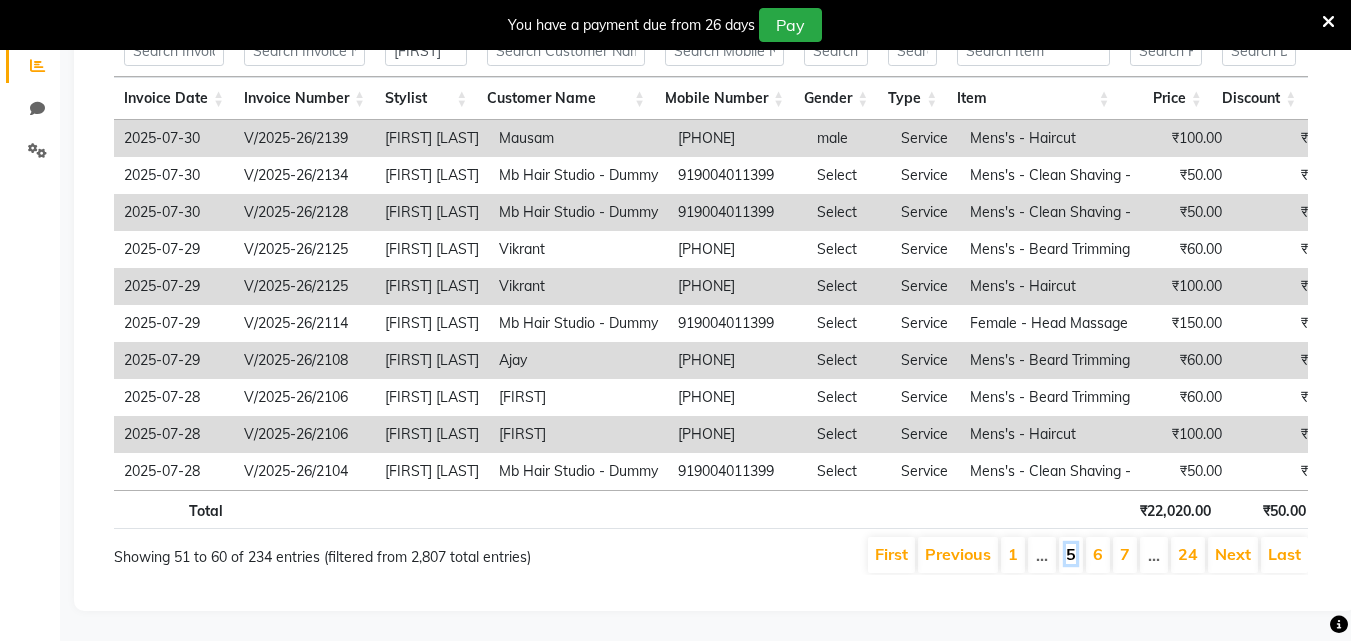 click on "5" at bounding box center (1071, 554) 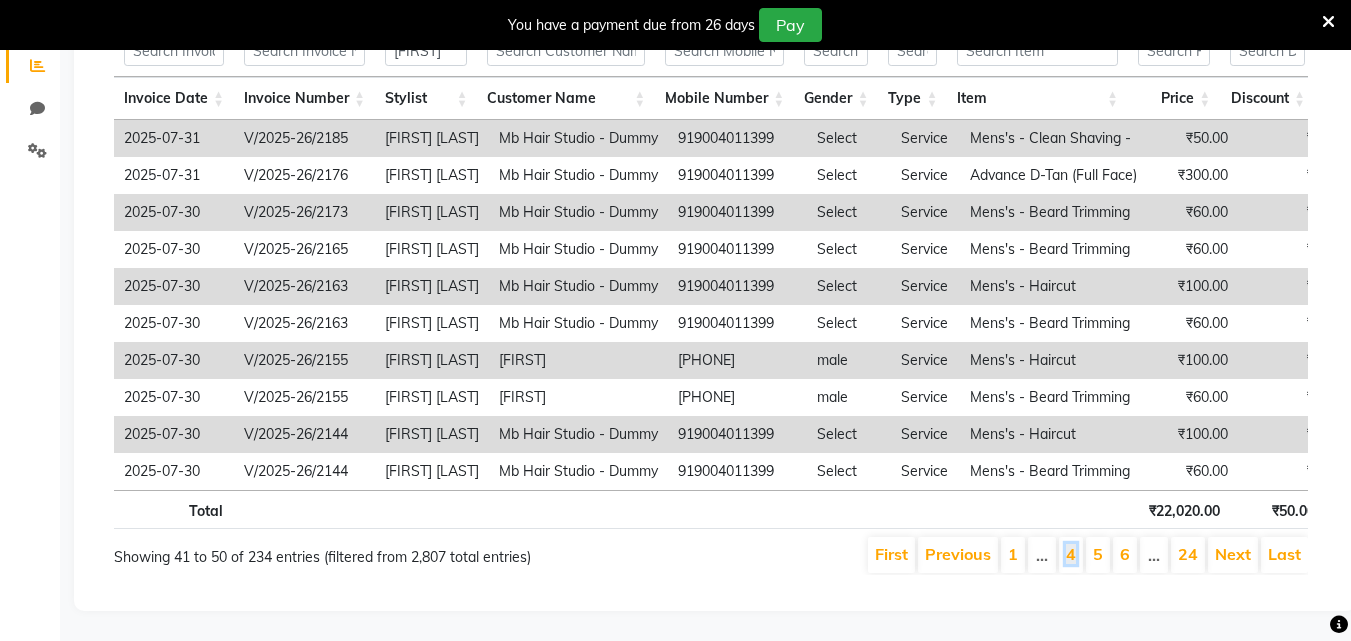 click on "4" at bounding box center (1071, 554) 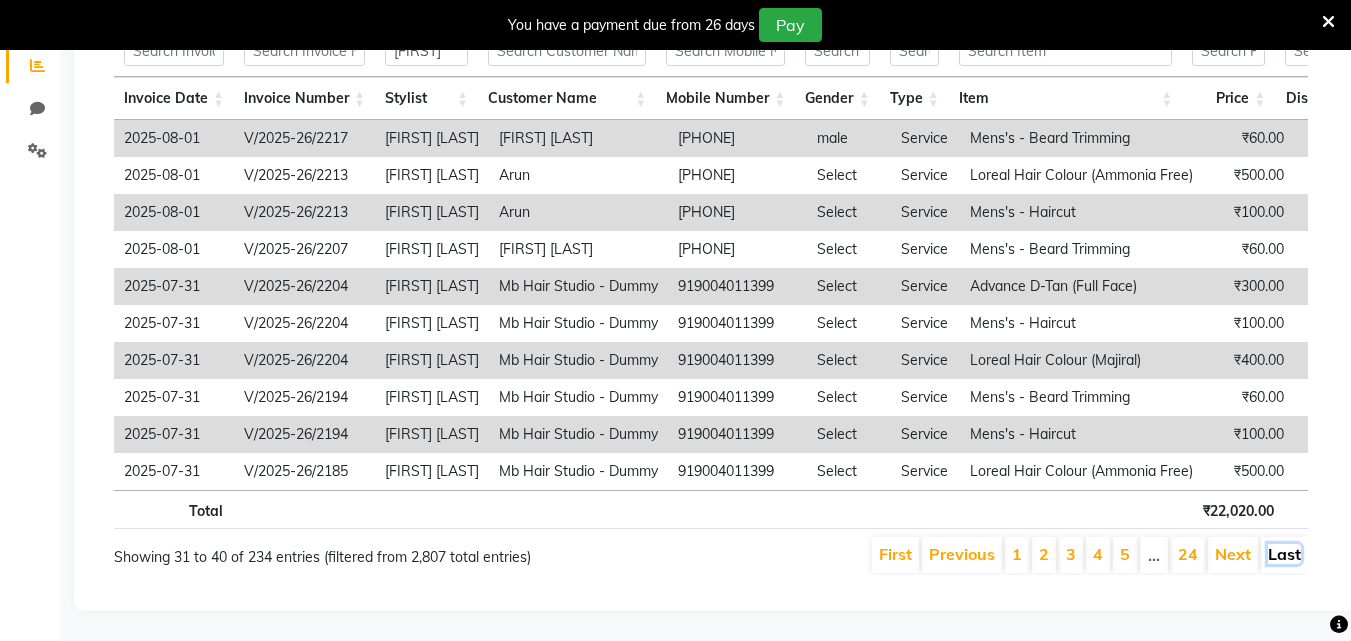click on "Last" at bounding box center (1284, 554) 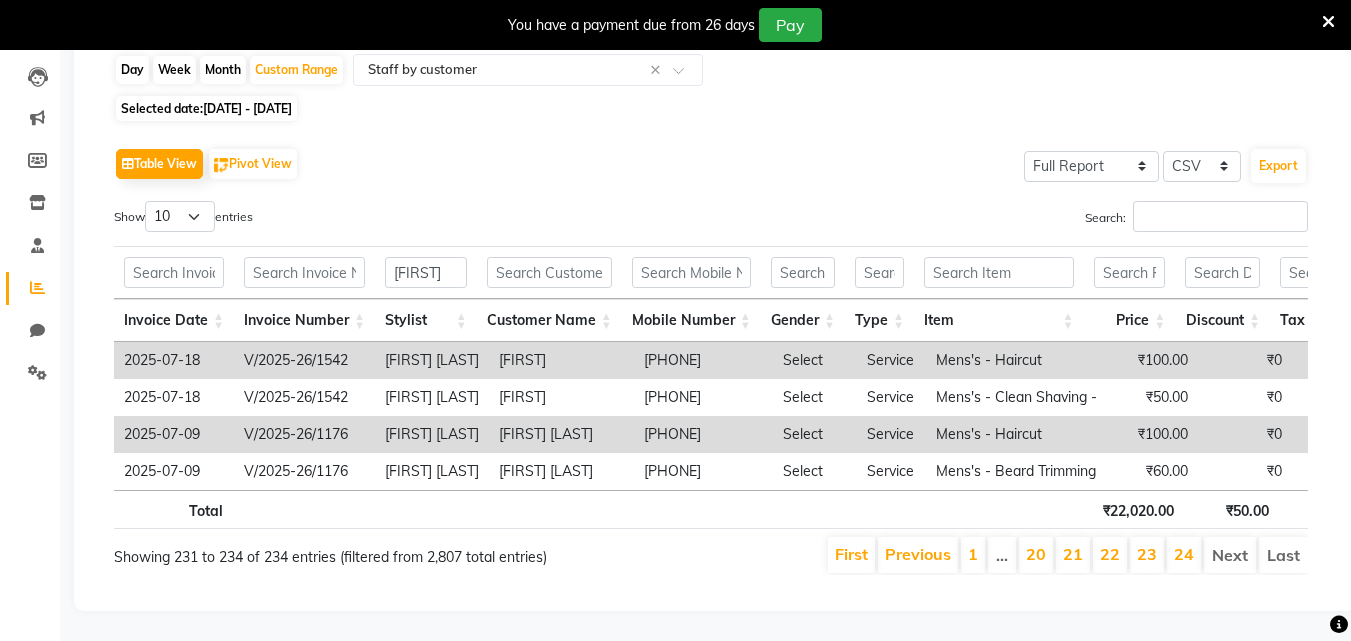 scroll, scrollTop: 235, scrollLeft: 0, axis: vertical 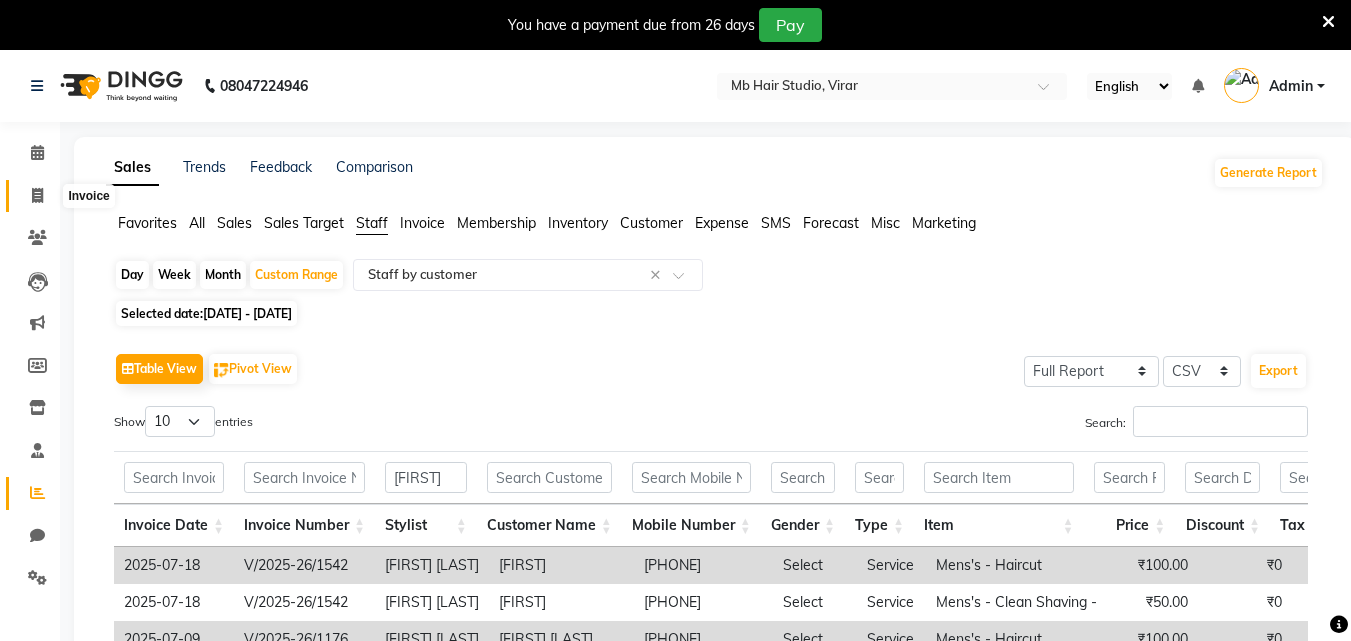 click 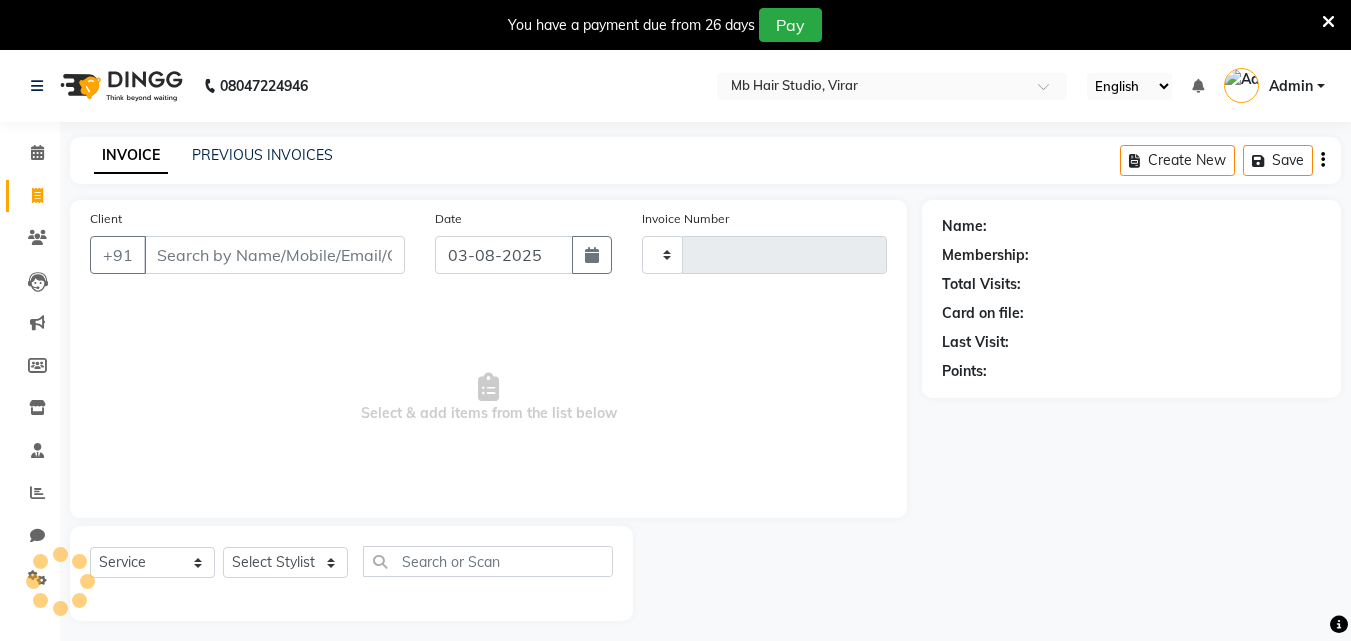 type on "2308" 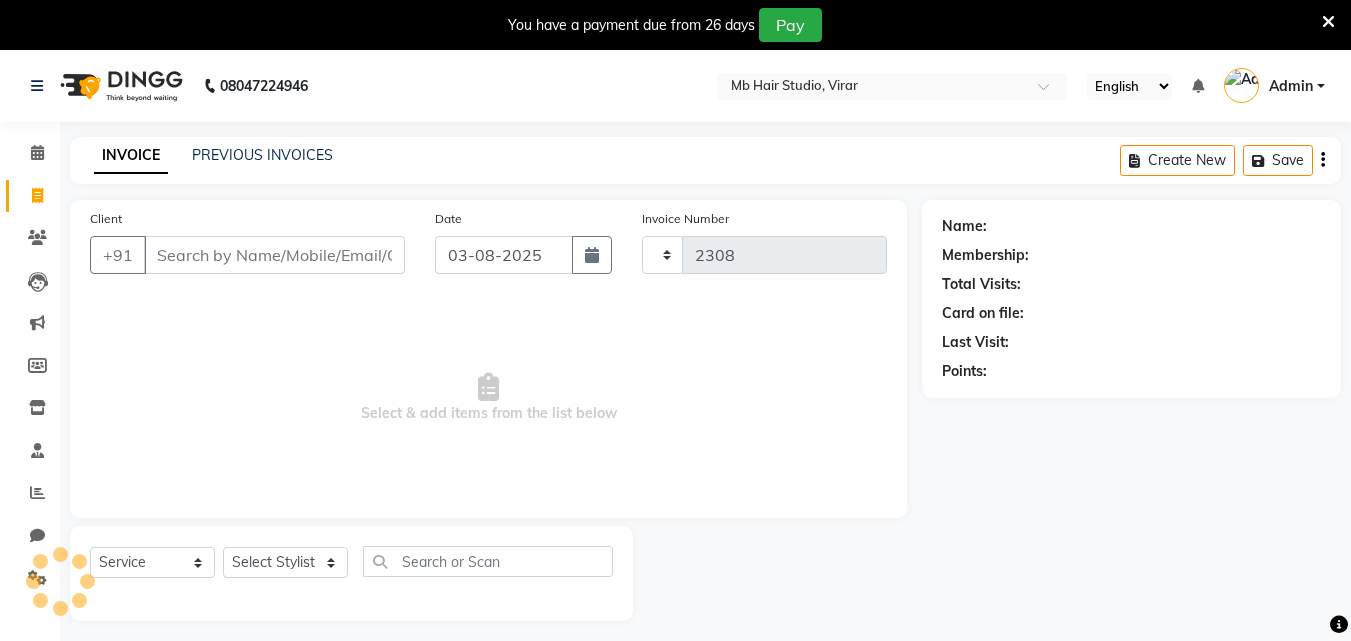 scroll, scrollTop: 50, scrollLeft: 0, axis: vertical 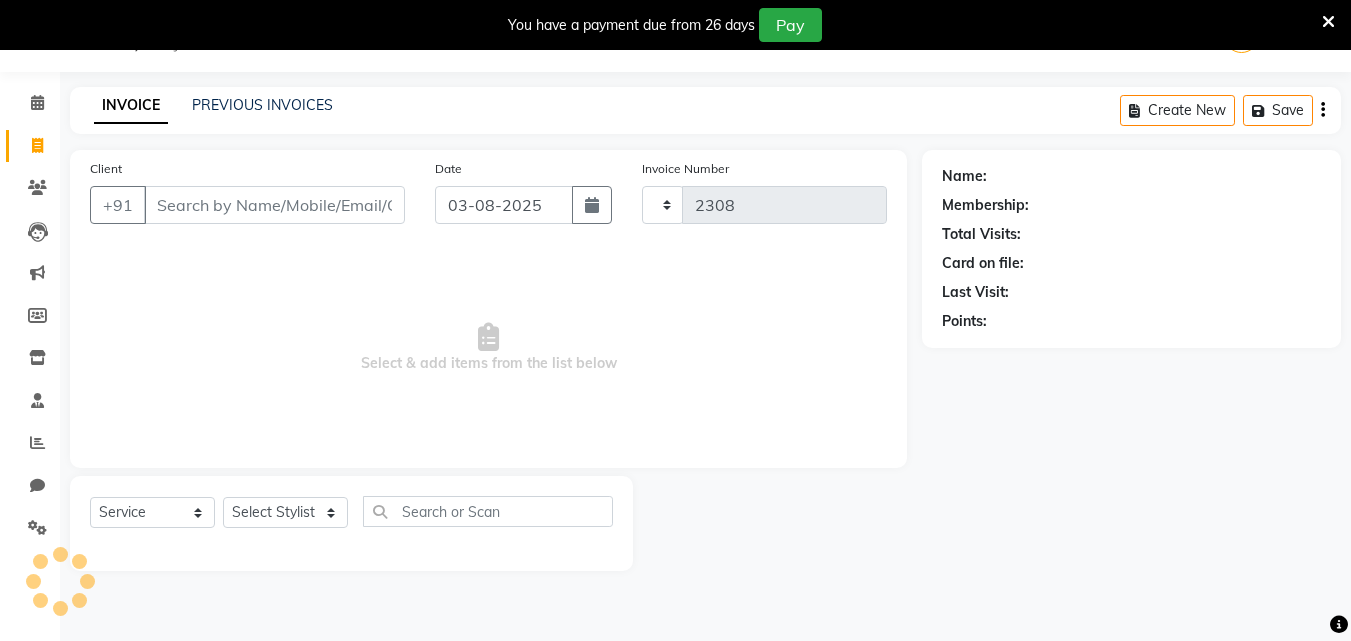 select on "7979" 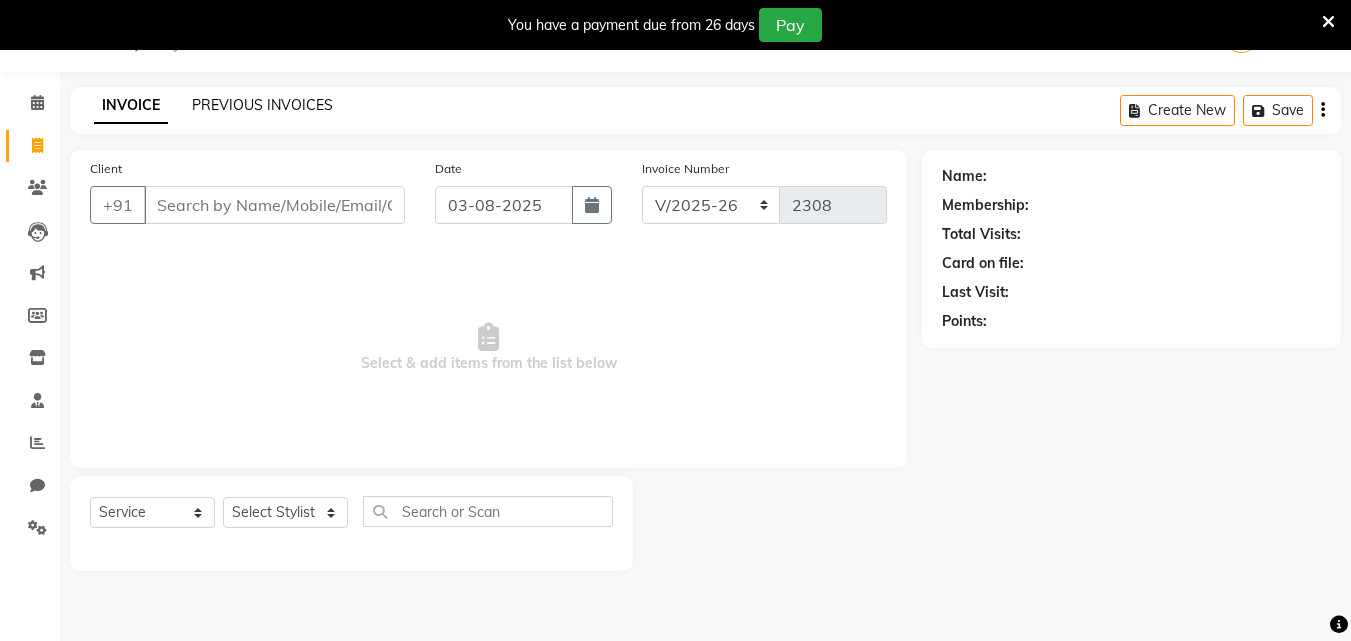 click on "PREVIOUS INVOICES" 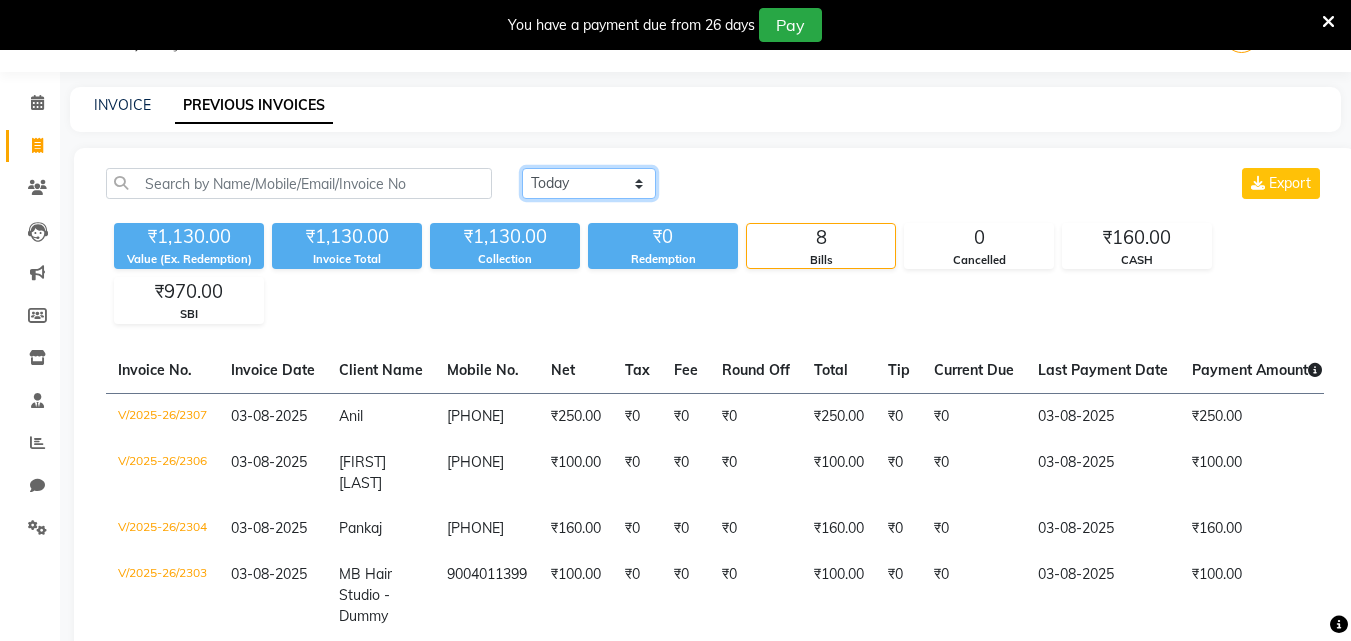 click on "Today Yesterday Custom Range" 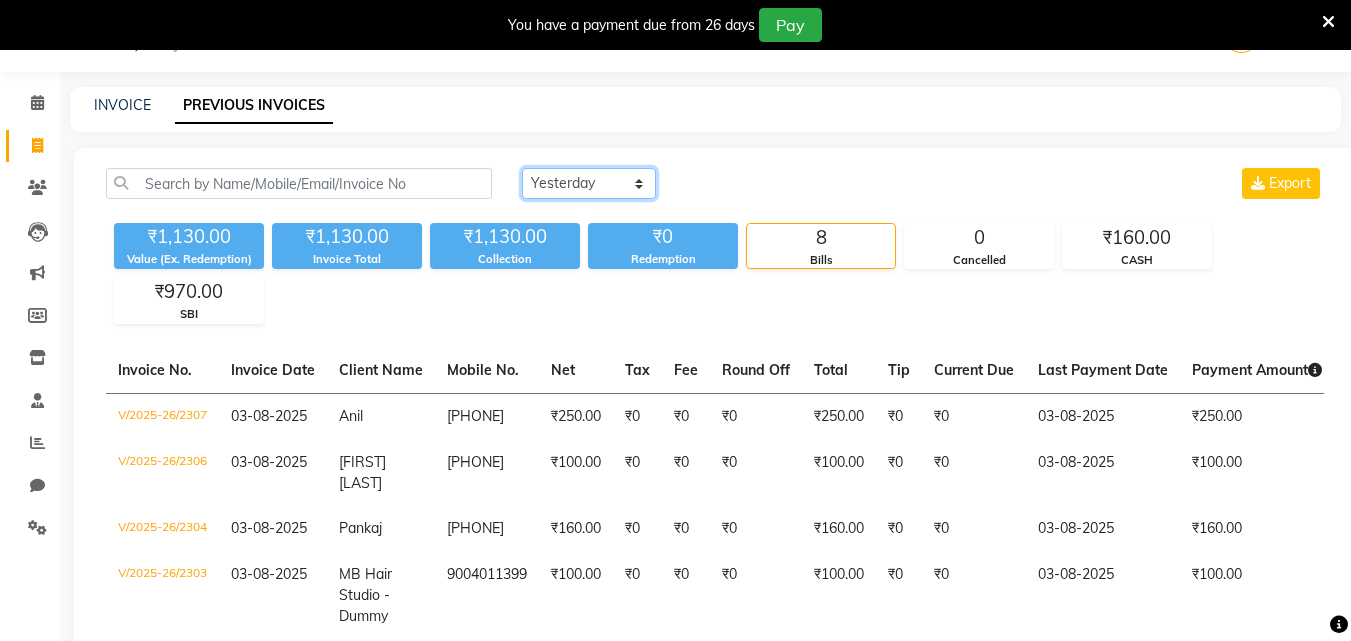 click on "Today Yesterday Custom Range" 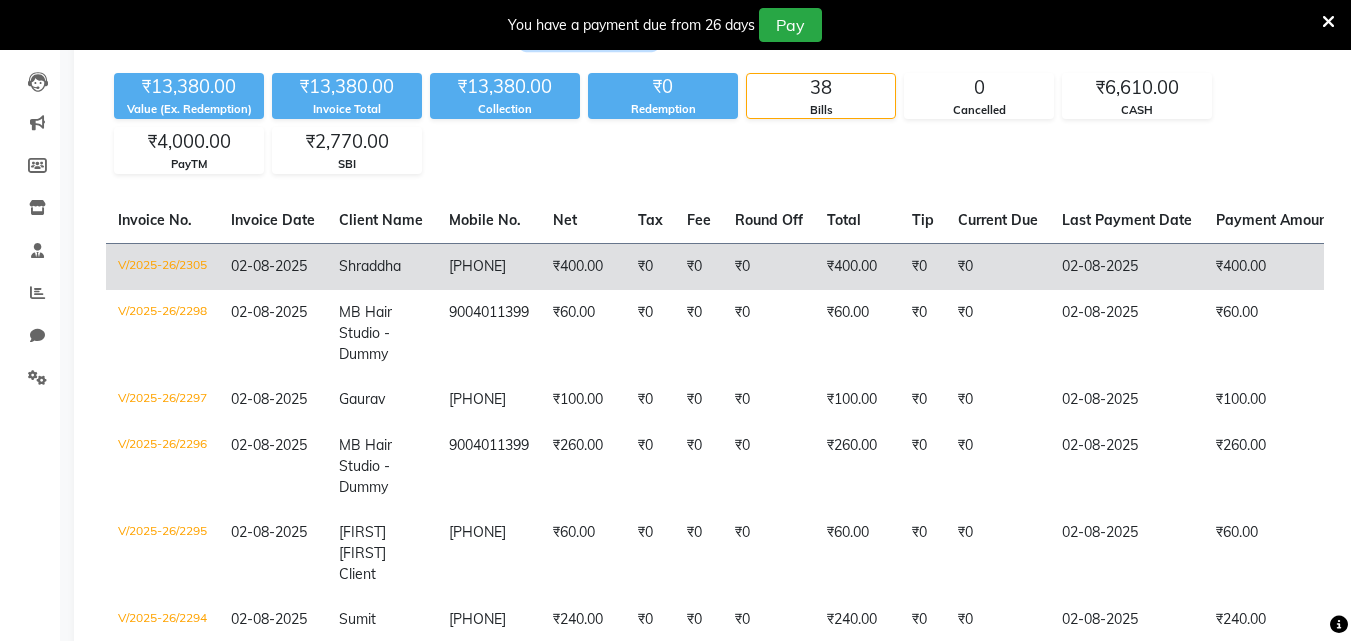 scroll, scrollTop: 0, scrollLeft: 0, axis: both 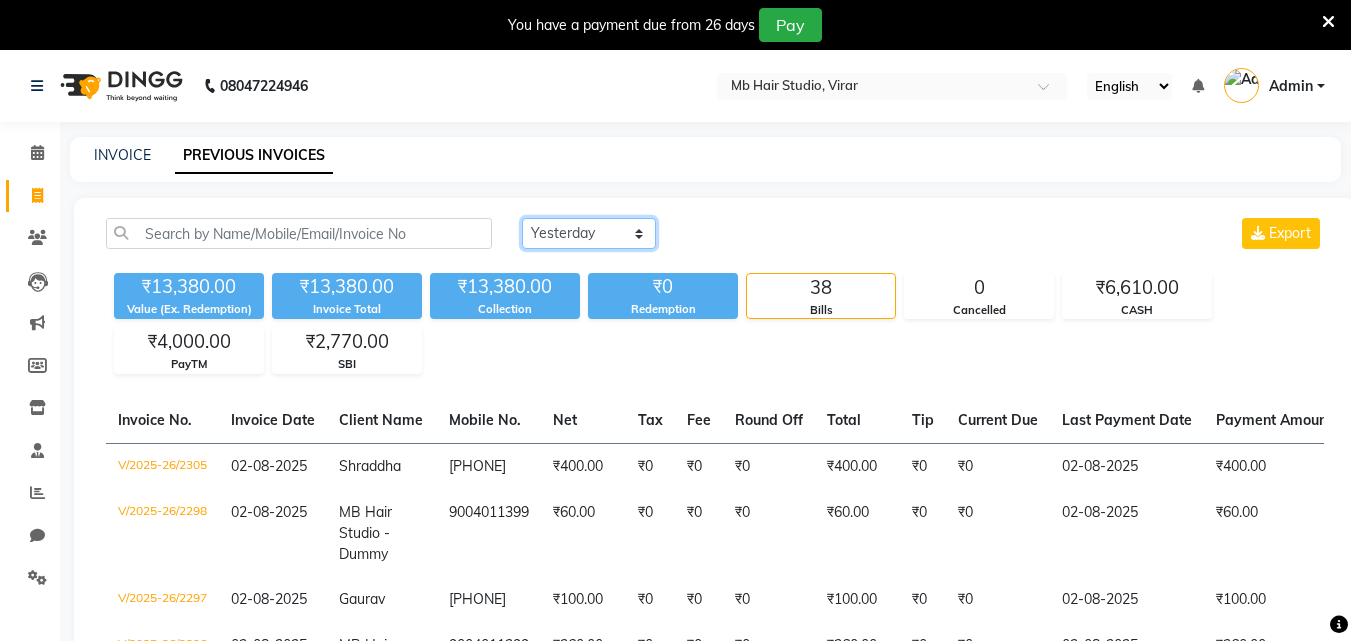 click on "Today Yesterday Custom Range" 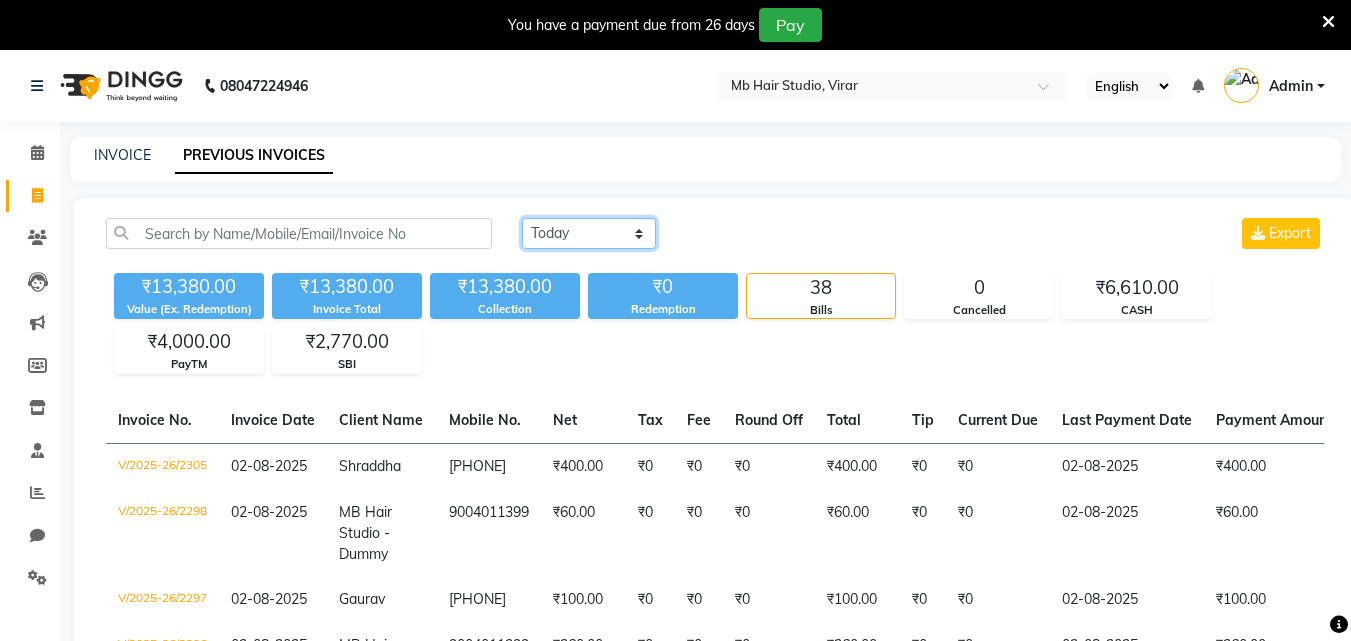click on "Today Yesterday Custom Range" 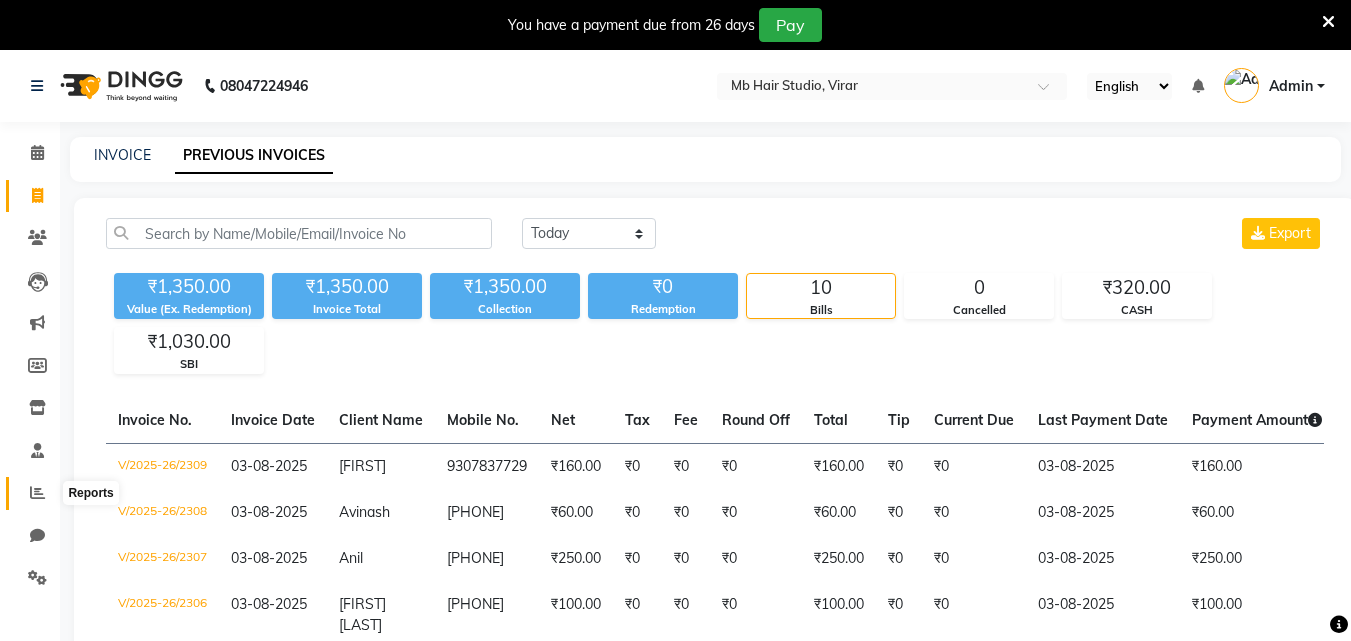 click 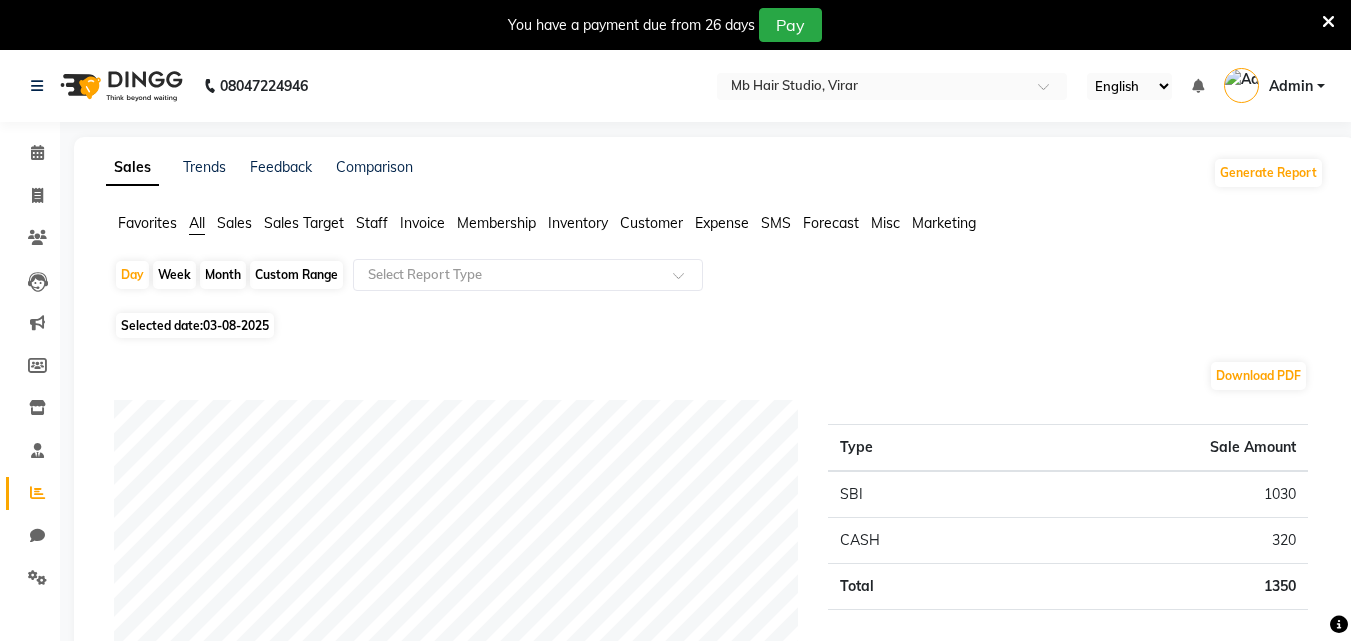 click on "Sales" 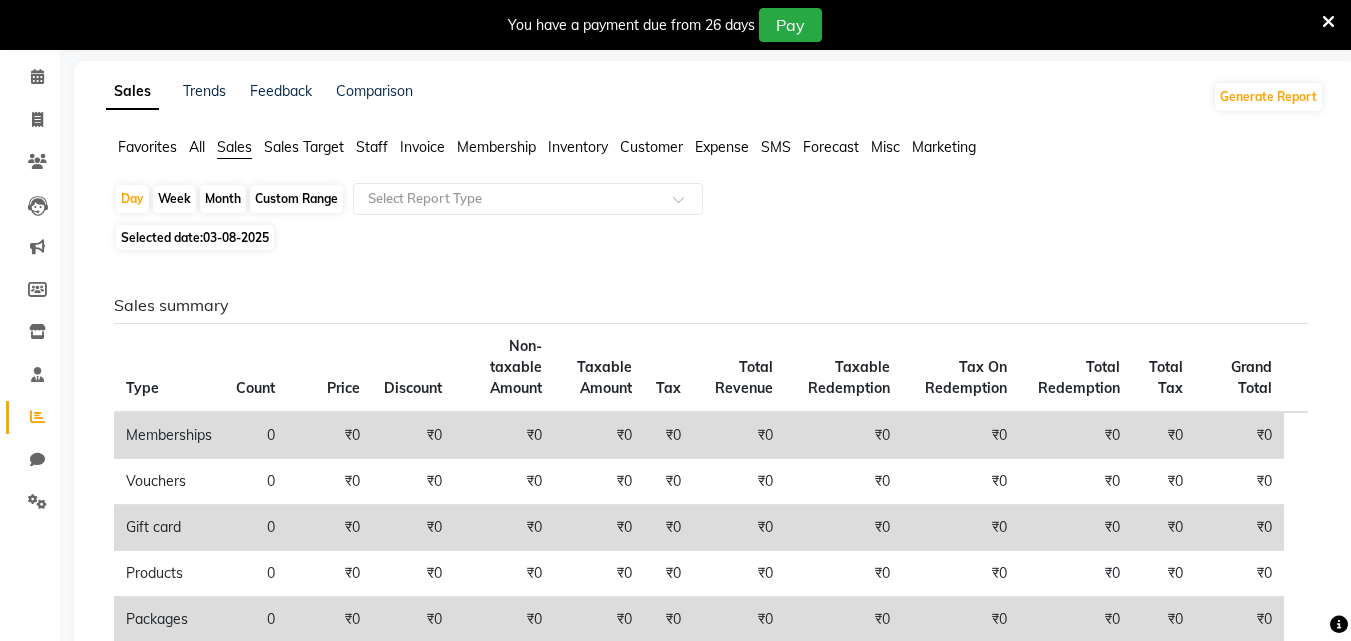 scroll, scrollTop: 0, scrollLeft: 0, axis: both 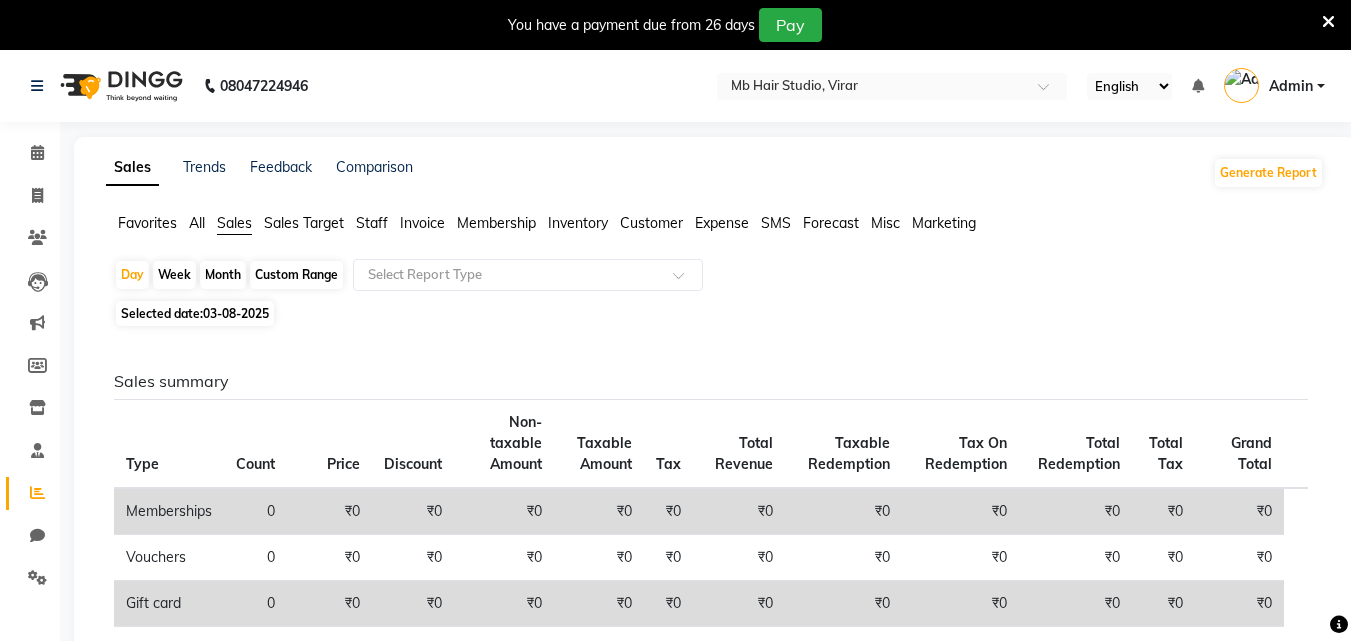 click on "Custom Range" 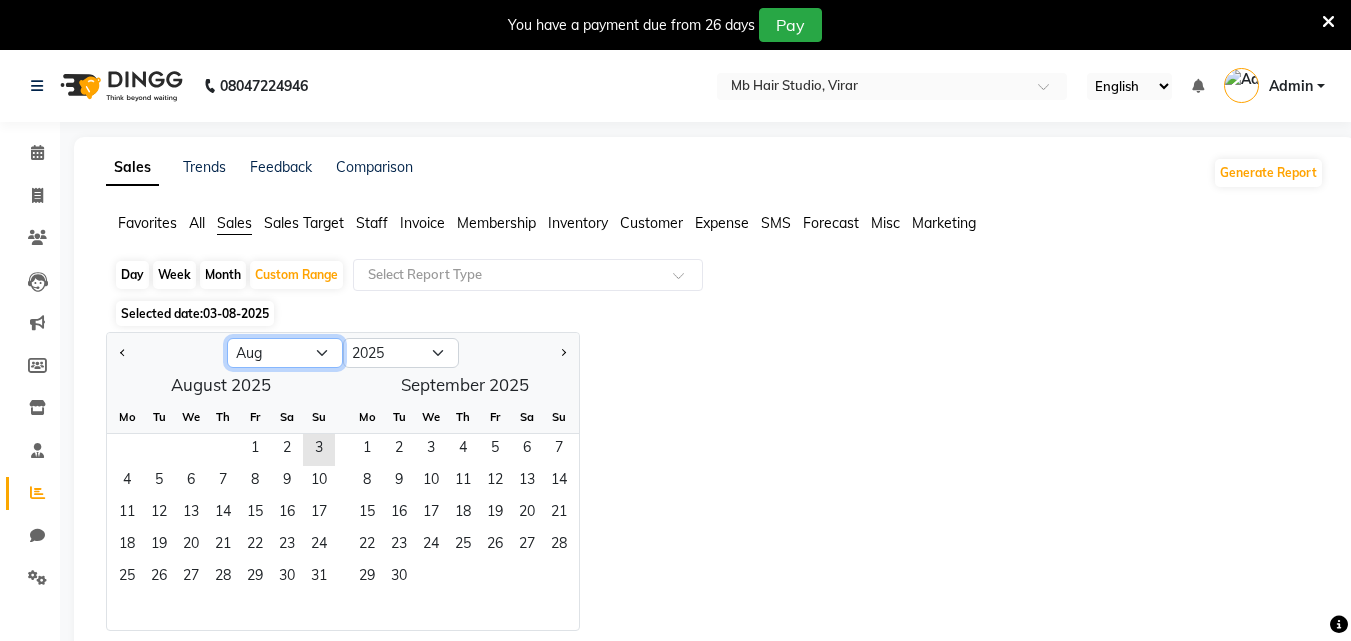 click on "Jan Feb Mar Apr May Jun Jul Aug Sep Oct Nov Dec" 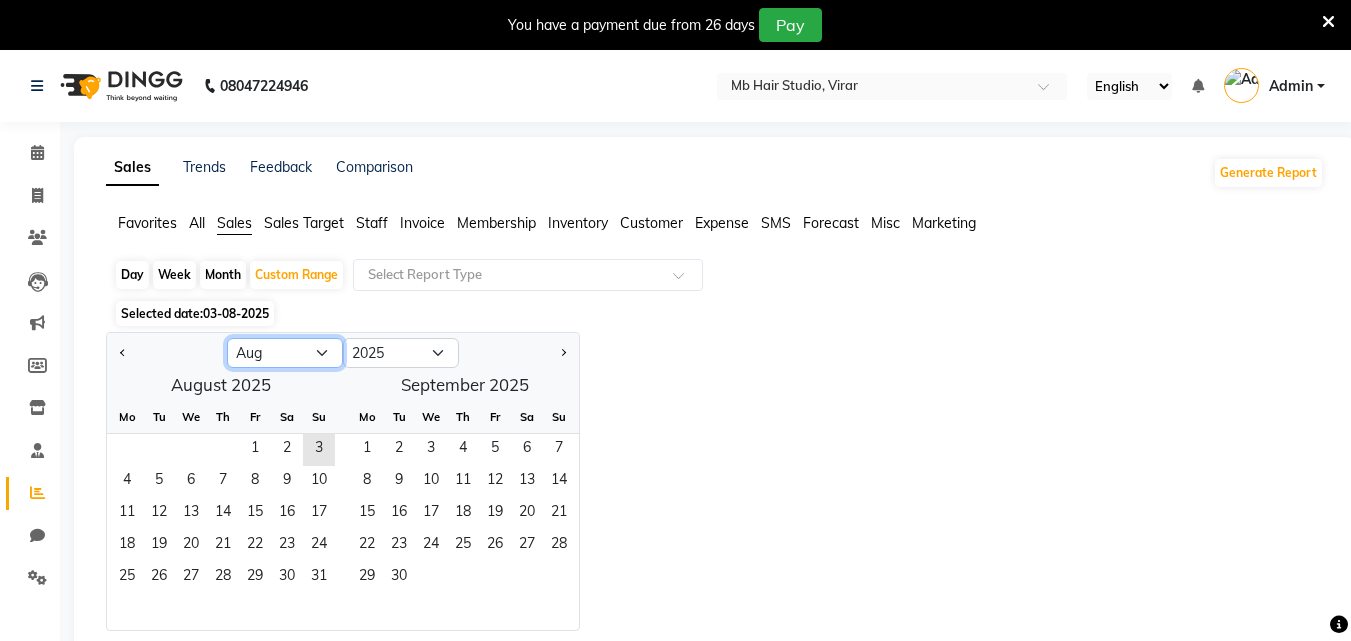 select on "7" 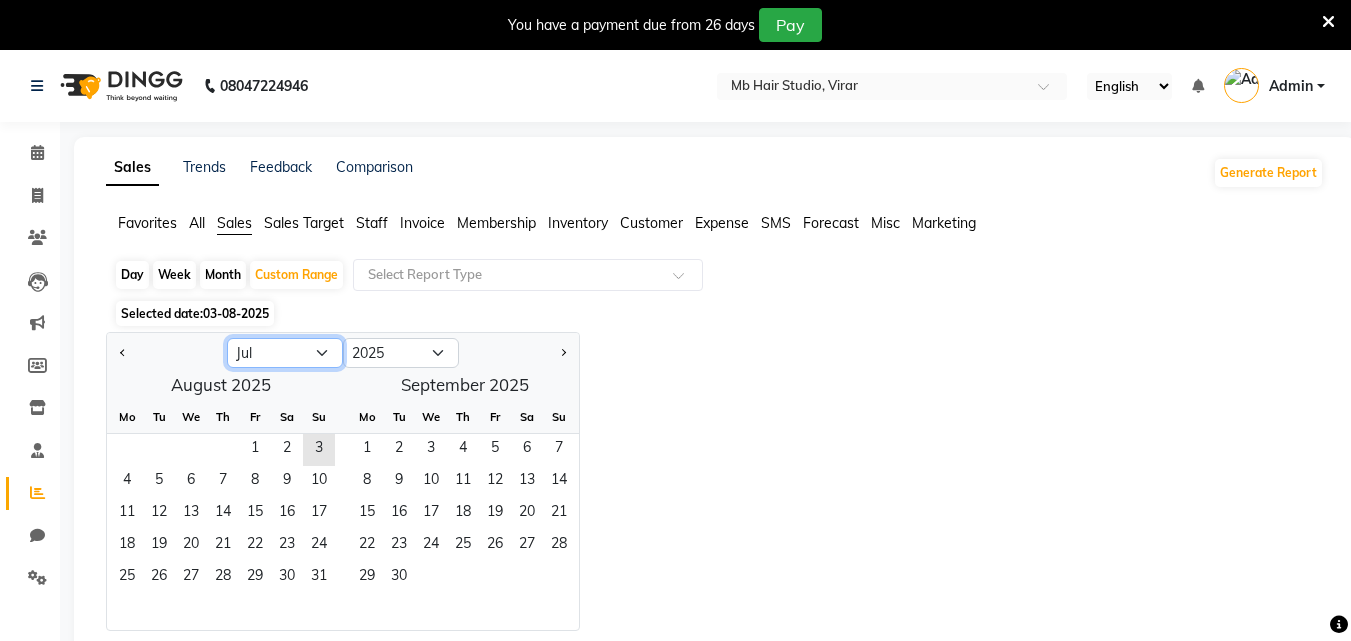 click on "Jan Feb Mar Apr May Jun Jul Aug Sep Oct Nov Dec" 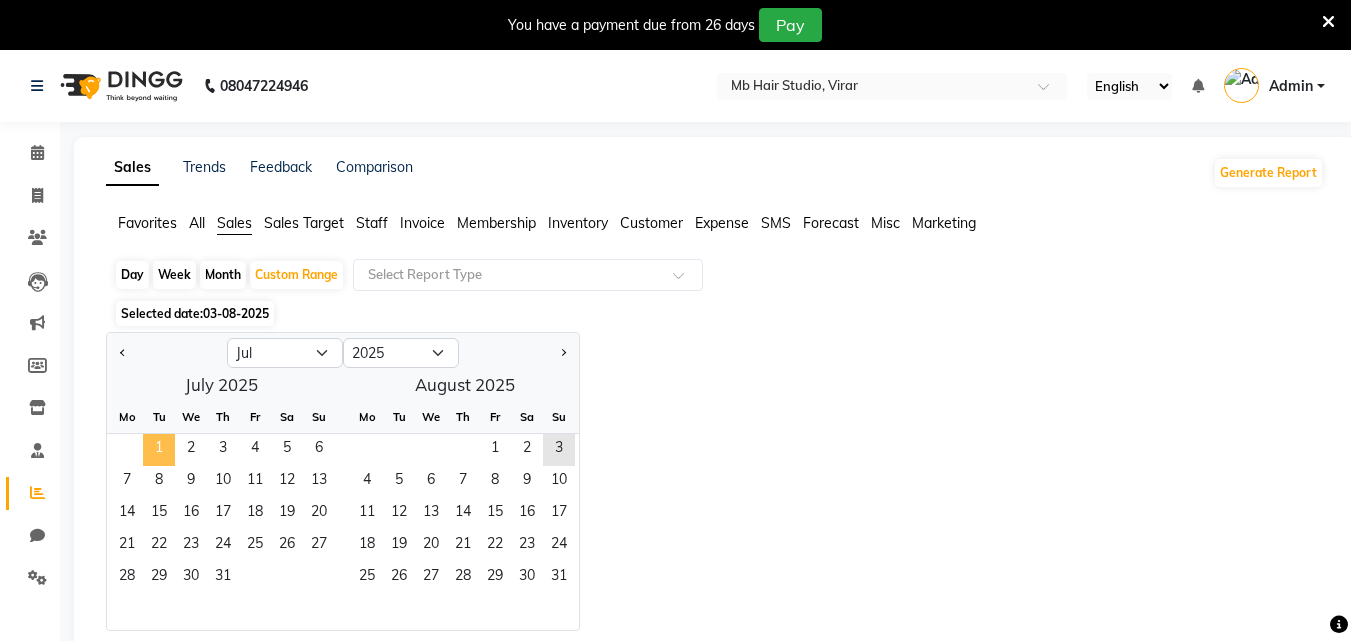 click on "1" 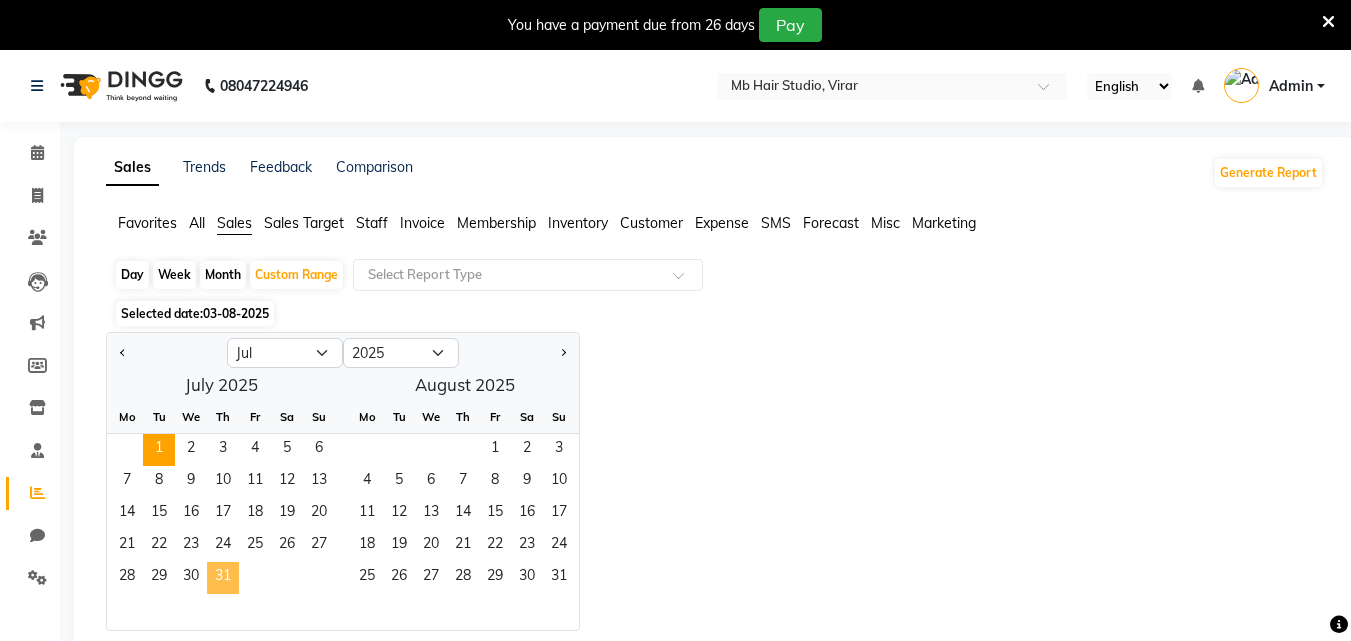 click on "31" 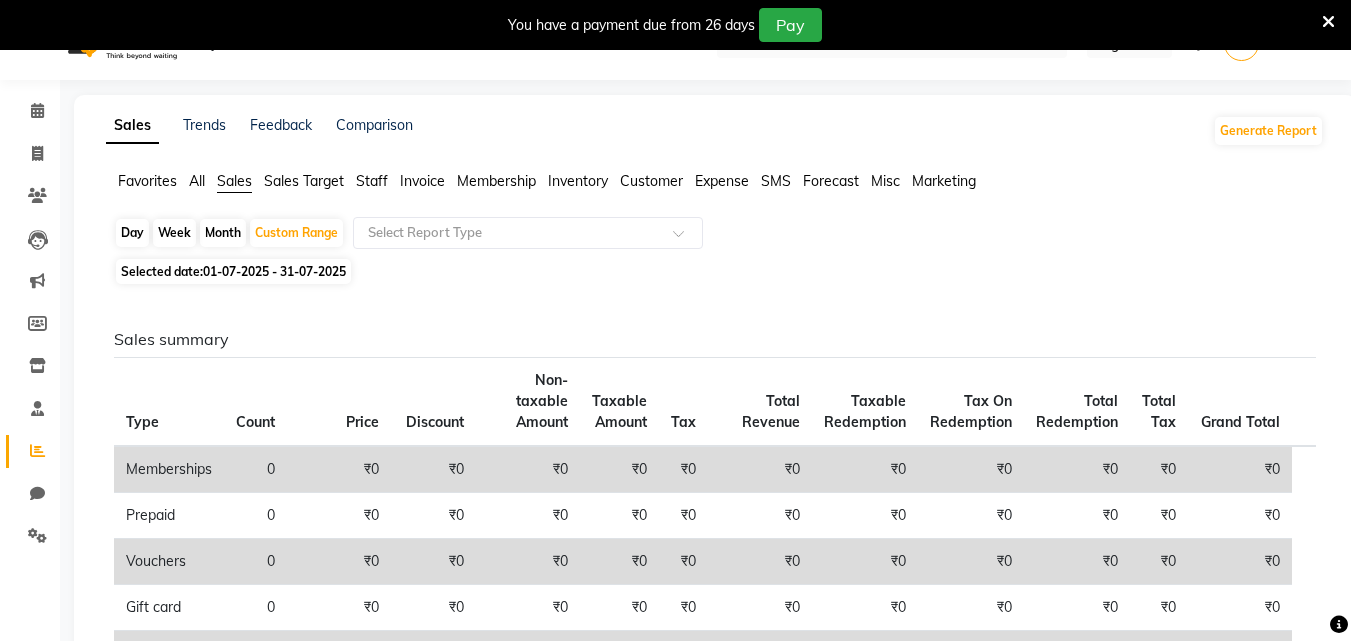 scroll, scrollTop: 0, scrollLeft: 0, axis: both 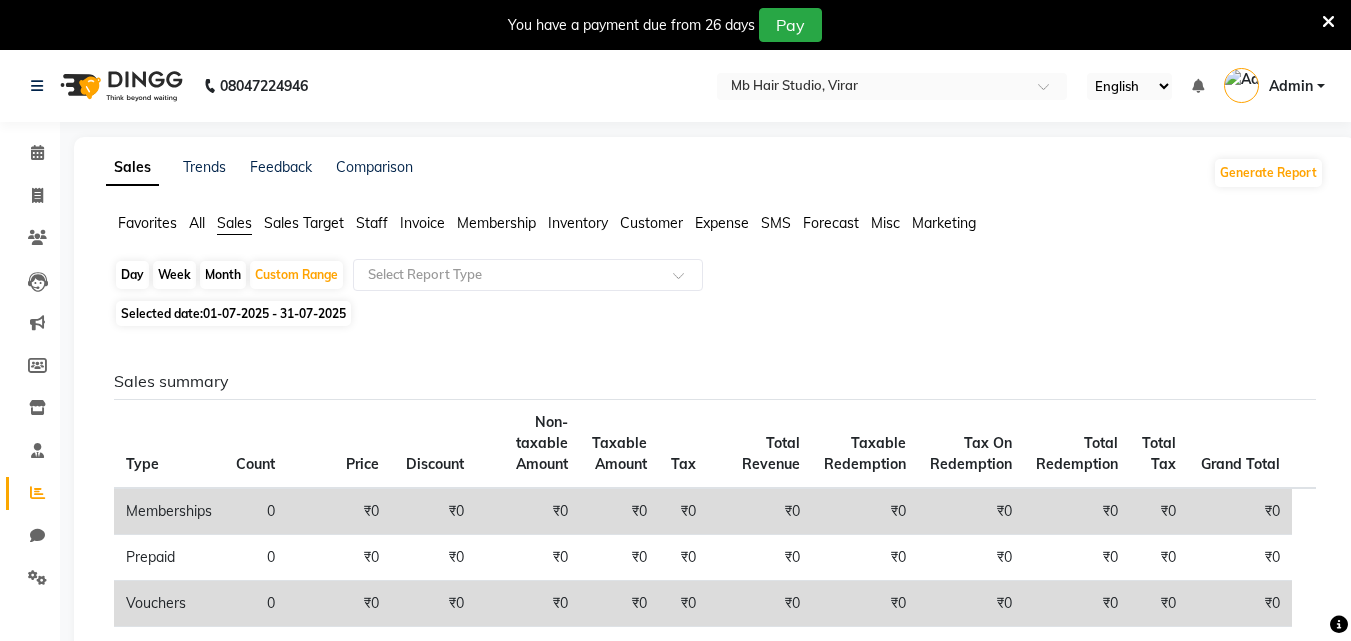 click on "Sales Target" 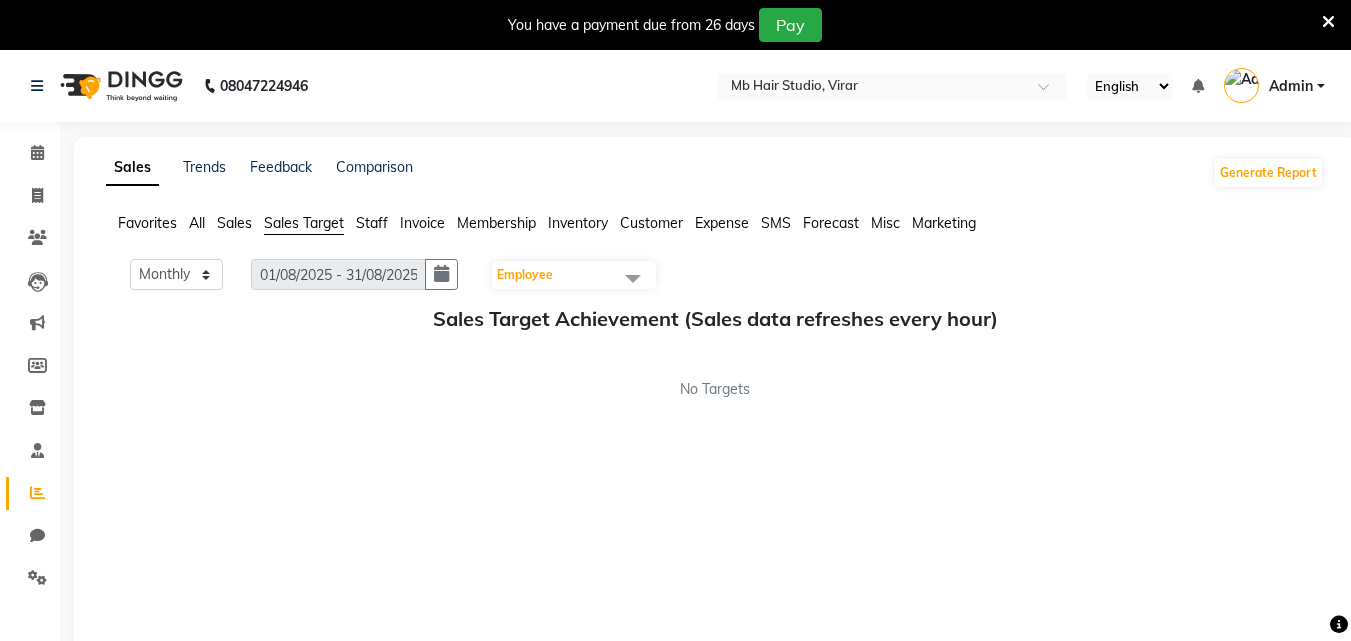 click on "Favorites All Sales Sales Target Staff Invoice Membership Inventory Customer Expense SMS Forecast Misc Marketing" 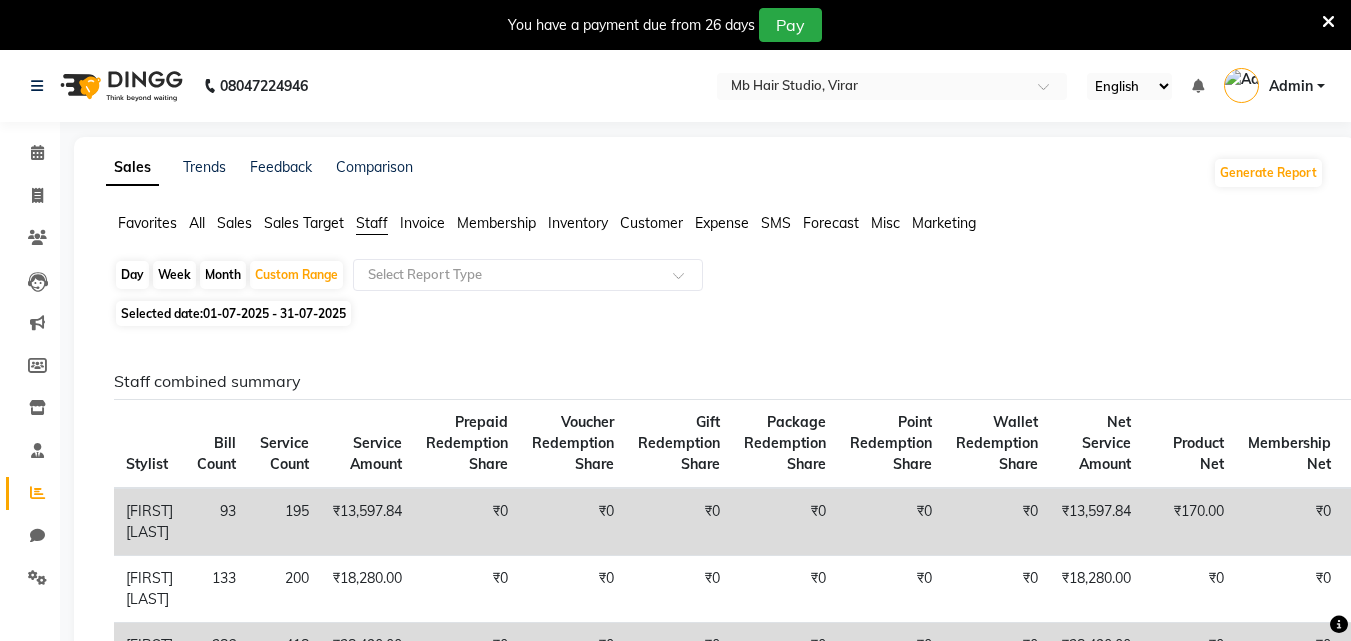 click on "Invoice" 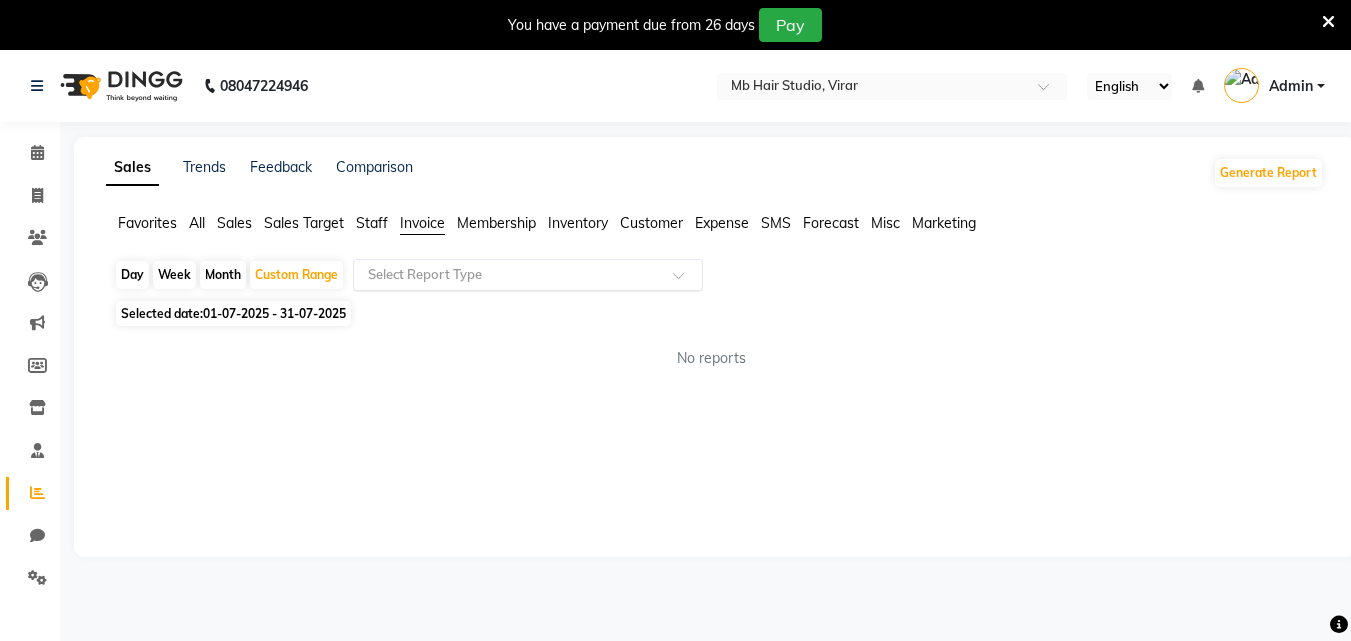 click 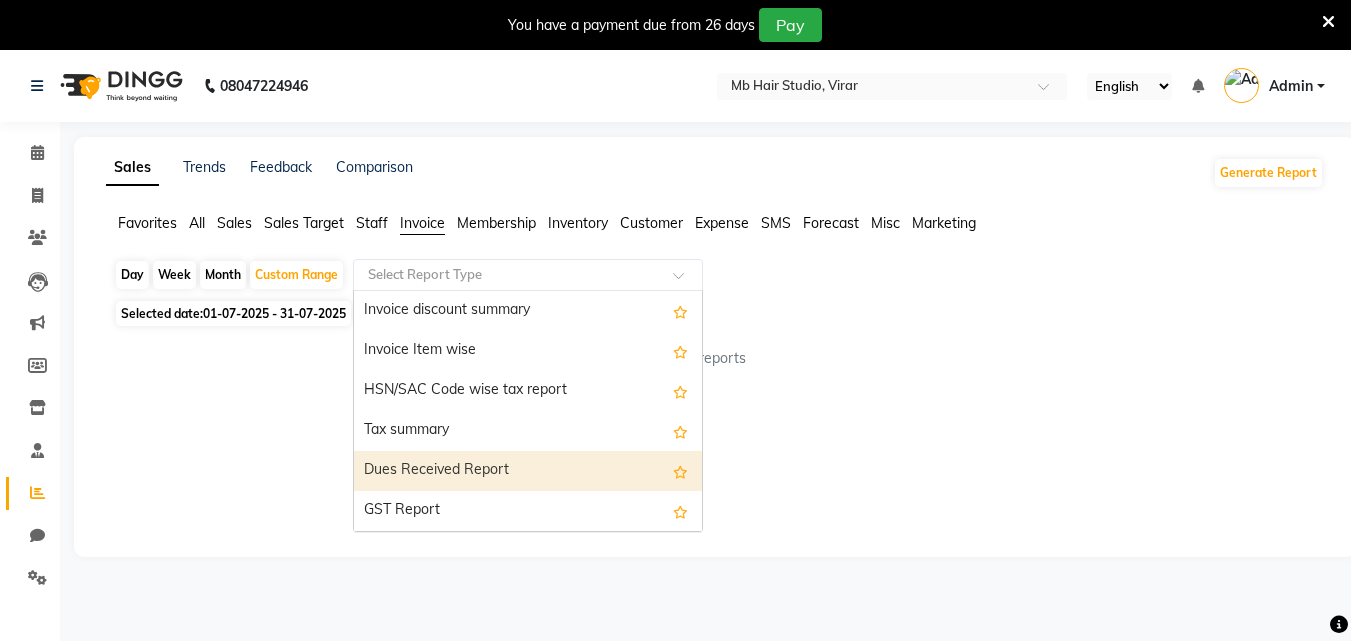 scroll, scrollTop: 100, scrollLeft: 0, axis: vertical 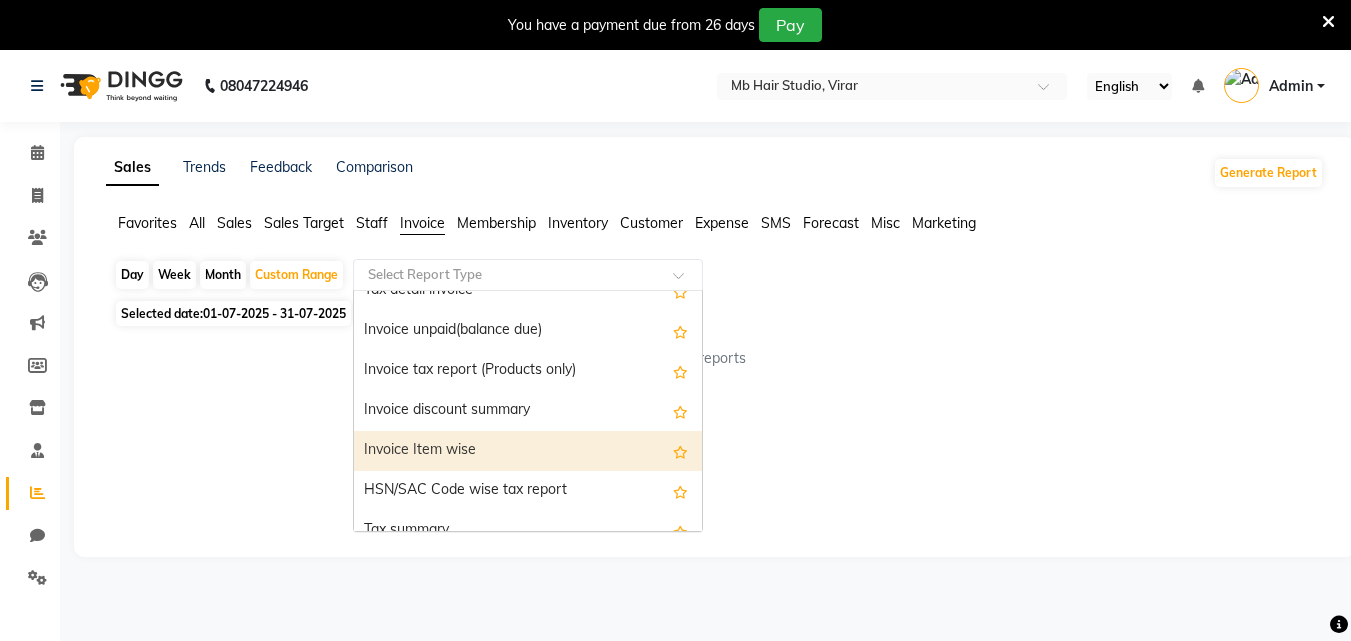click on "Invoice Item wise" at bounding box center (528, 451) 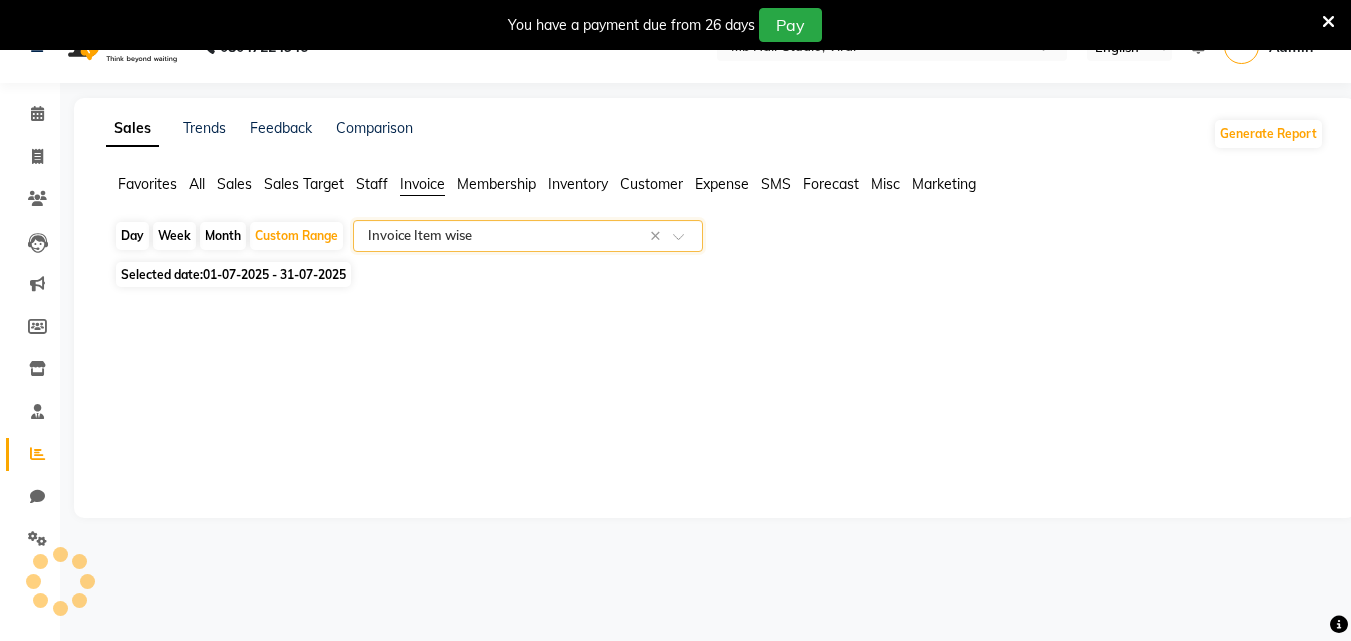 scroll, scrollTop: 50, scrollLeft: 0, axis: vertical 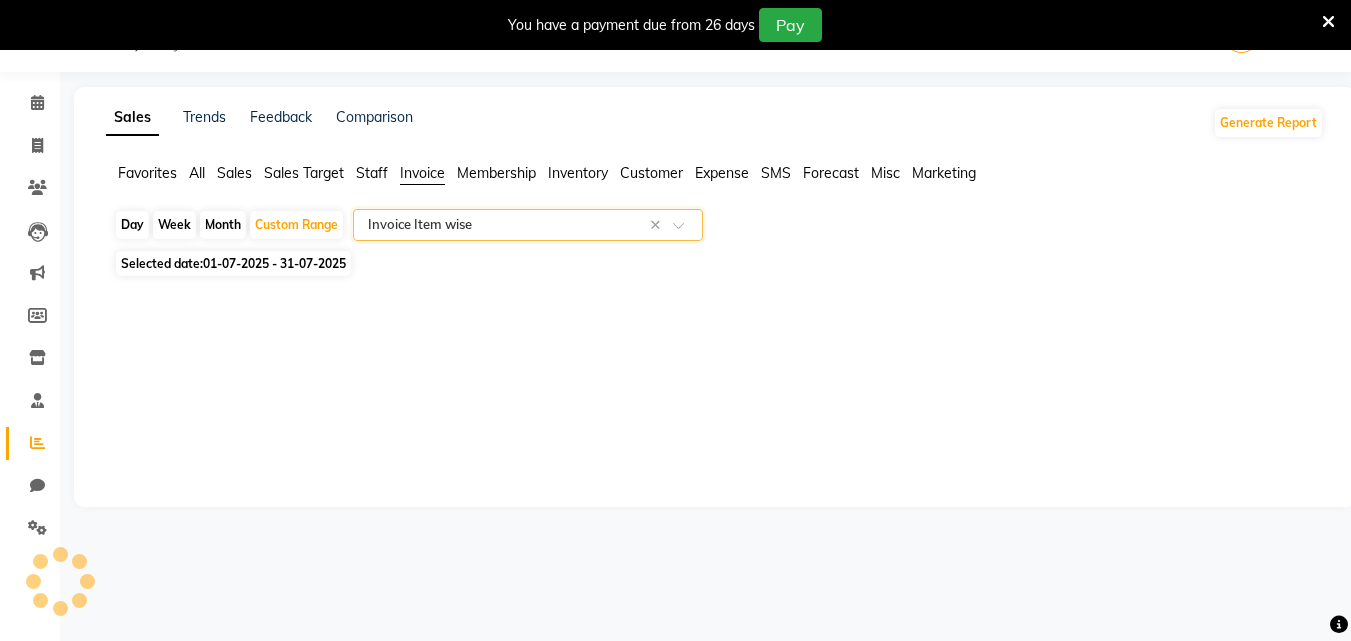 select on "full_report" 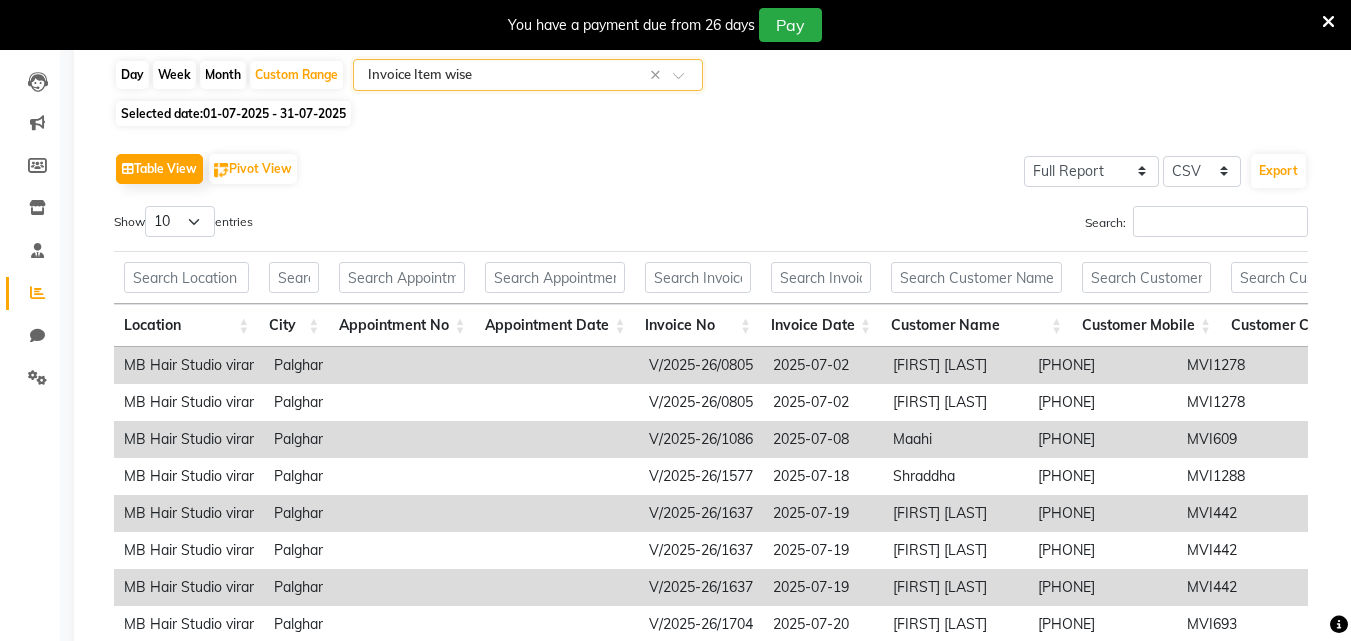 scroll, scrollTop: 0, scrollLeft: 0, axis: both 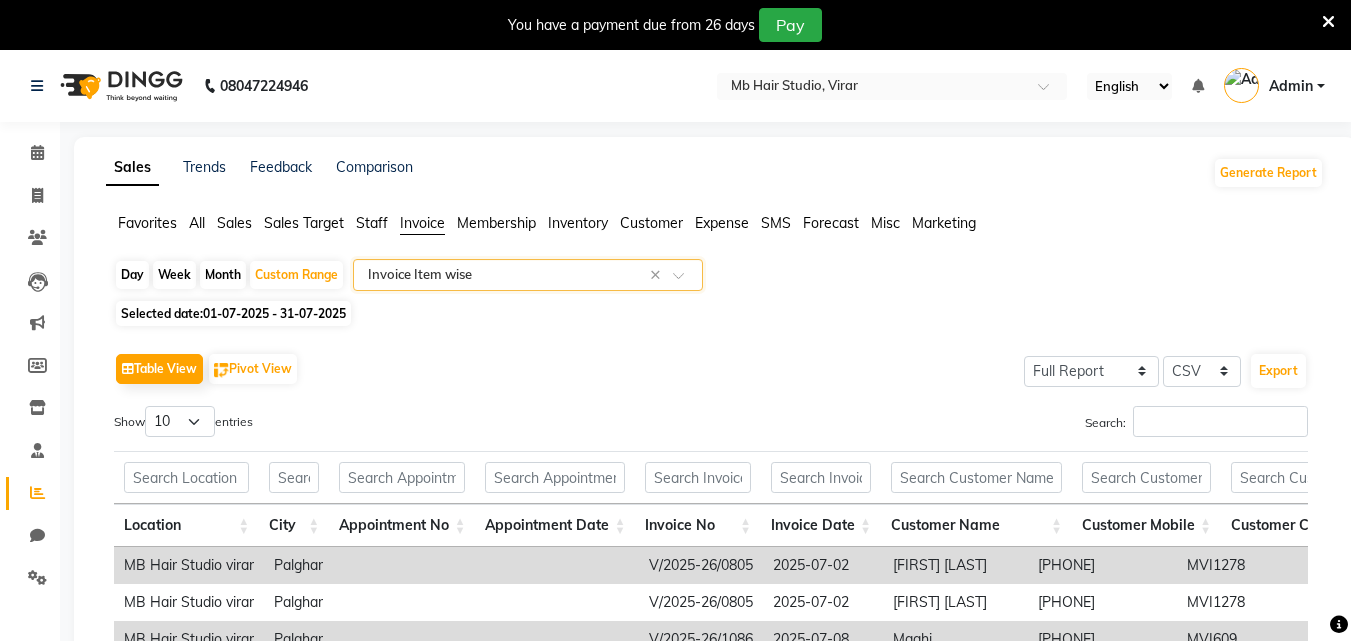 click 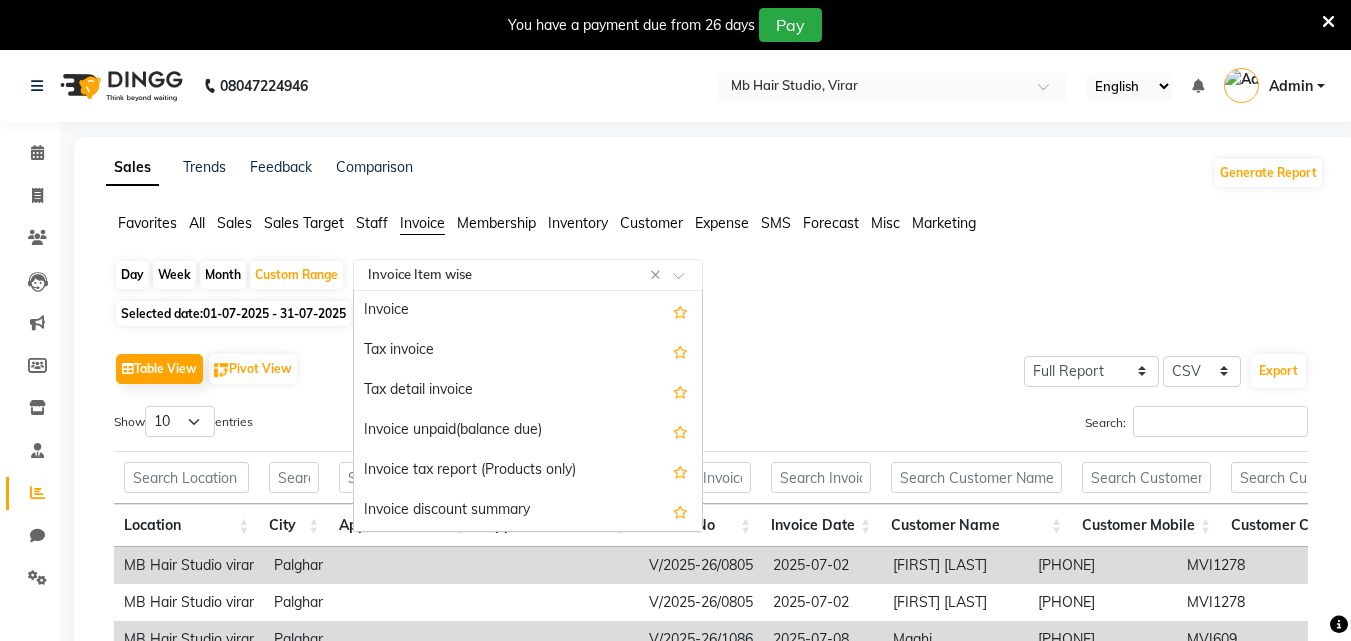 scroll, scrollTop: 240, scrollLeft: 0, axis: vertical 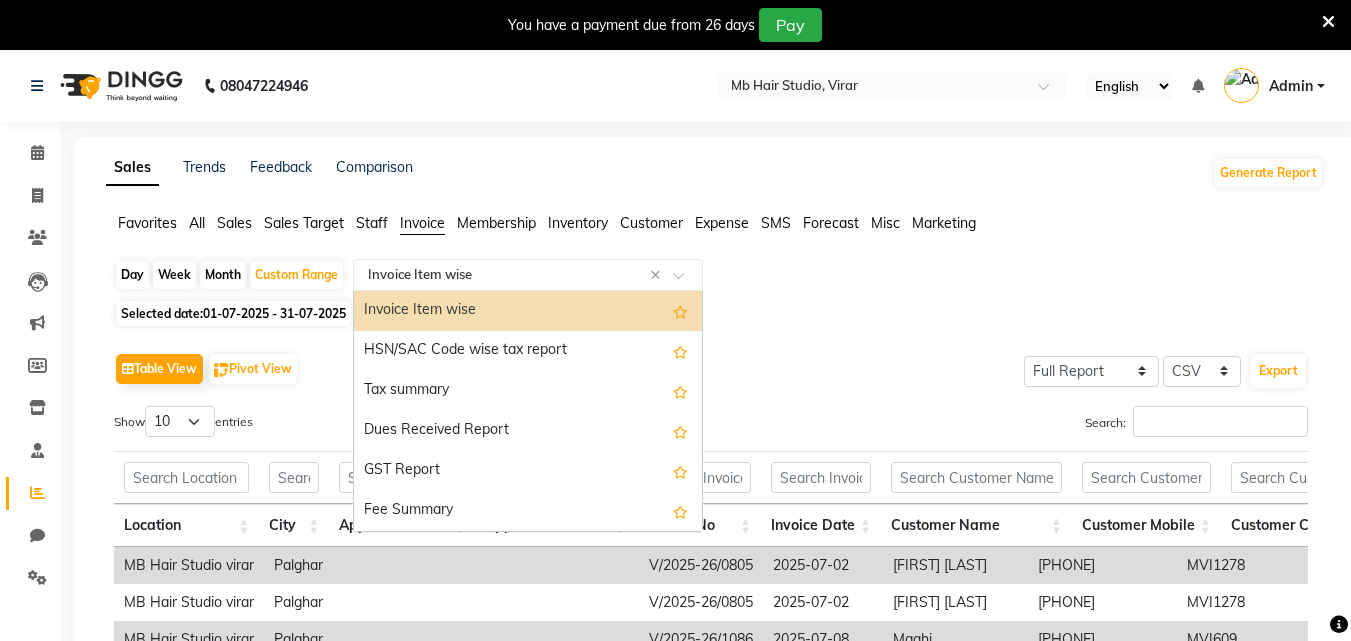 click on "Staff" 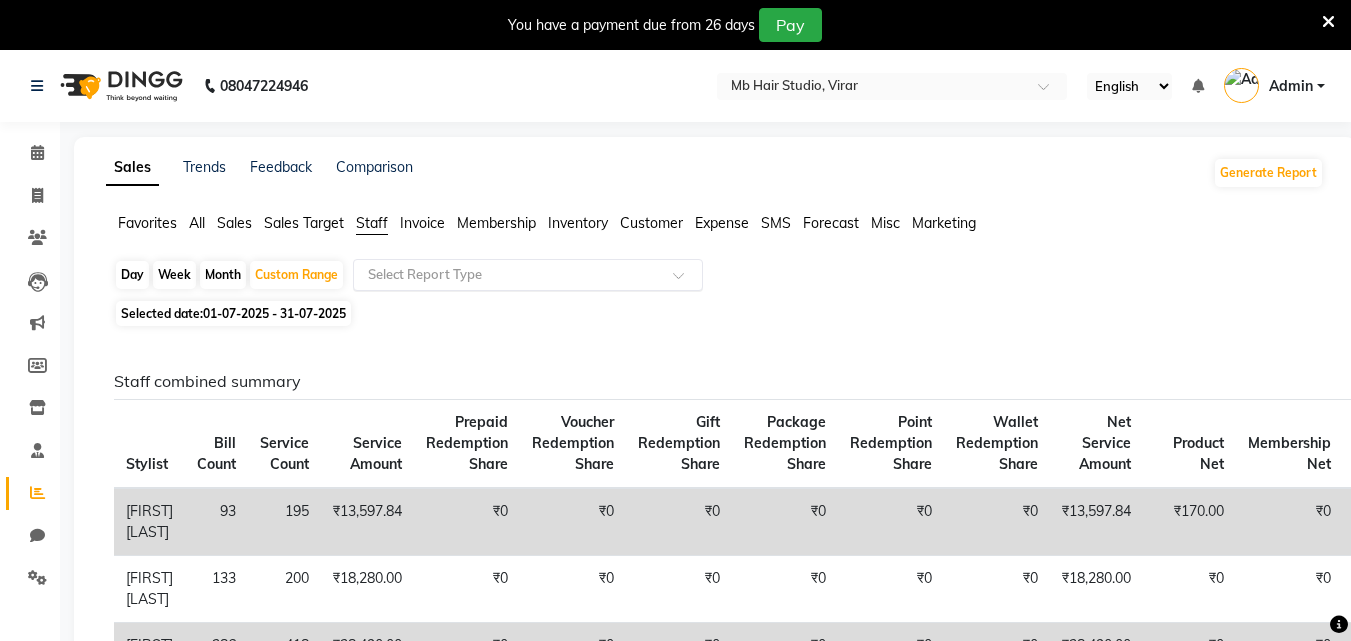 click 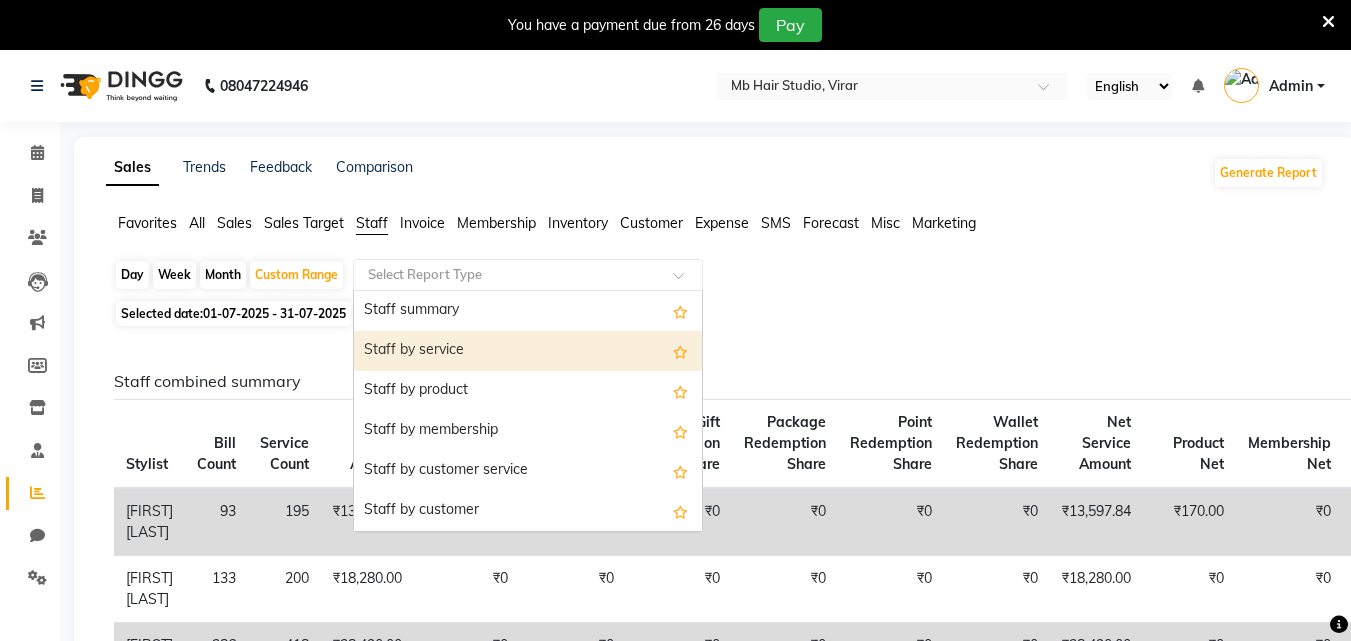 click on "Staff by service" at bounding box center [528, 351] 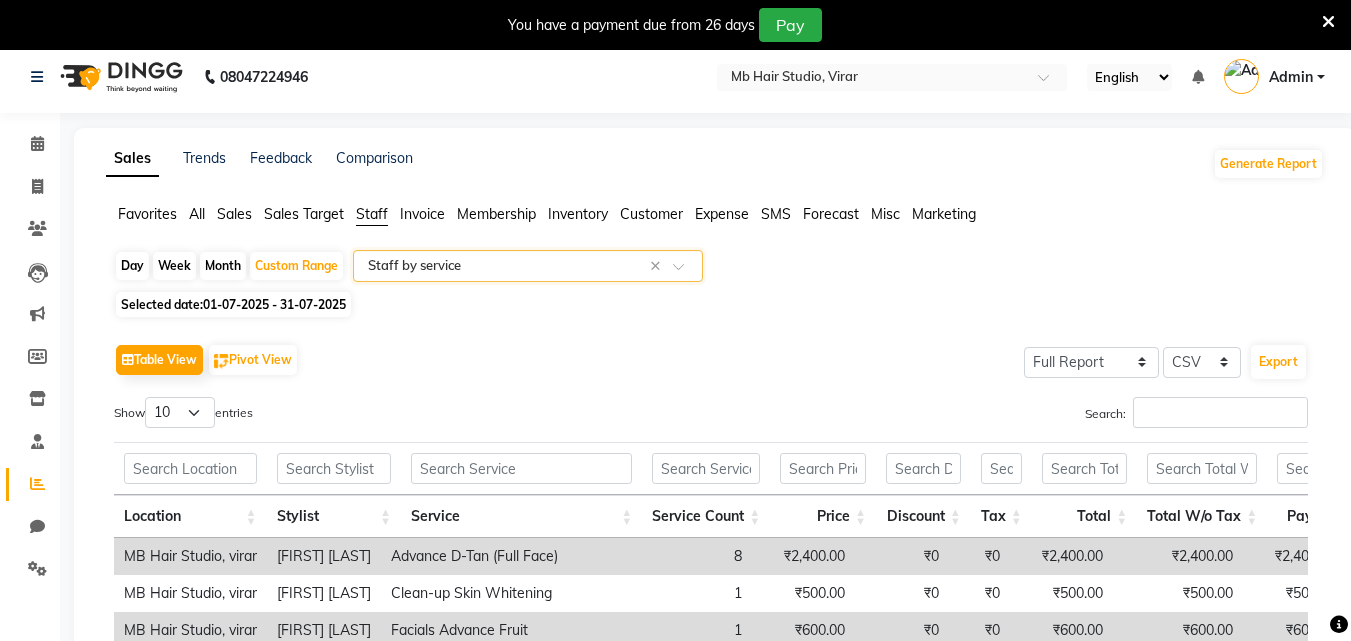 scroll, scrollTop: 0, scrollLeft: 0, axis: both 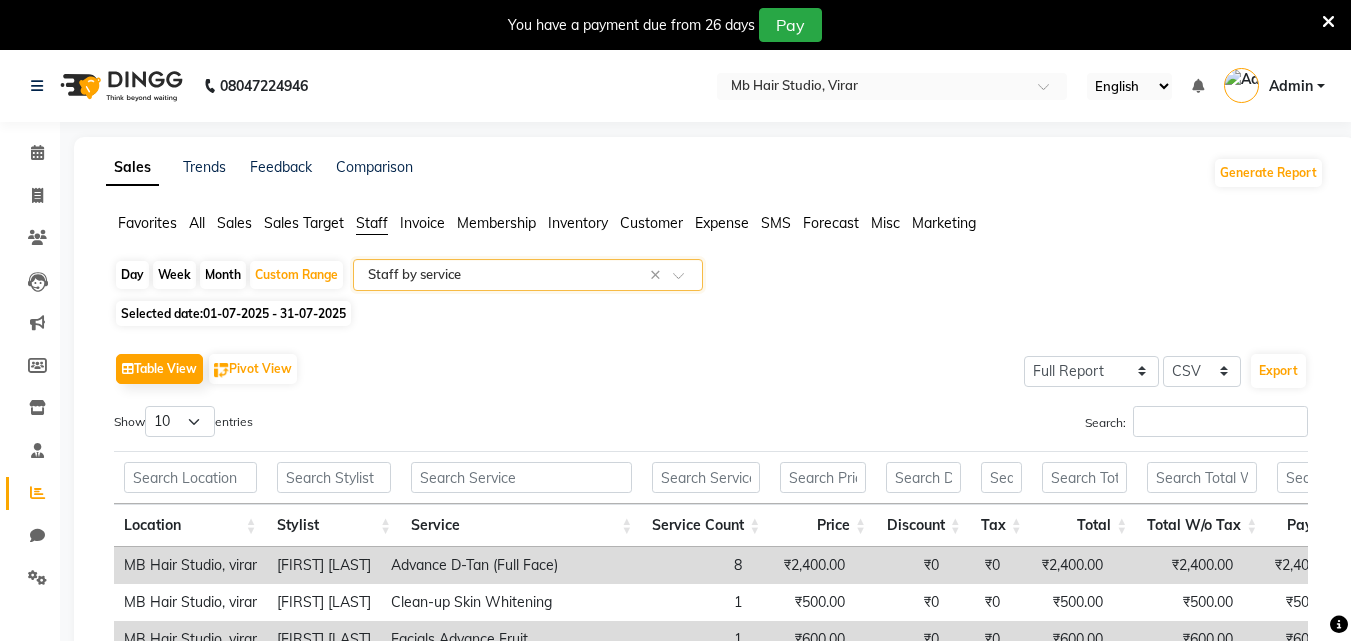 click 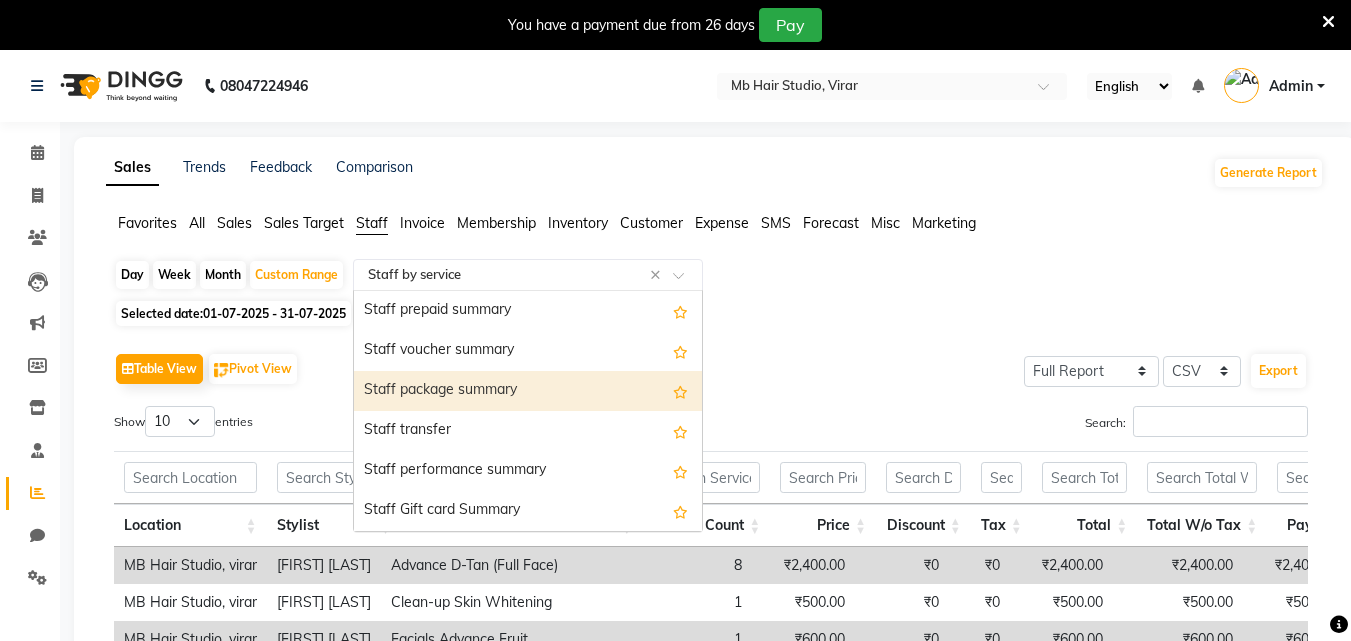 scroll, scrollTop: 640, scrollLeft: 0, axis: vertical 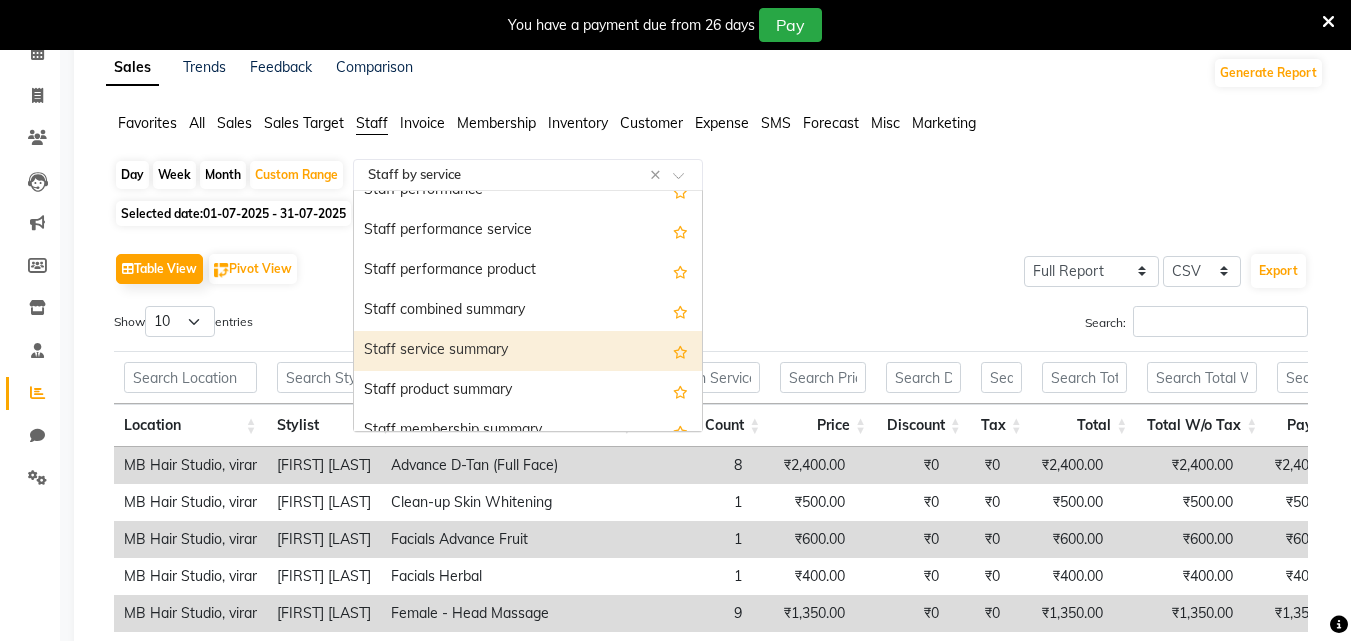 click on "Staff service summary" at bounding box center (528, 351) 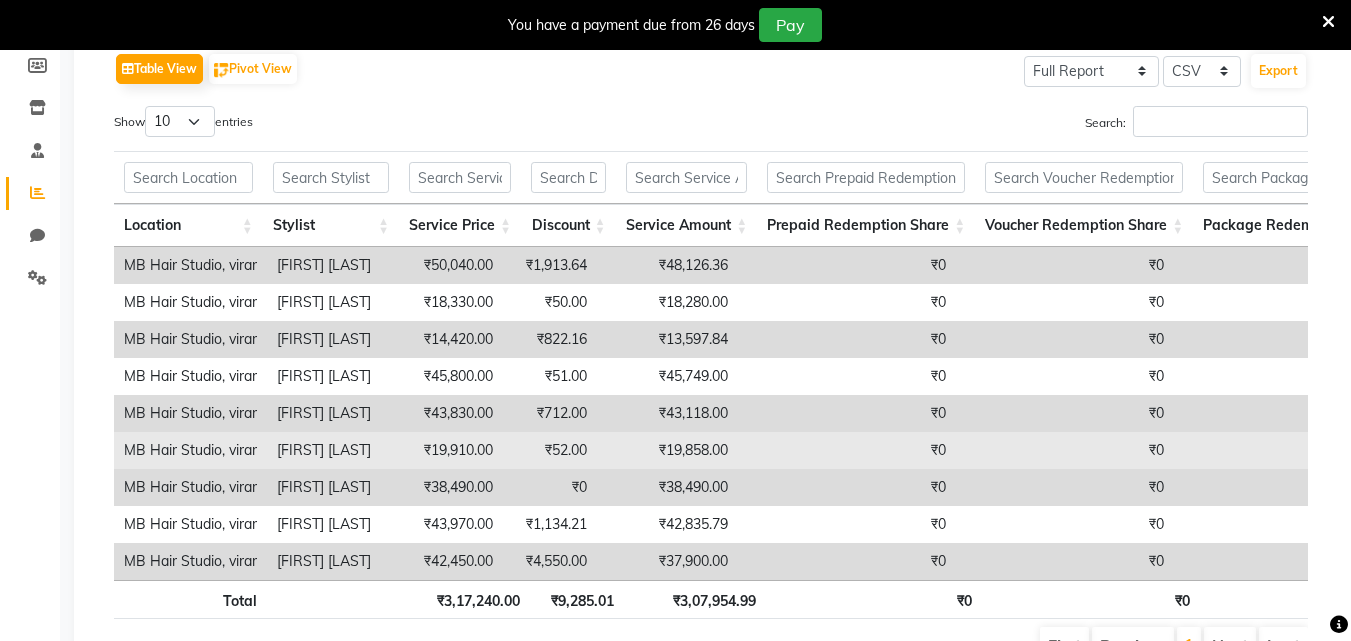 scroll, scrollTop: 400, scrollLeft: 0, axis: vertical 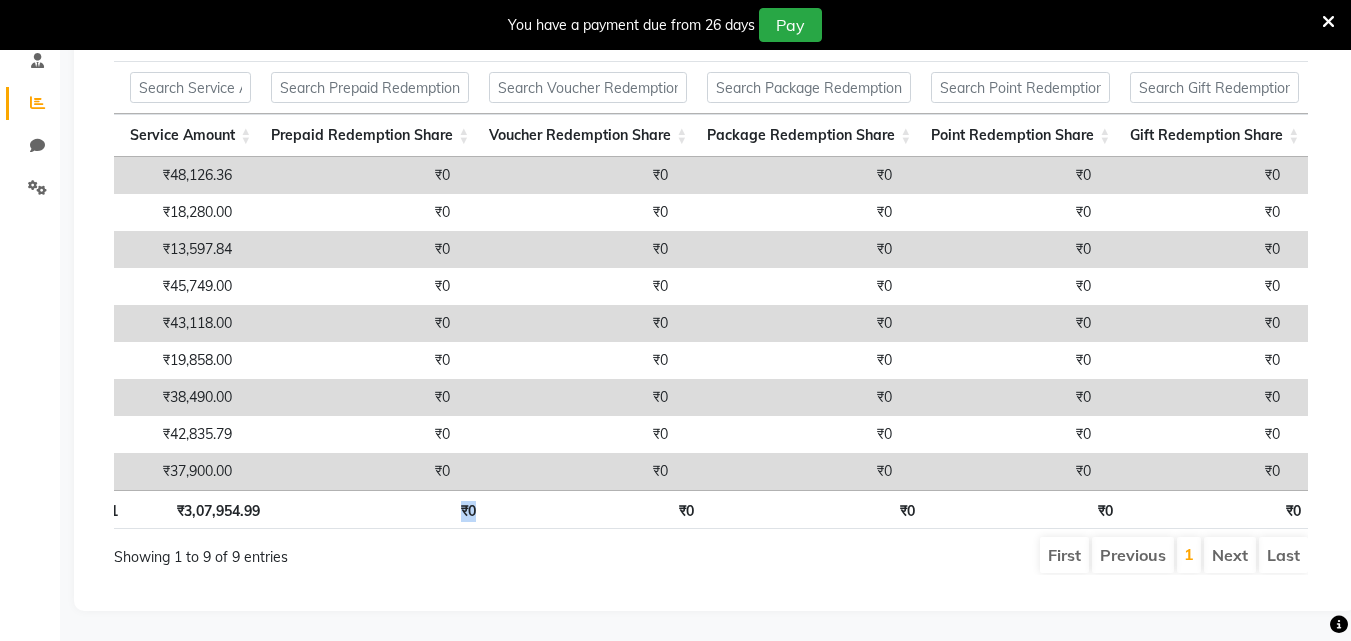 drag, startPoint x: 519, startPoint y: 518, endPoint x: 409, endPoint y: 500, distance: 111.463 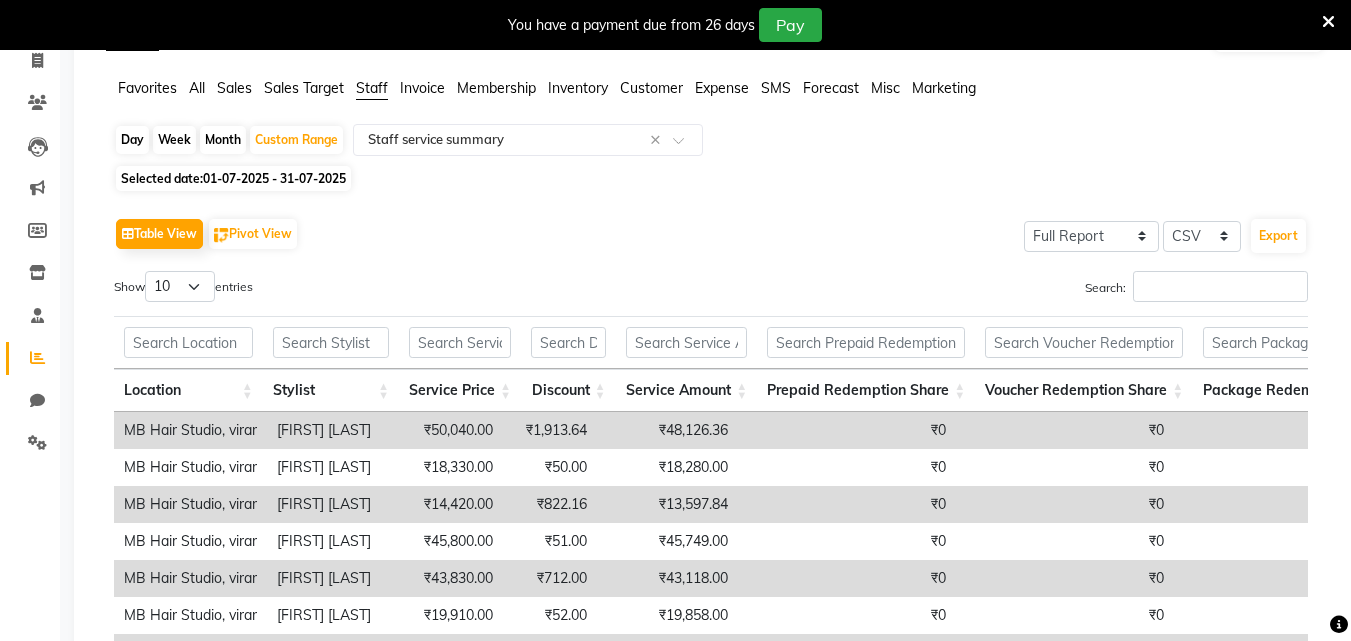scroll, scrollTop: 100, scrollLeft: 0, axis: vertical 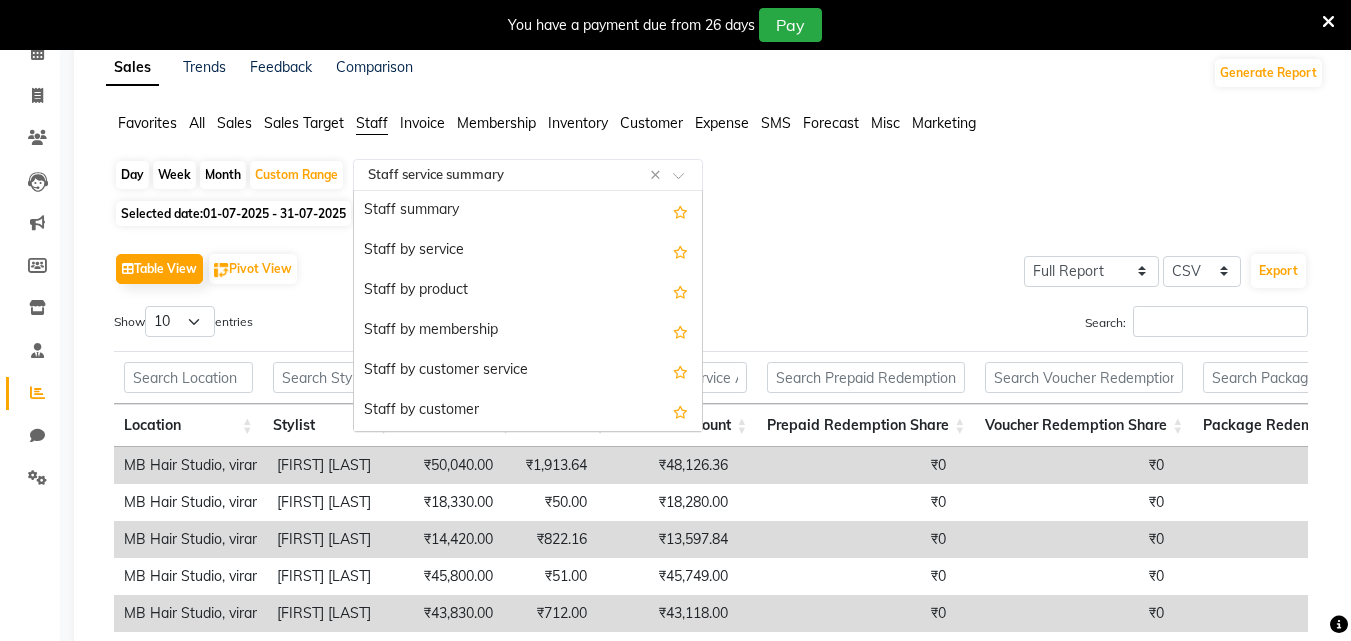 click 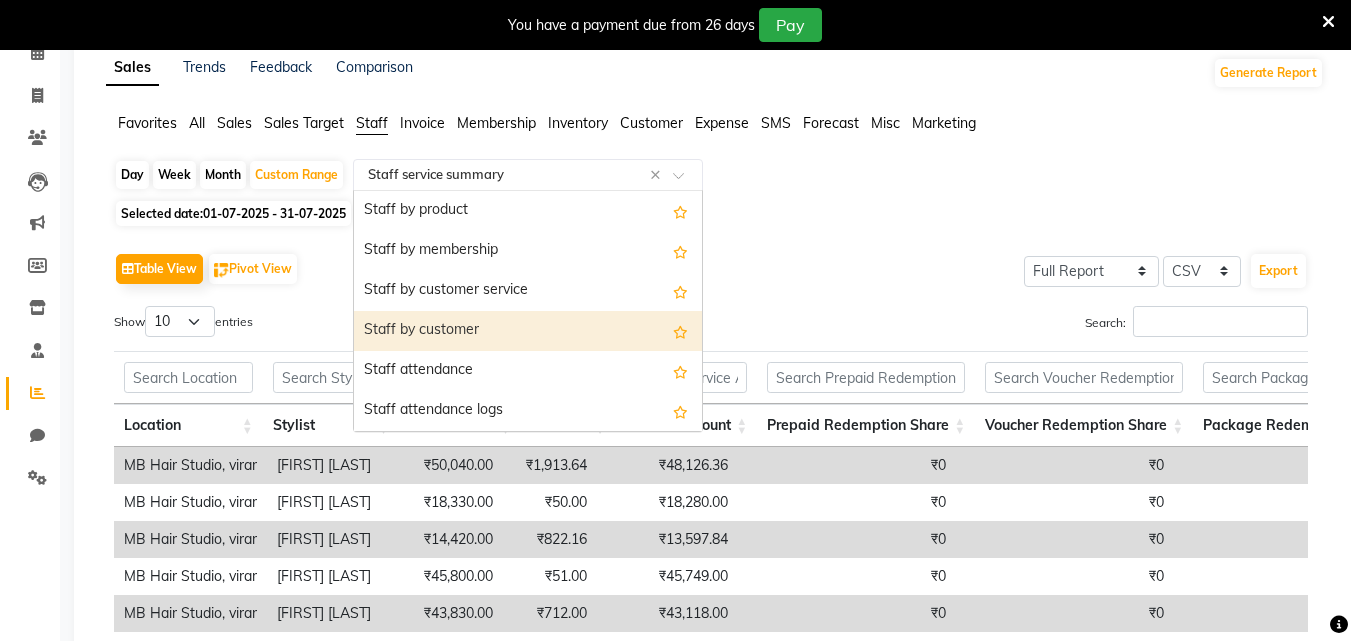 scroll, scrollTop: 0, scrollLeft: 0, axis: both 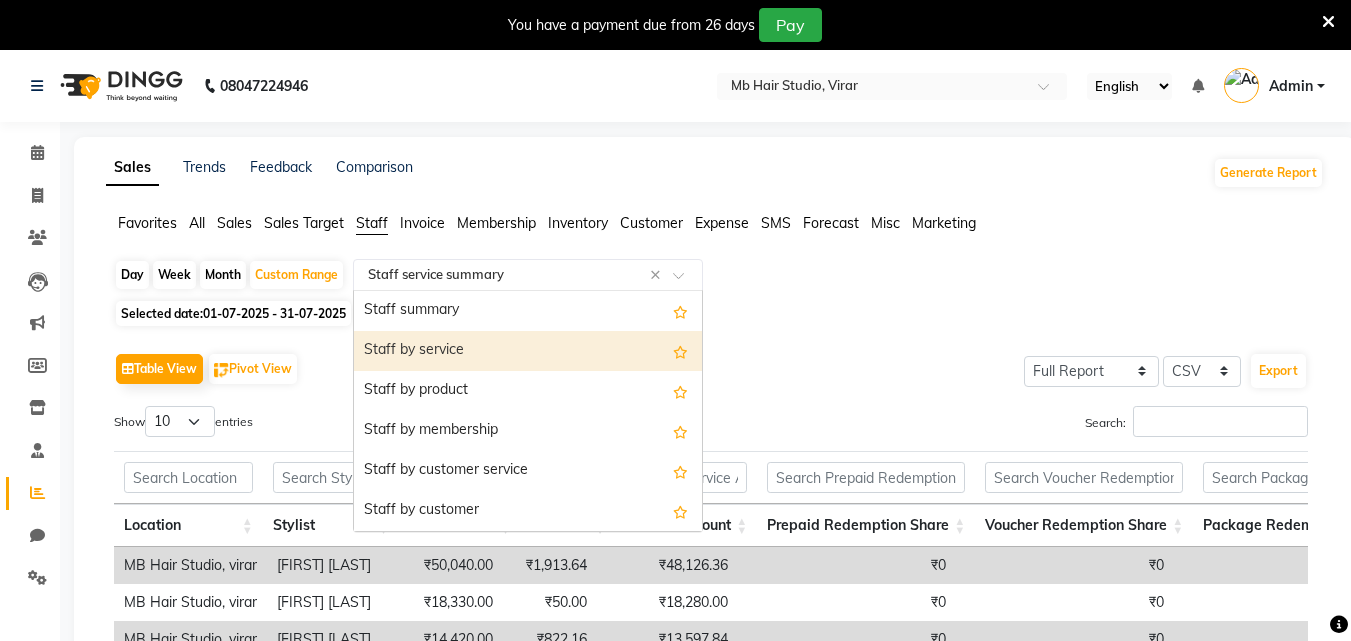 click on "Staff by service" at bounding box center (528, 351) 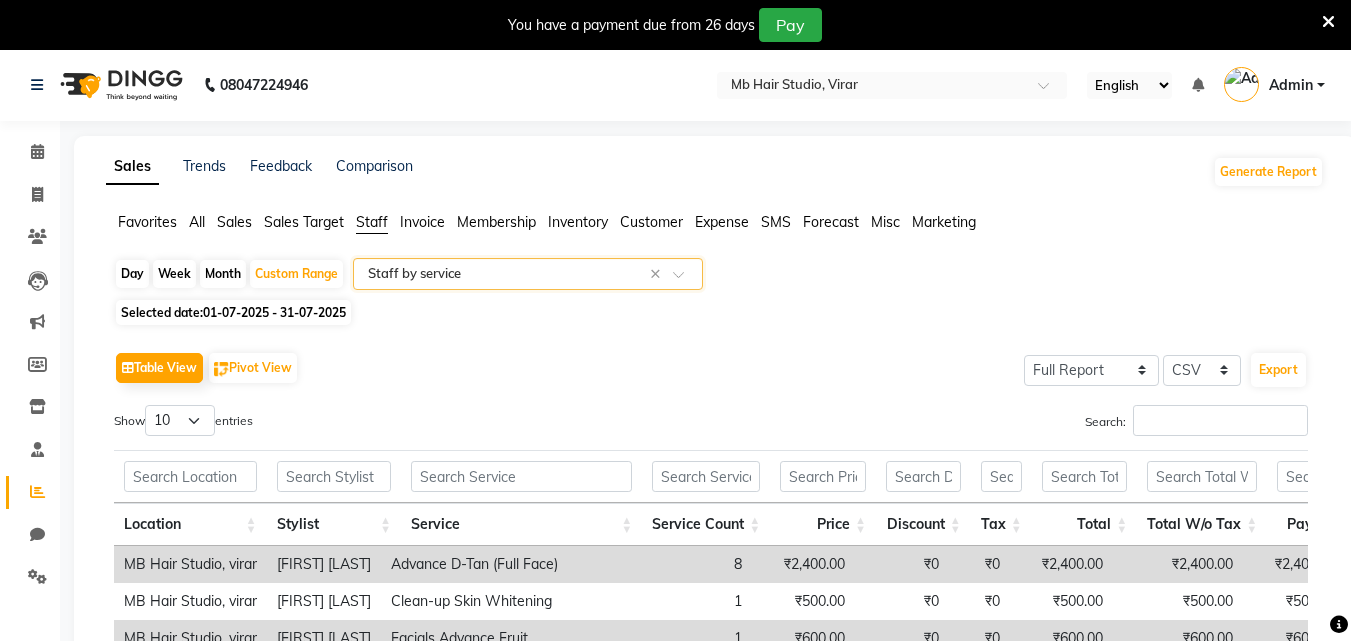 scroll, scrollTop: 0, scrollLeft: 0, axis: both 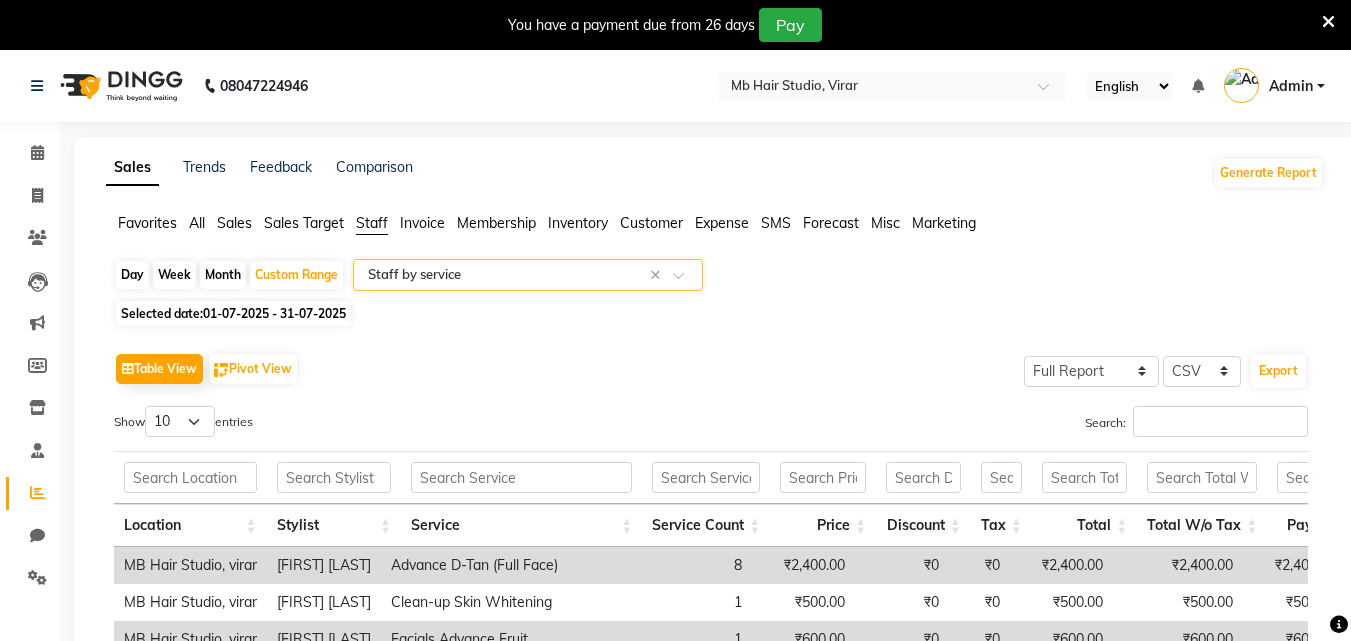 click at bounding box center (1328, 22) 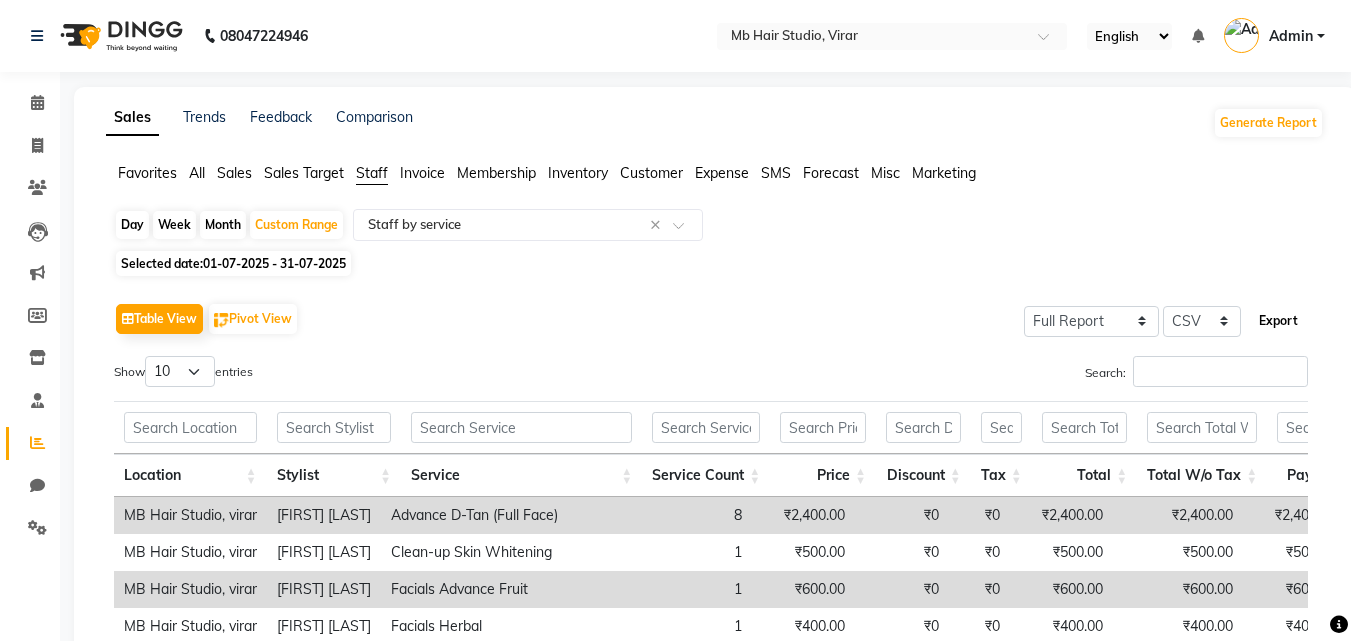 click on "Export" 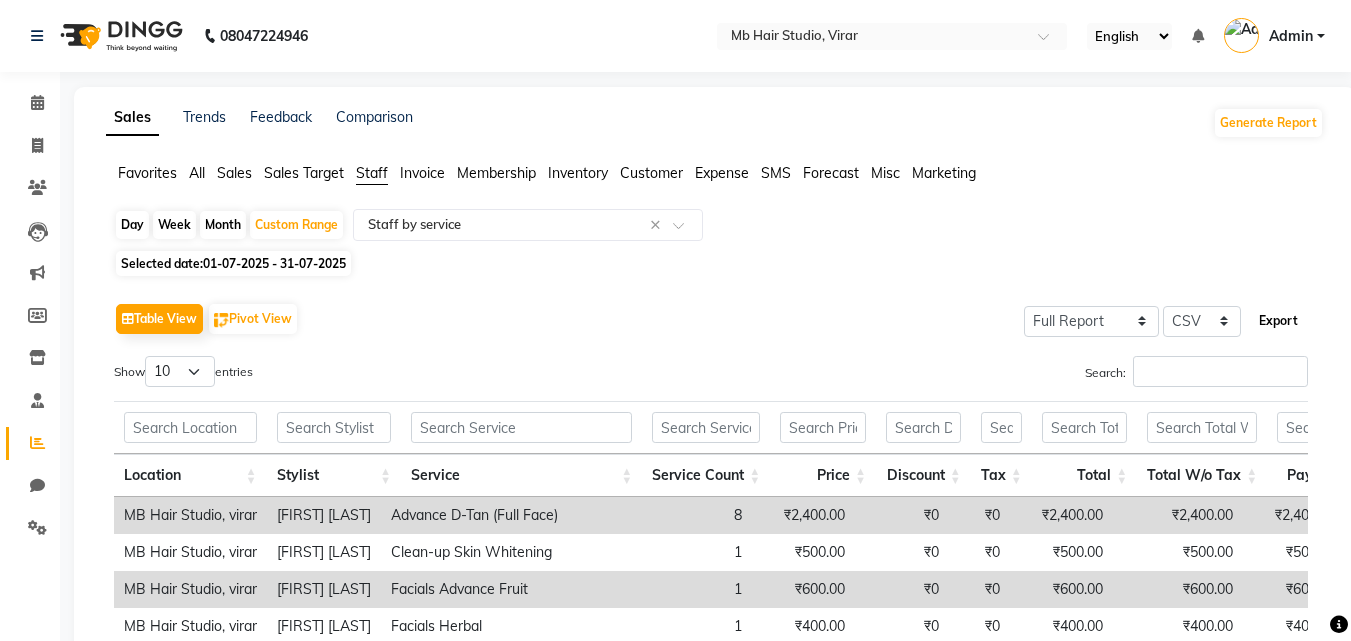 click on "Export" 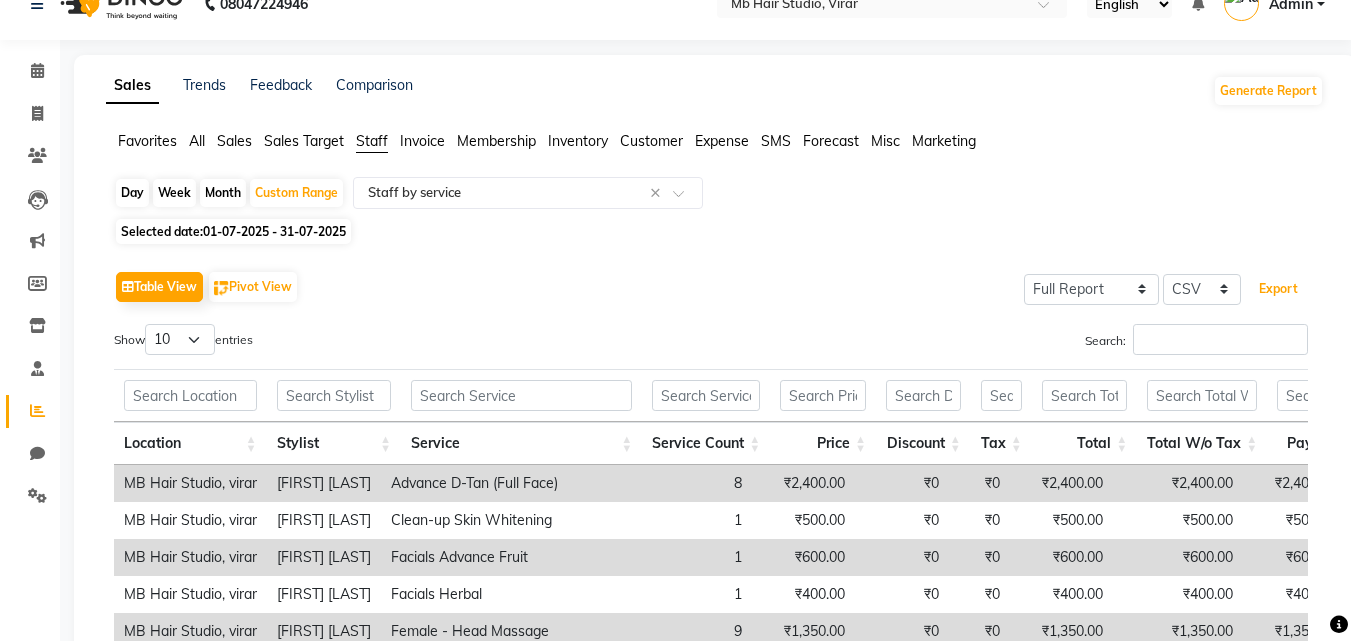 scroll, scrollTop: 0, scrollLeft: 0, axis: both 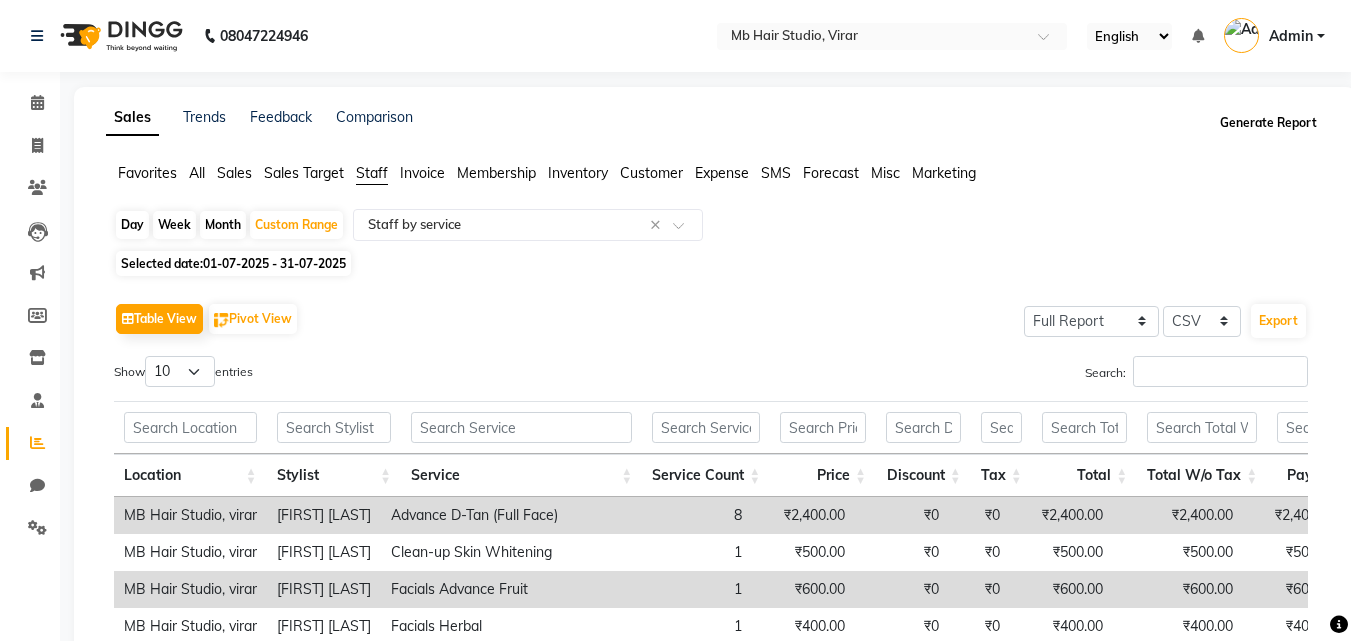 click on "Generate Report" 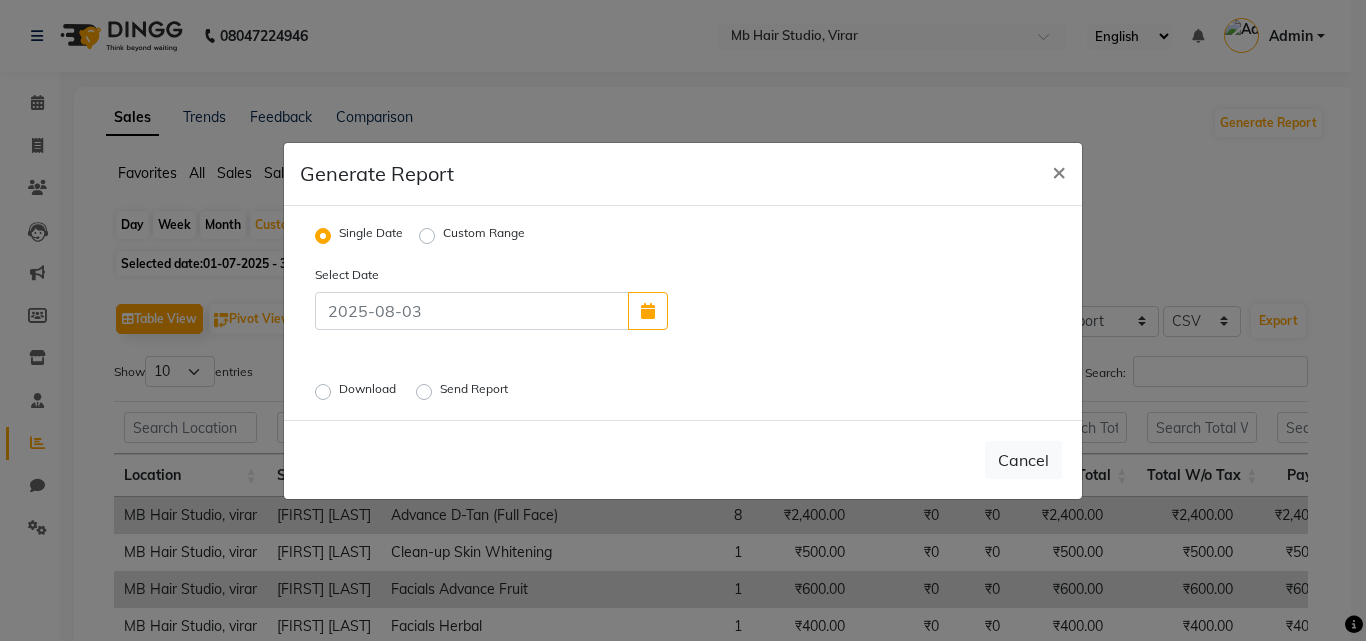 click on "Custom Range" 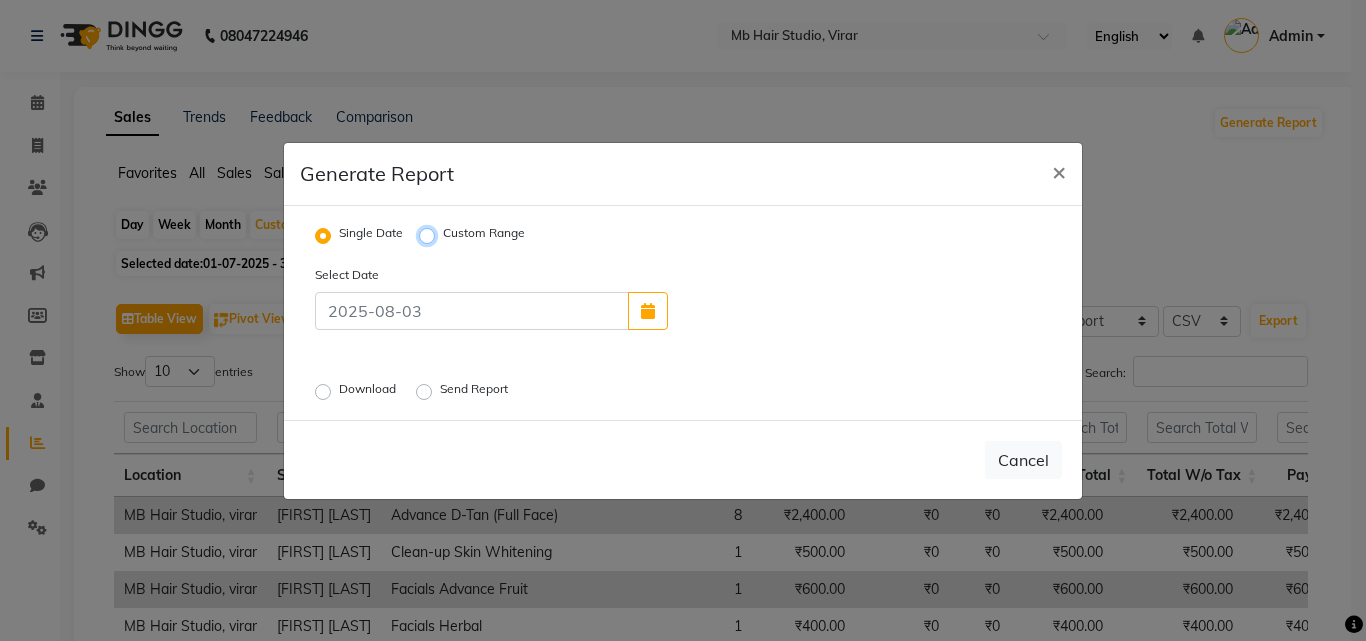 click on "Custom Range" at bounding box center [430, 235] 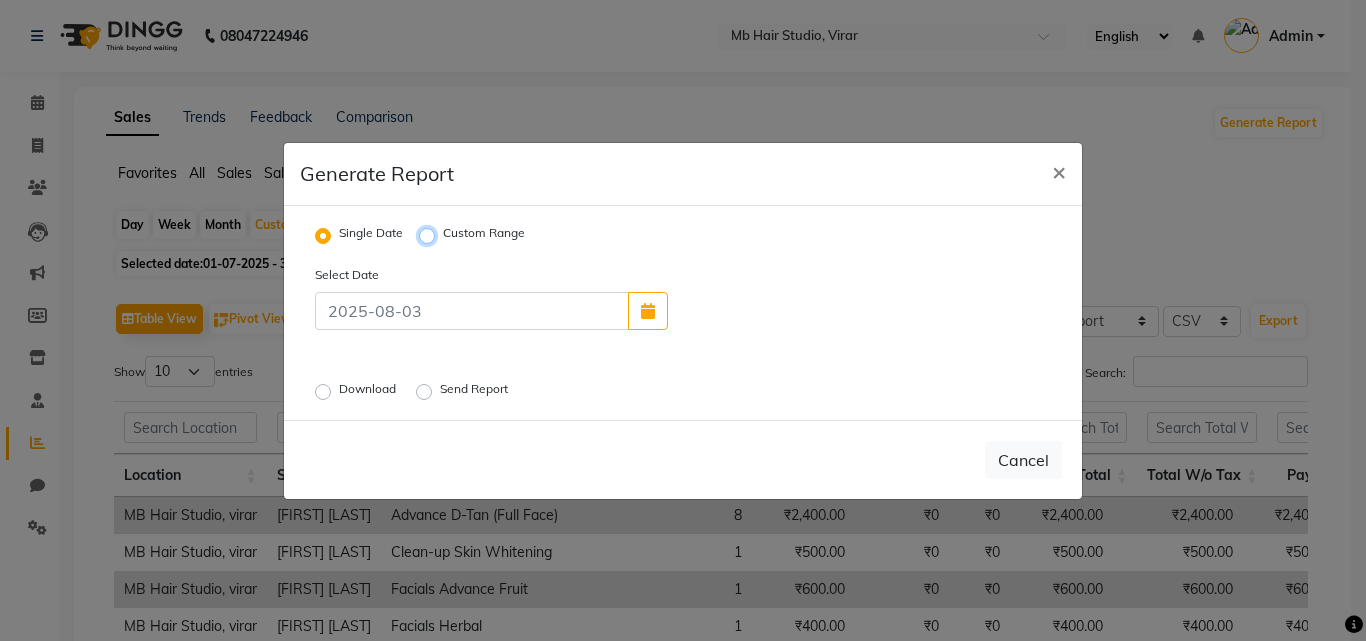 radio on "true" 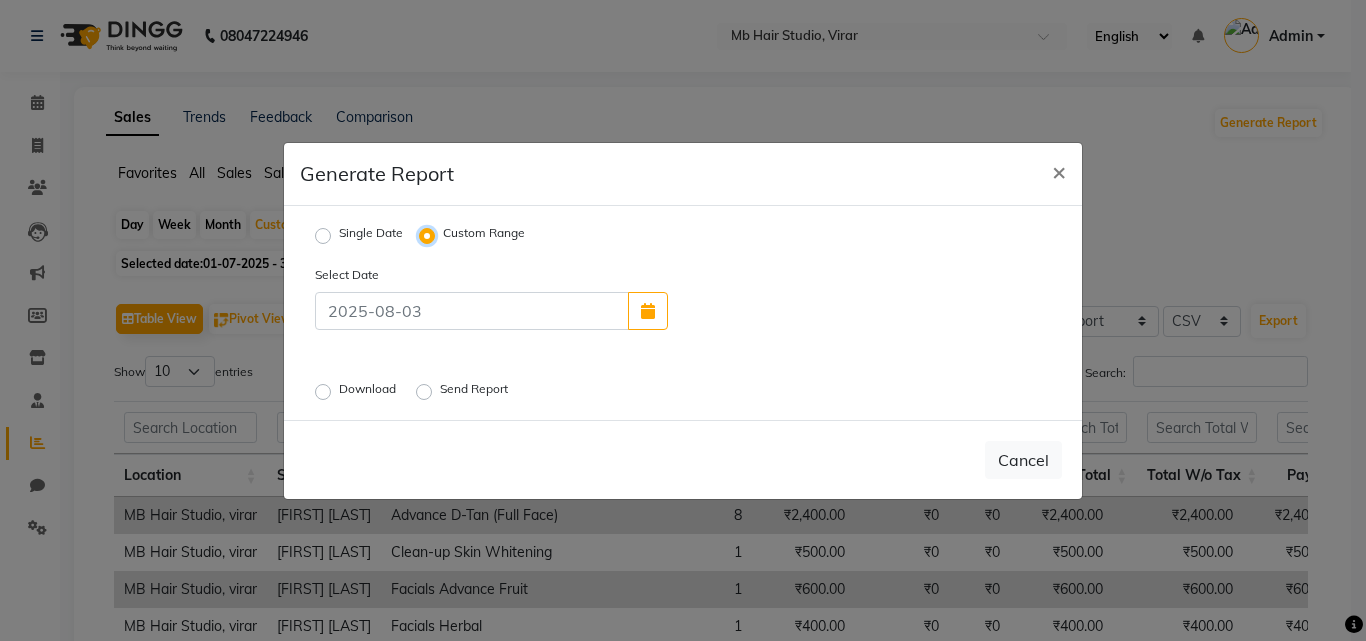 select on "8" 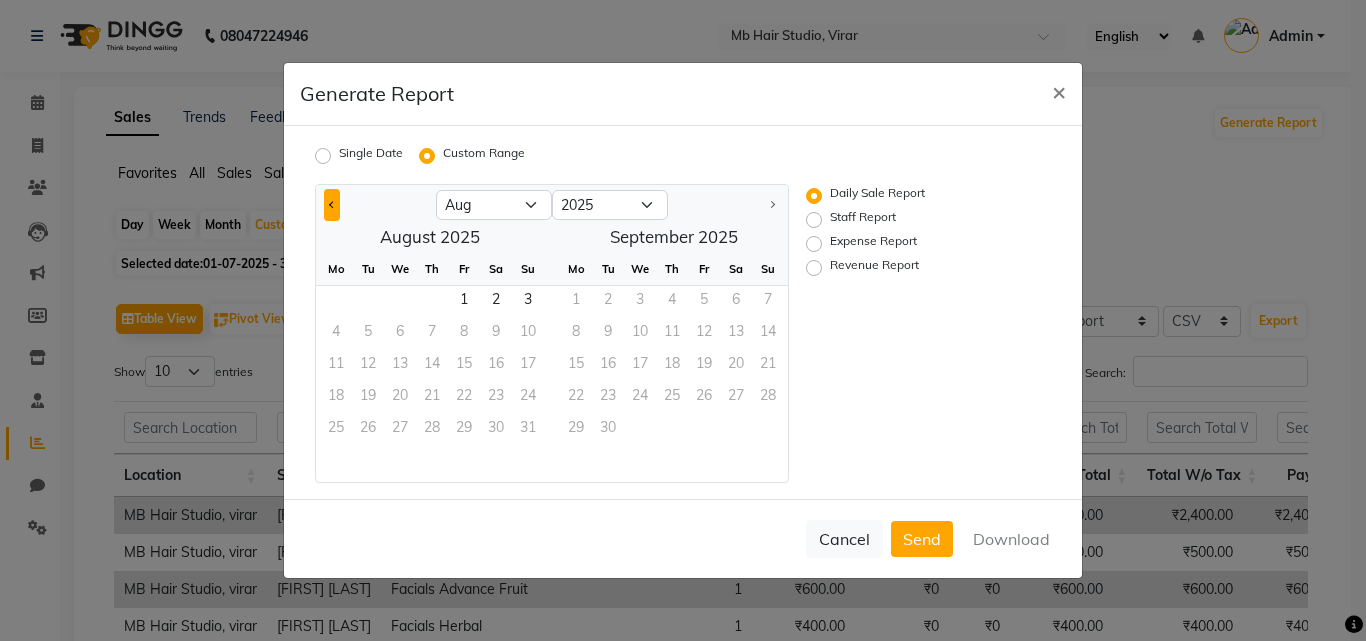 click 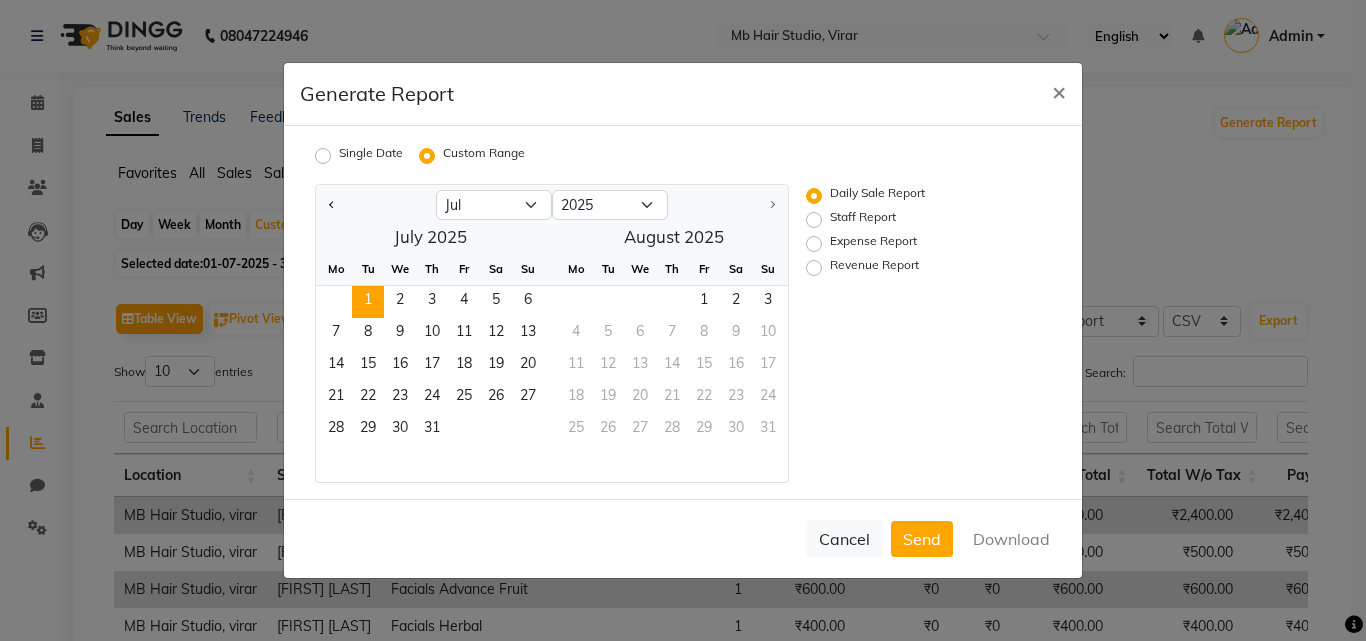 click on "1" 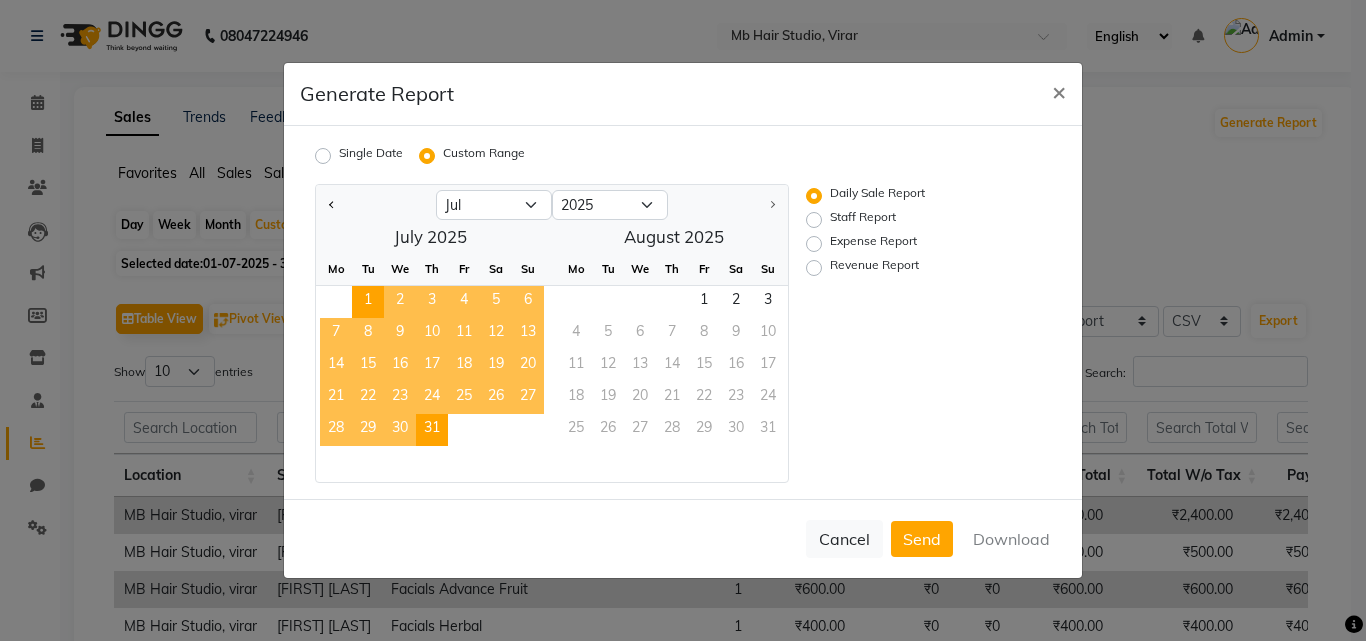 click on "31" 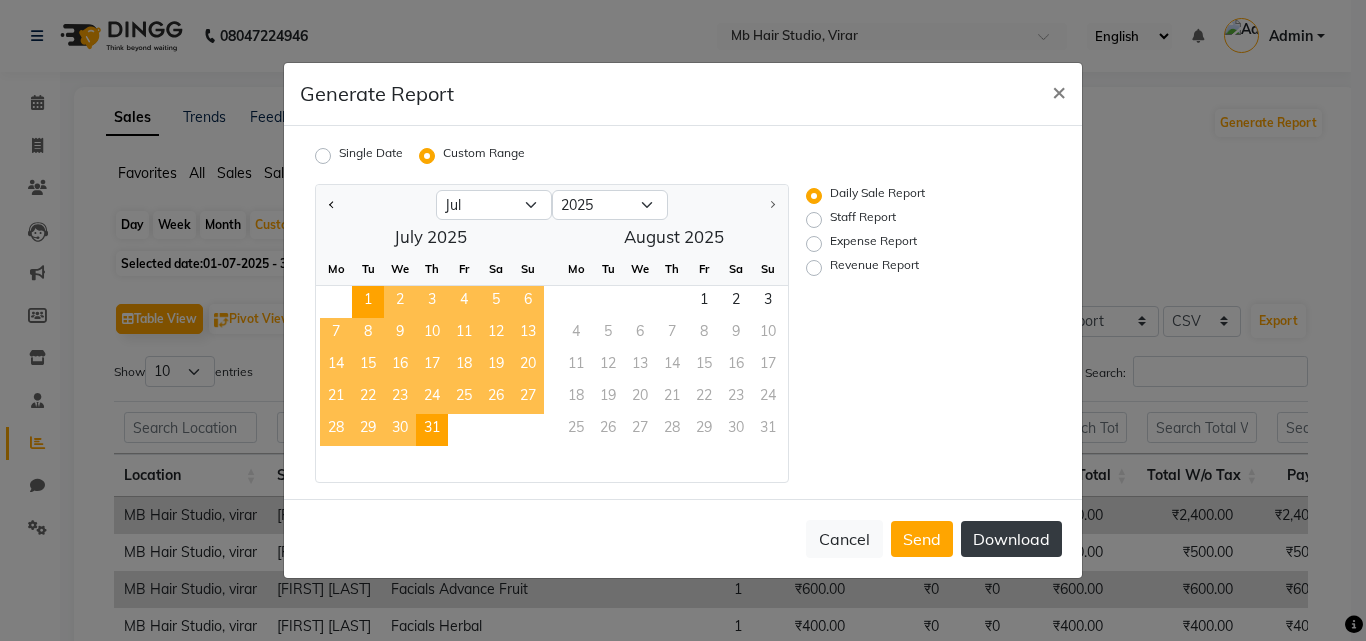 click on "Download" 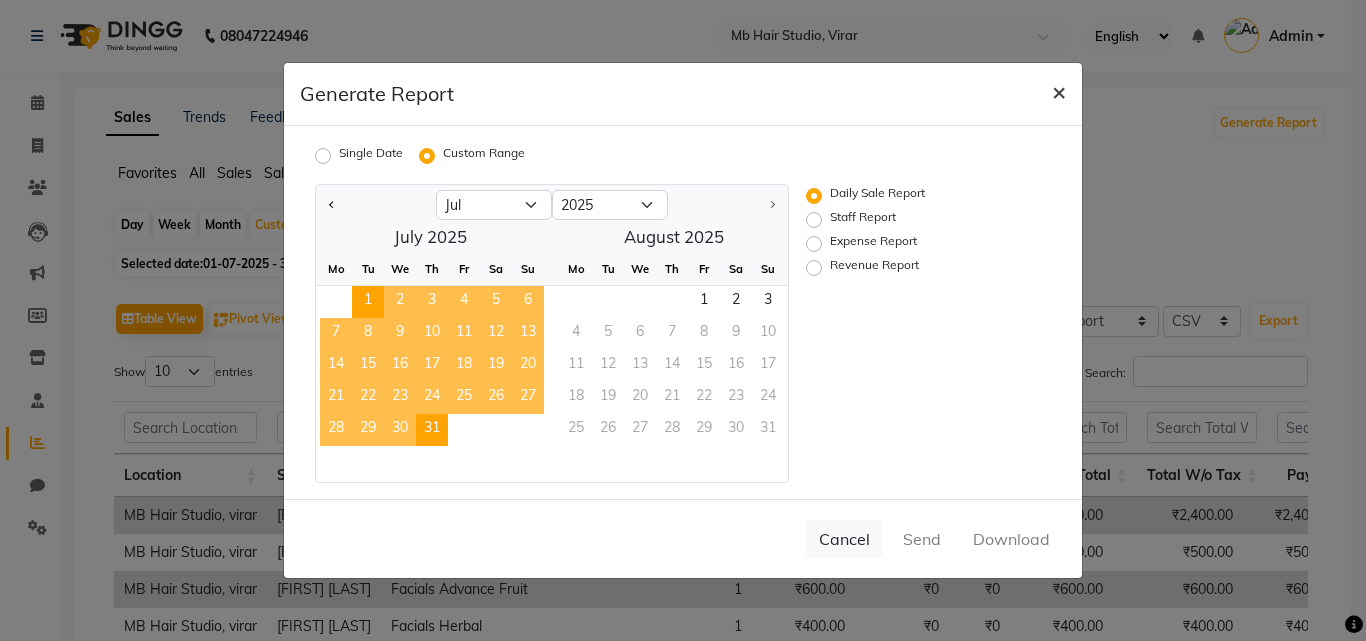 click on "×" 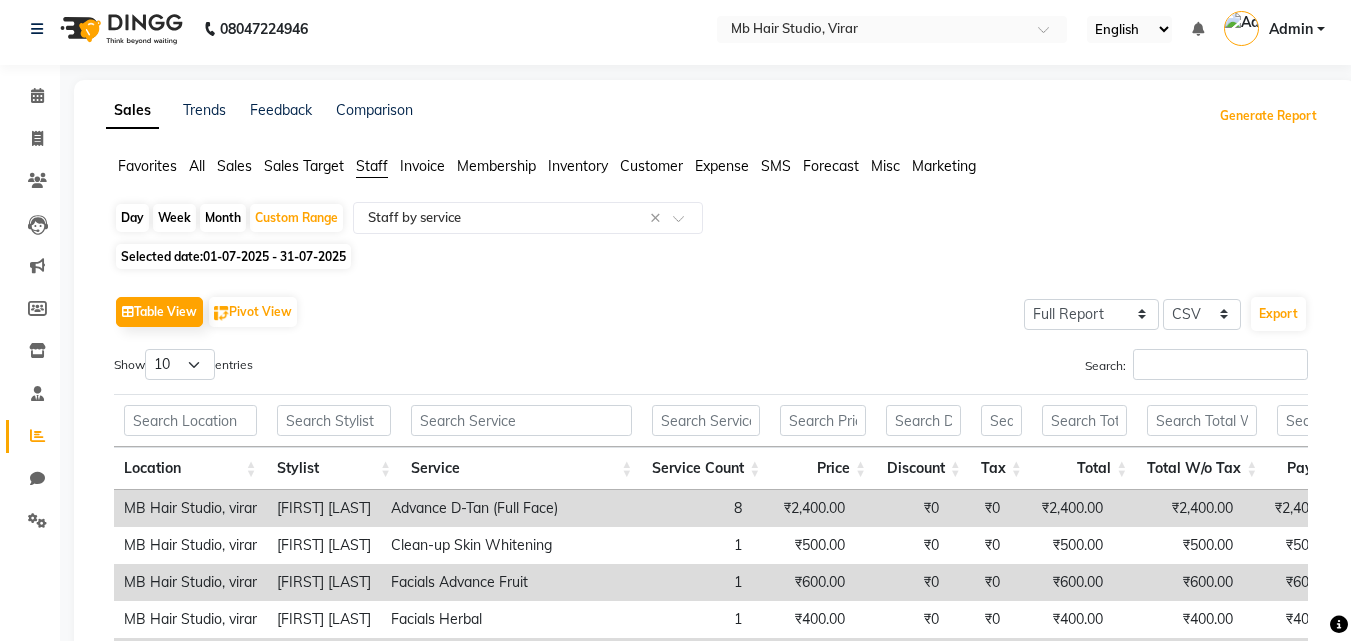 scroll, scrollTop: 0, scrollLeft: 0, axis: both 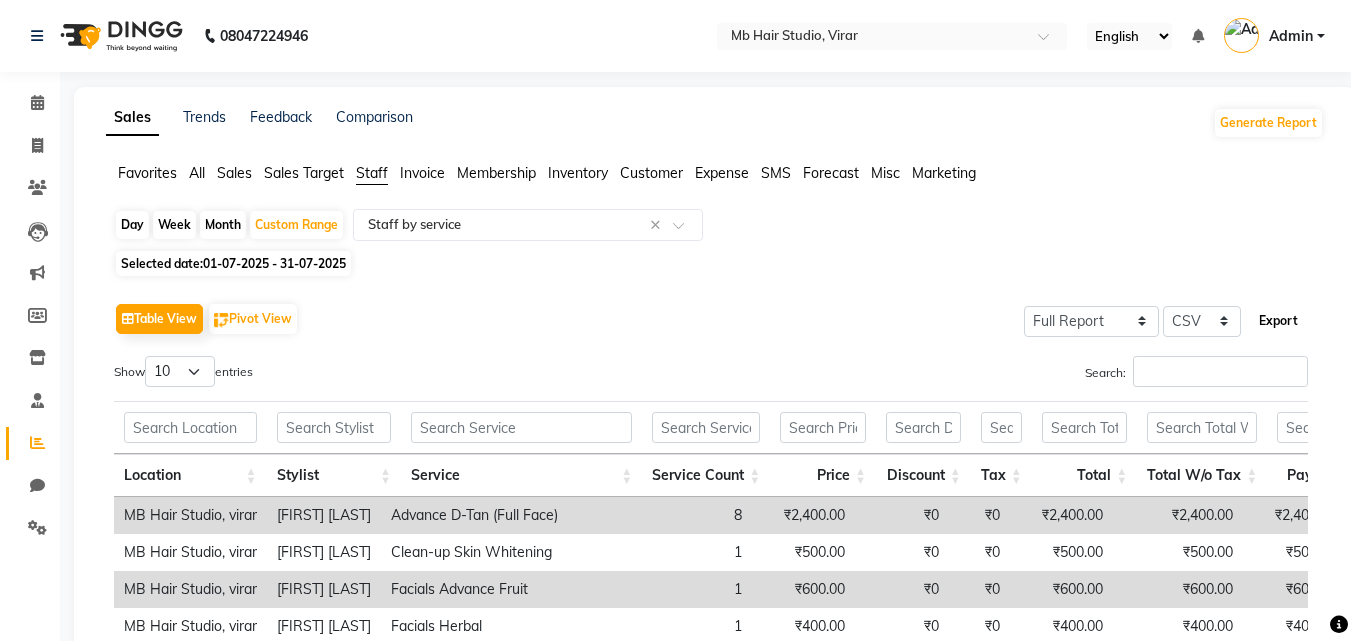 click on "Export" 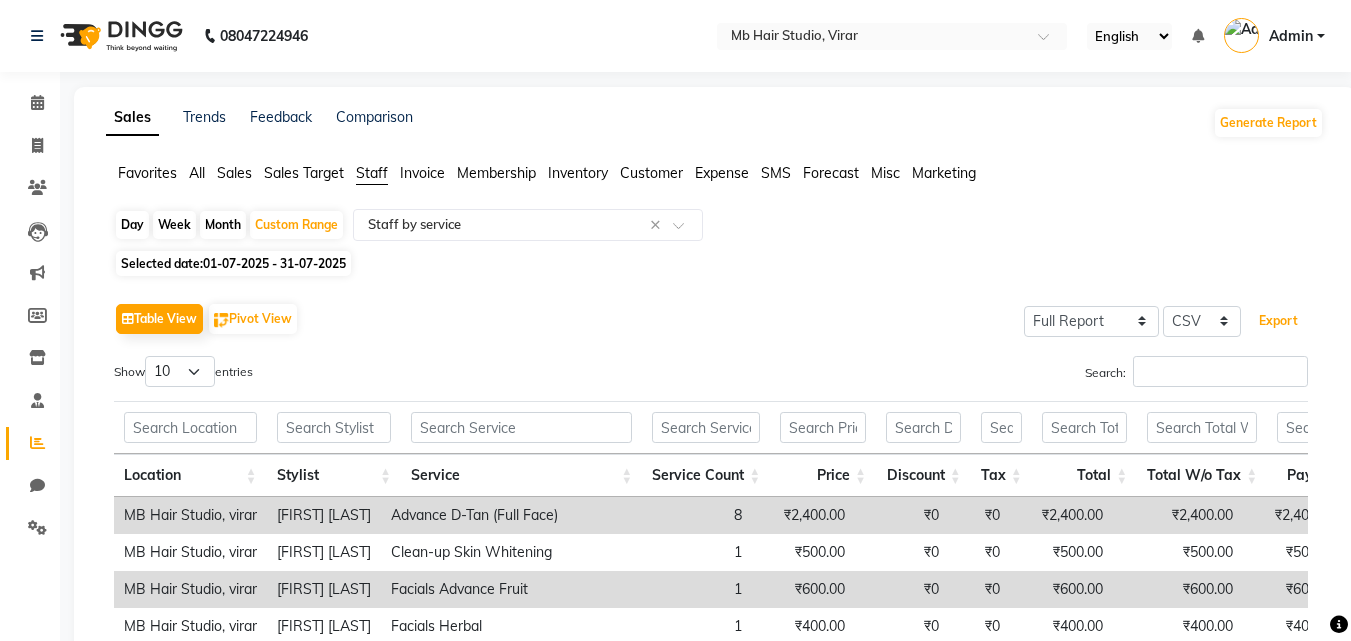 type 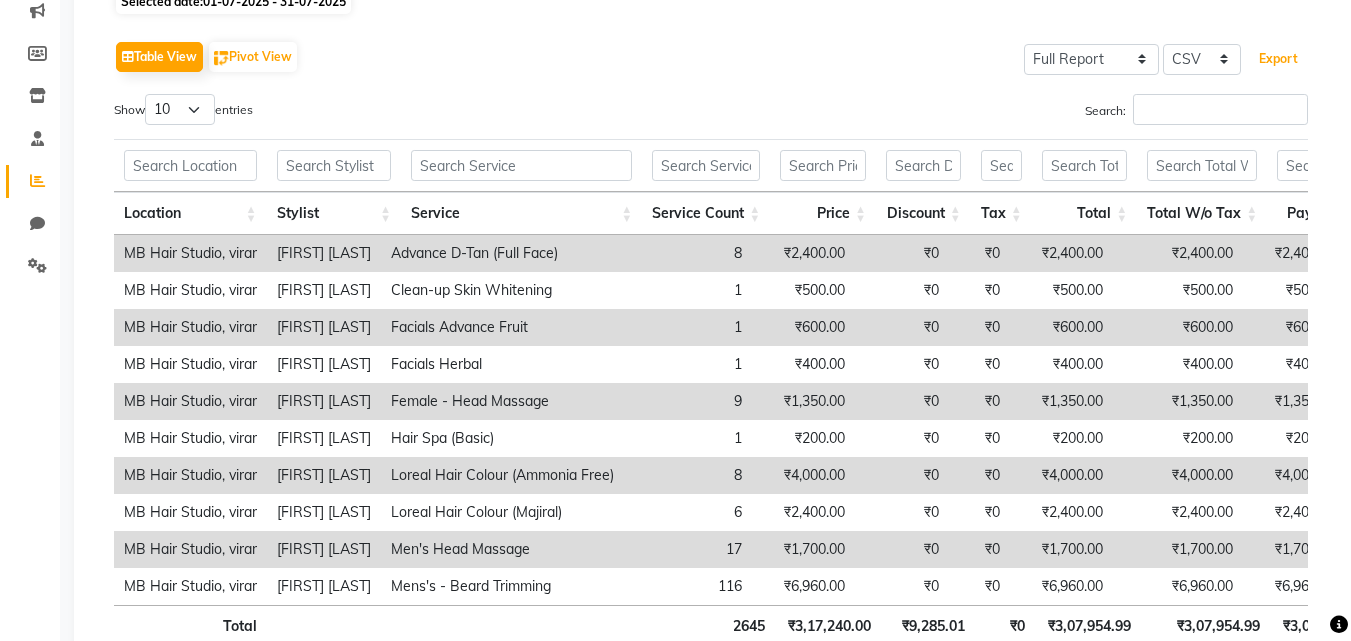 scroll, scrollTop: 300, scrollLeft: 0, axis: vertical 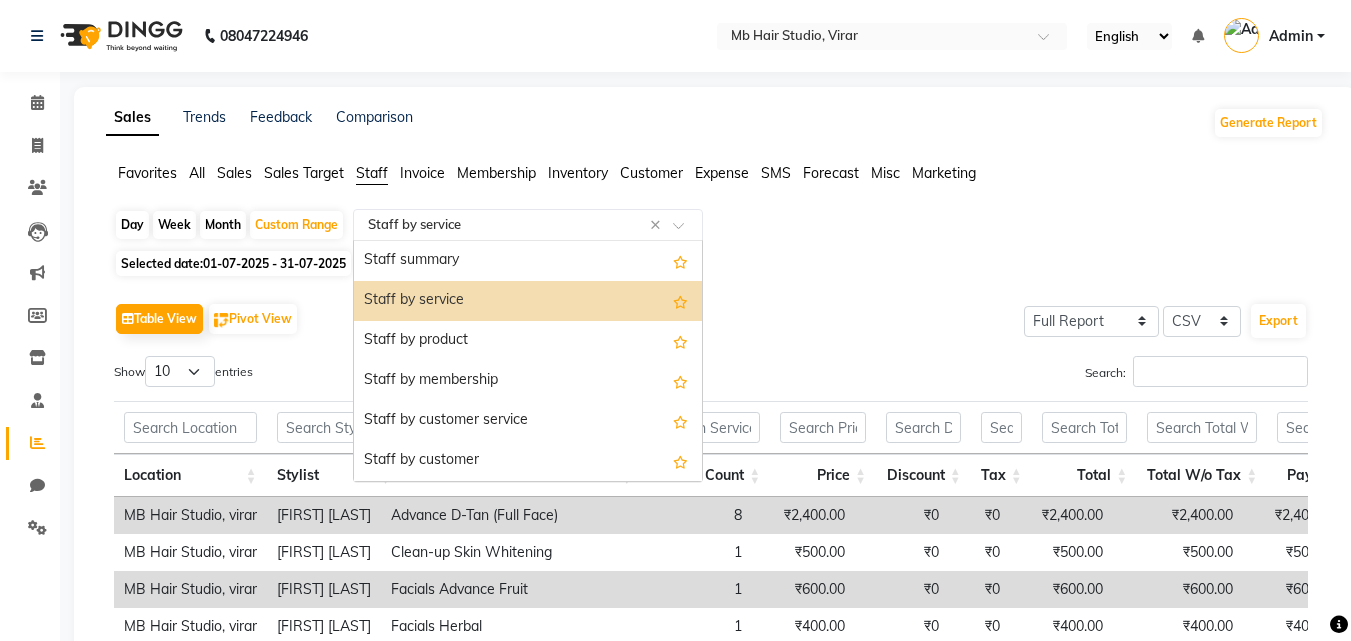 click 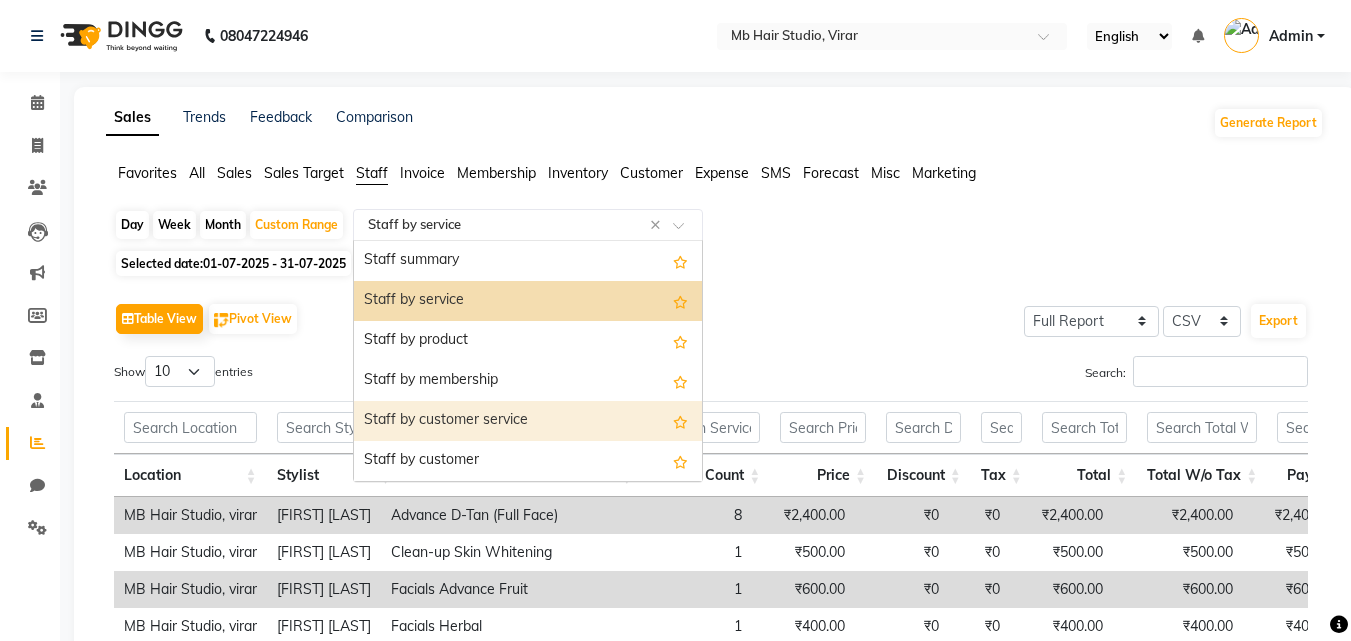 click on "Staff by customer service" at bounding box center (528, 421) 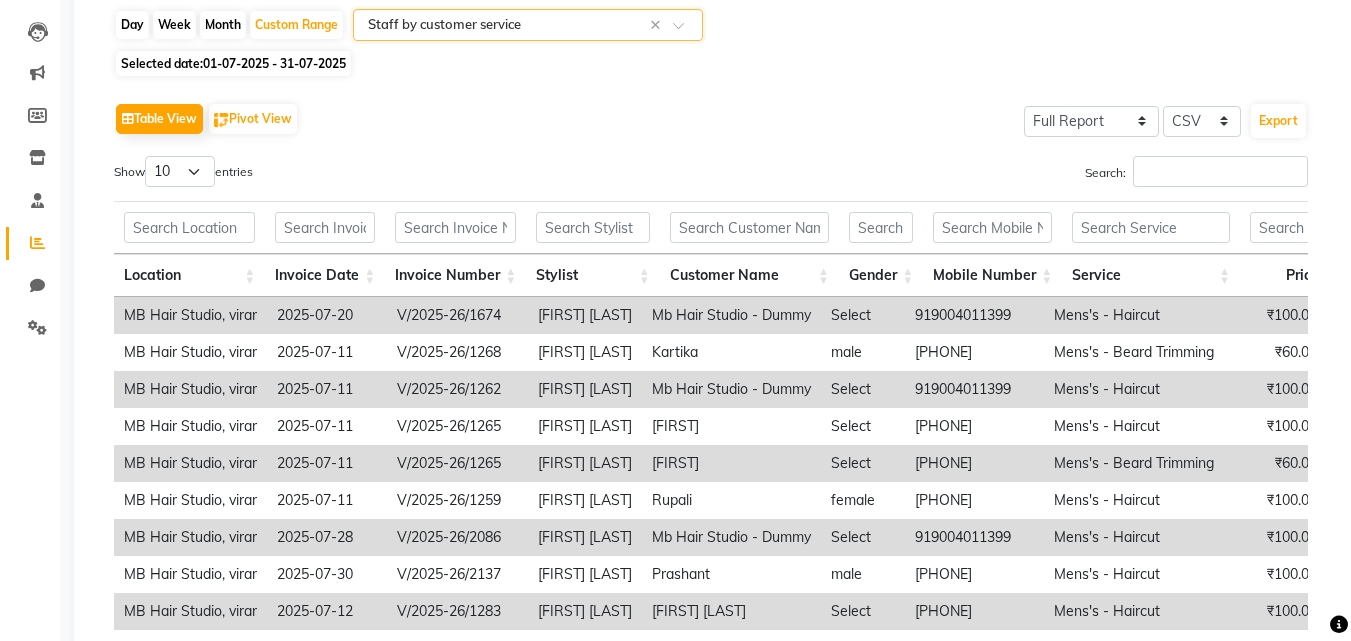 click on "Invoice Date" at bounding box center (325, 275) 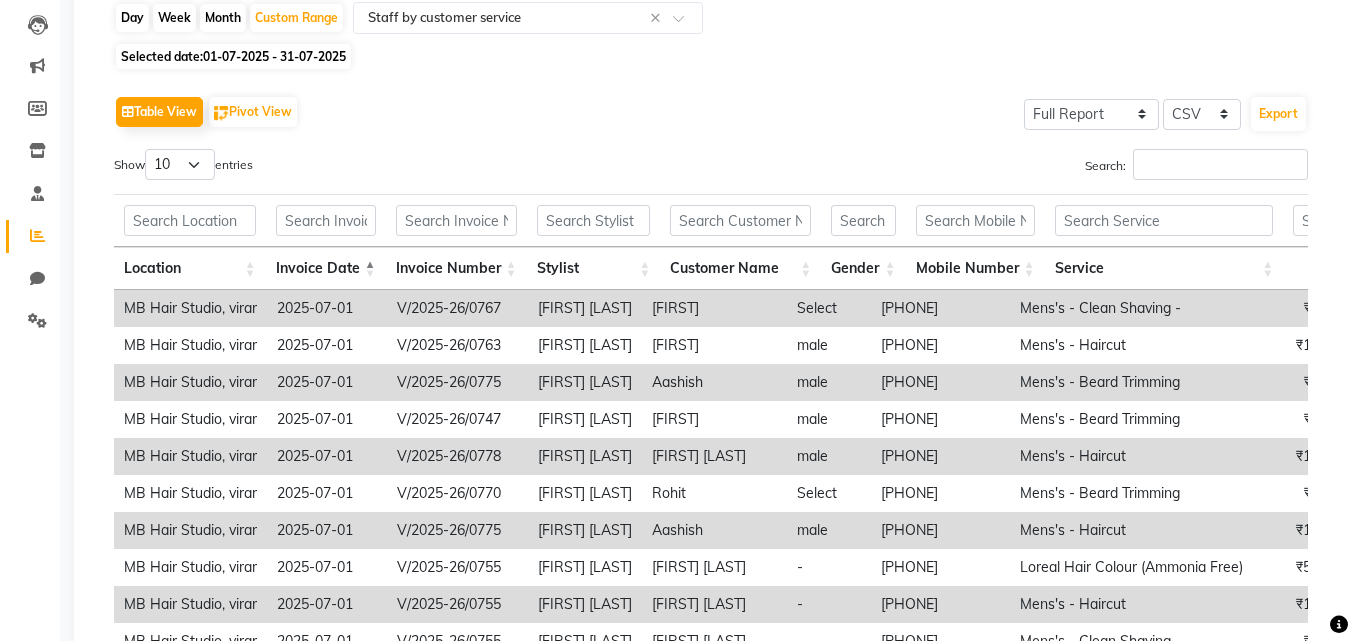 click on "Invoice Date" at bounding box center [326, 268] 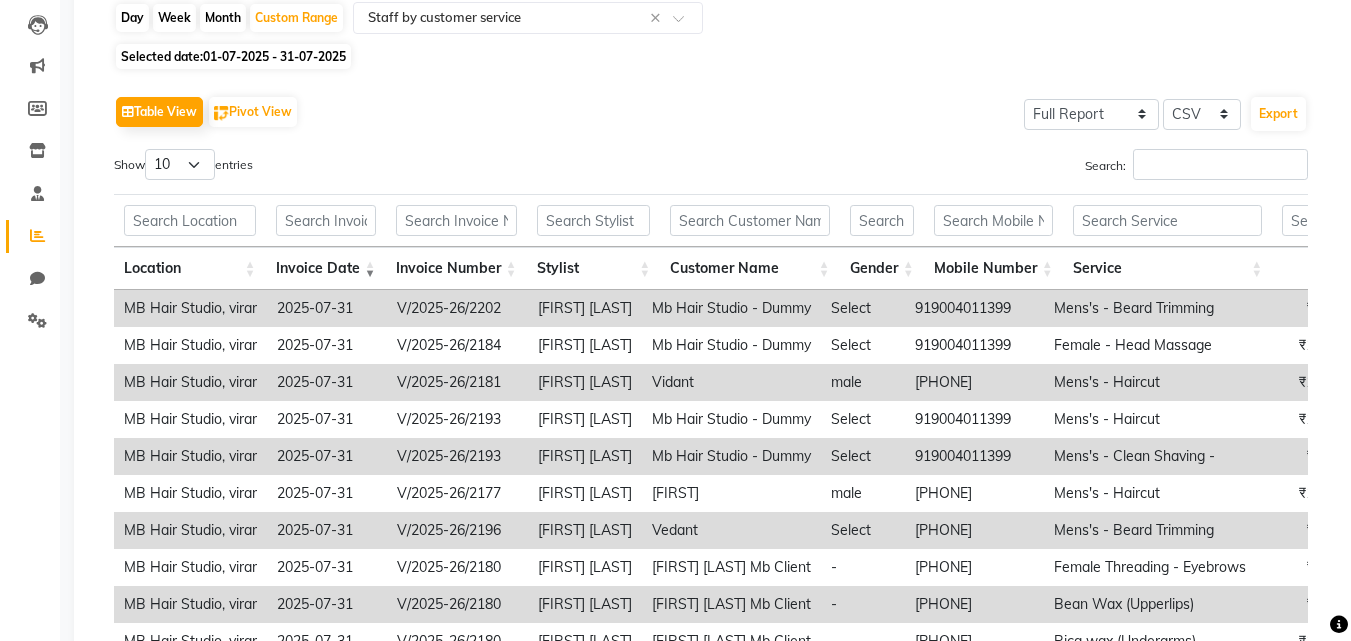 click on "Invoice Date" at bounding box center [326, 268] 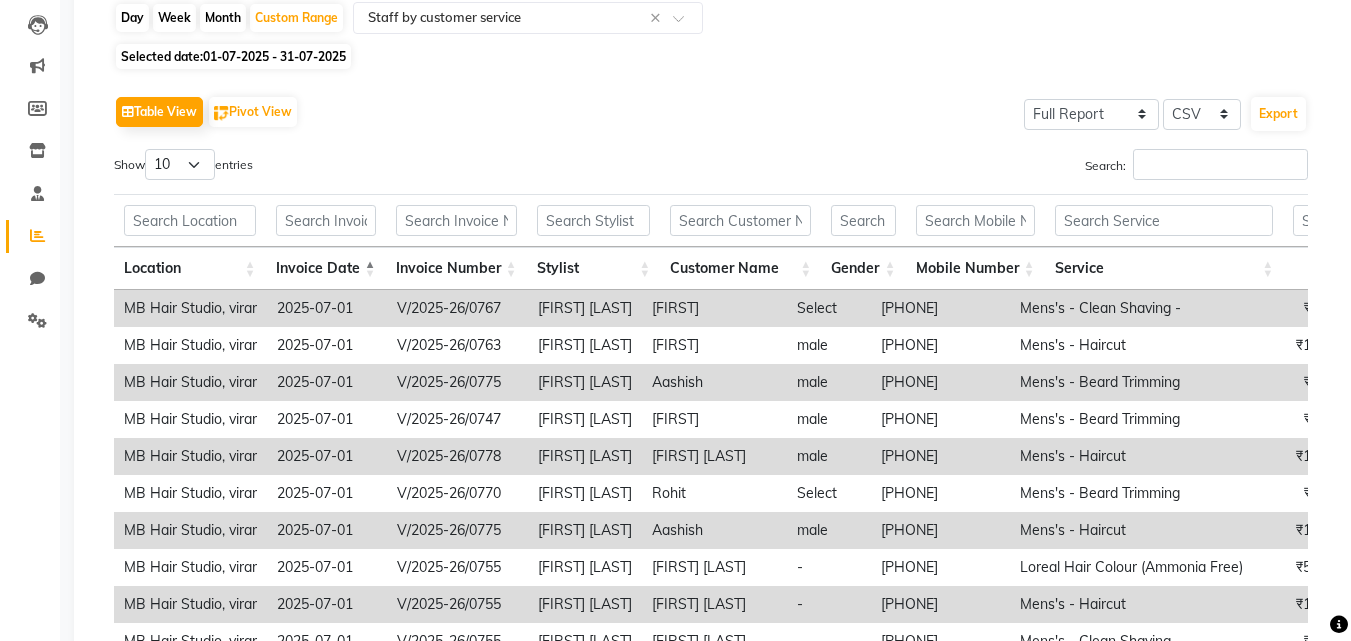 click on "Invoice Date" at bounding box center [326, 268] 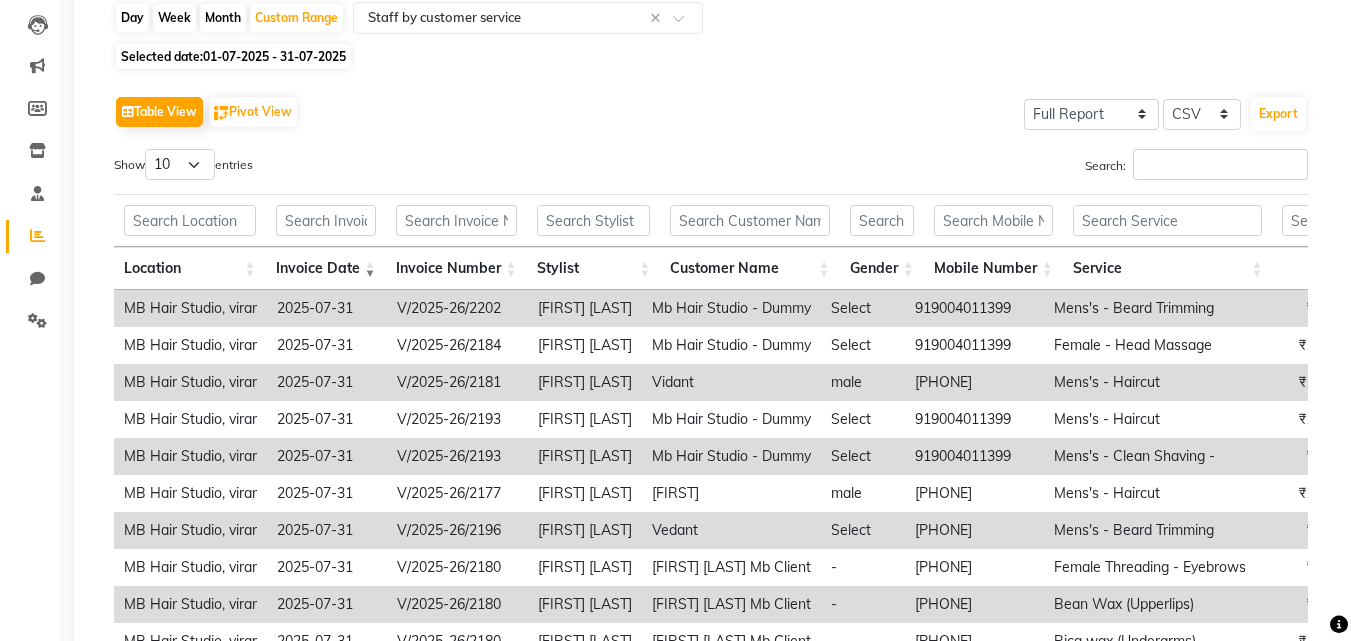click on "Invoice Date" at bounding box center (326, 268) 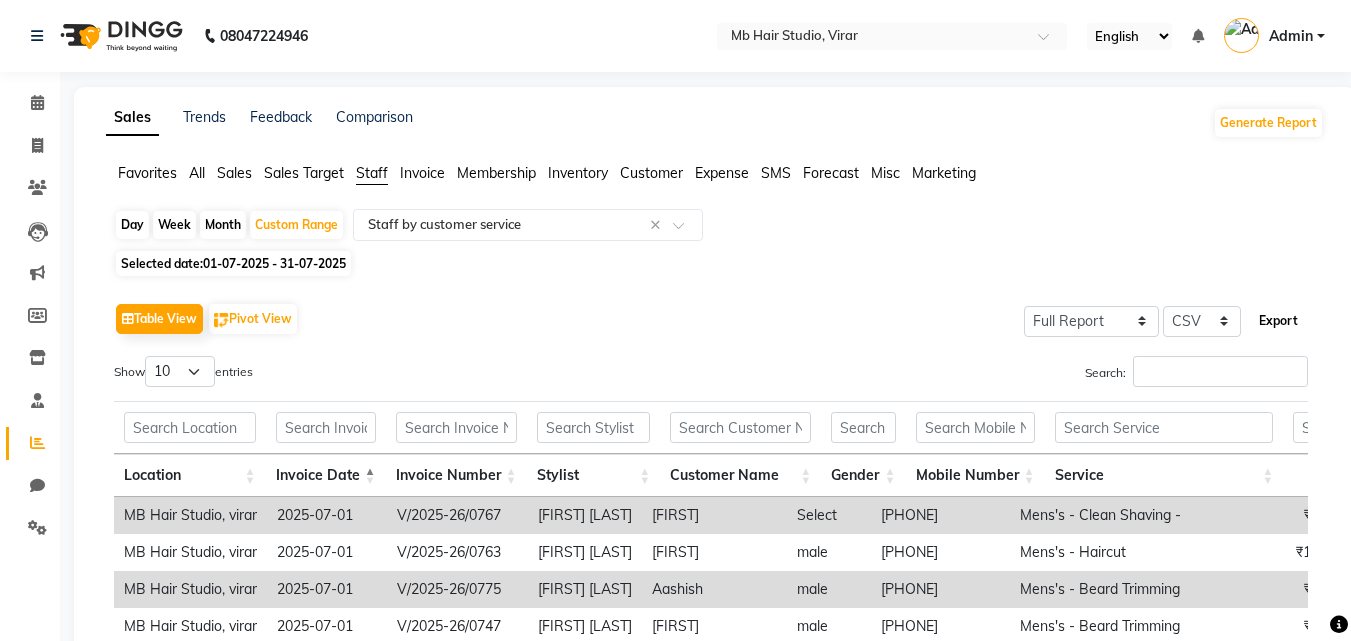 click on "Export" 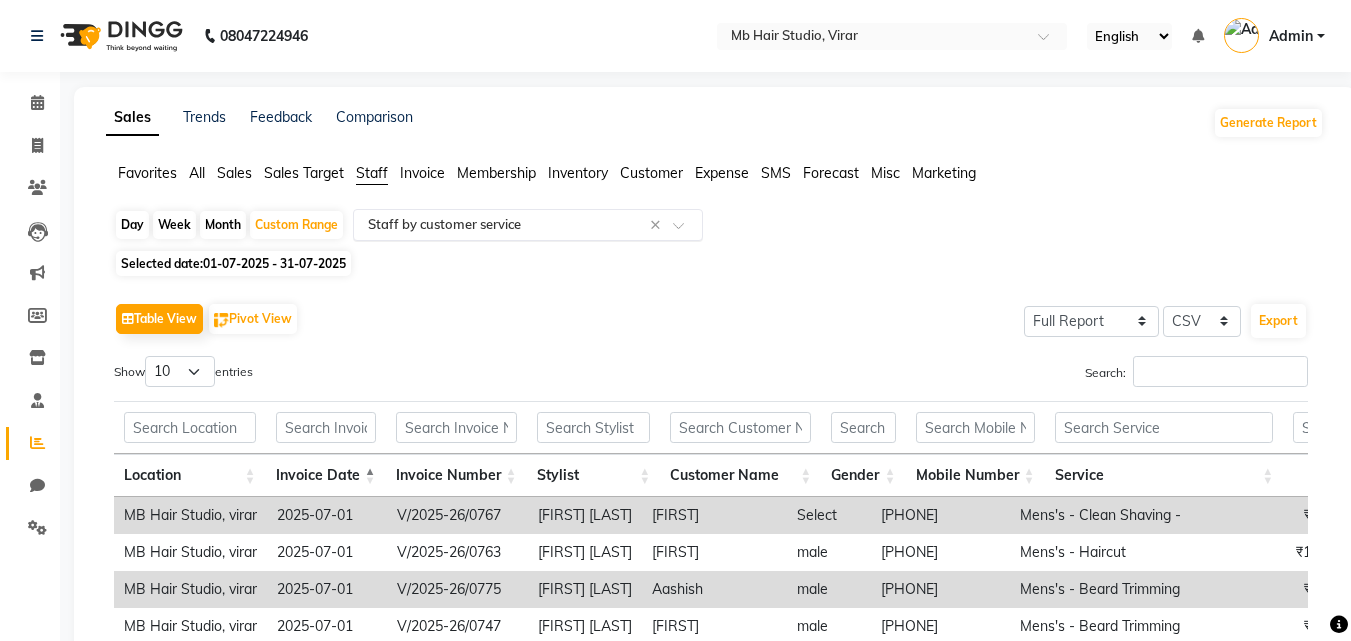 click 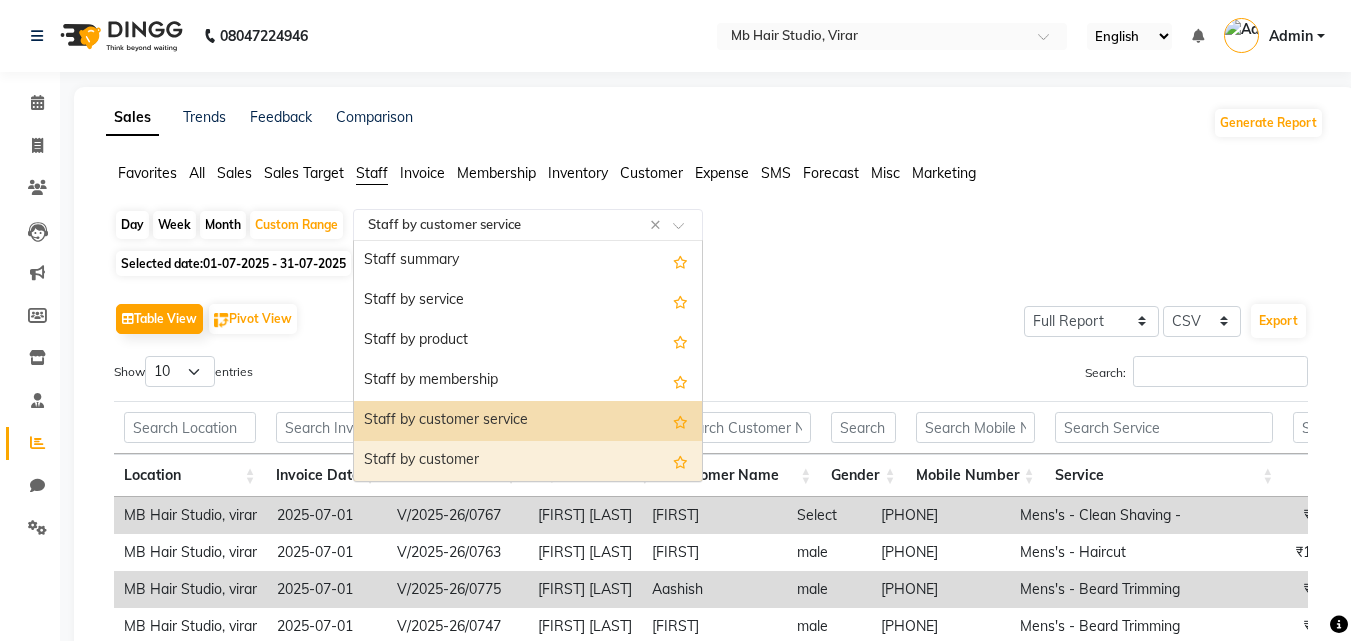 click on "Staff by customer" at bounding box center [528, 461] 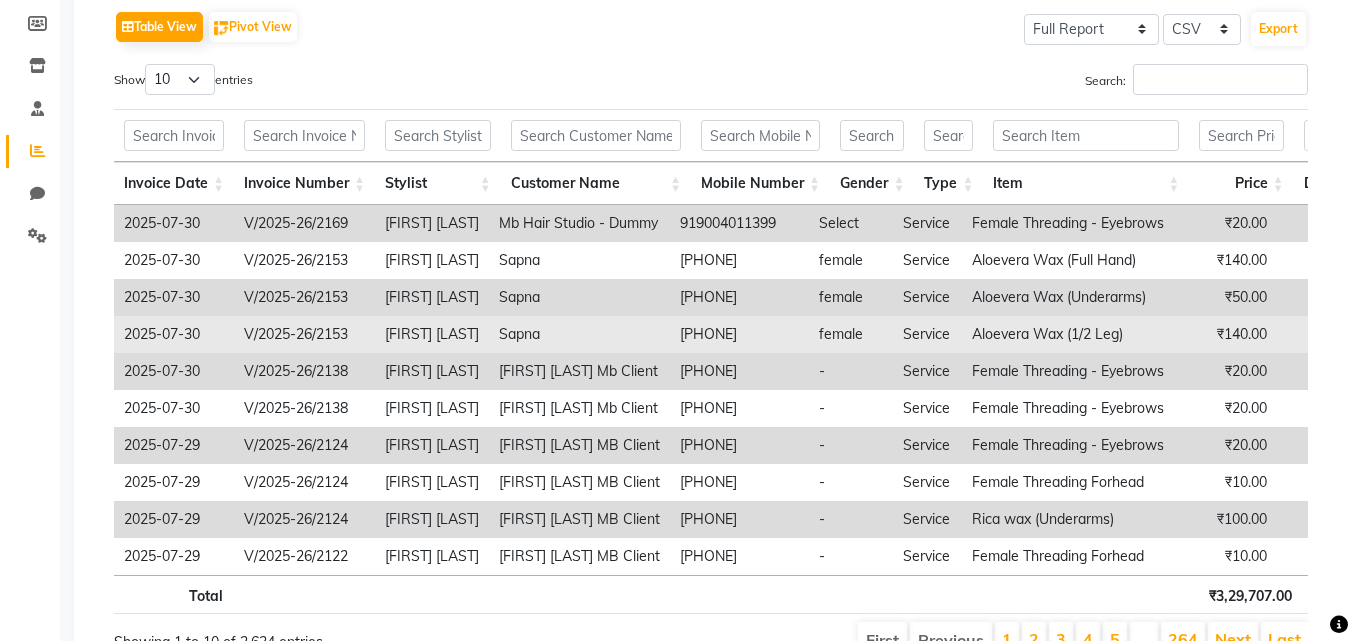 scroll, scrollTop: 300, scrollLeft: 0, axis: vertical 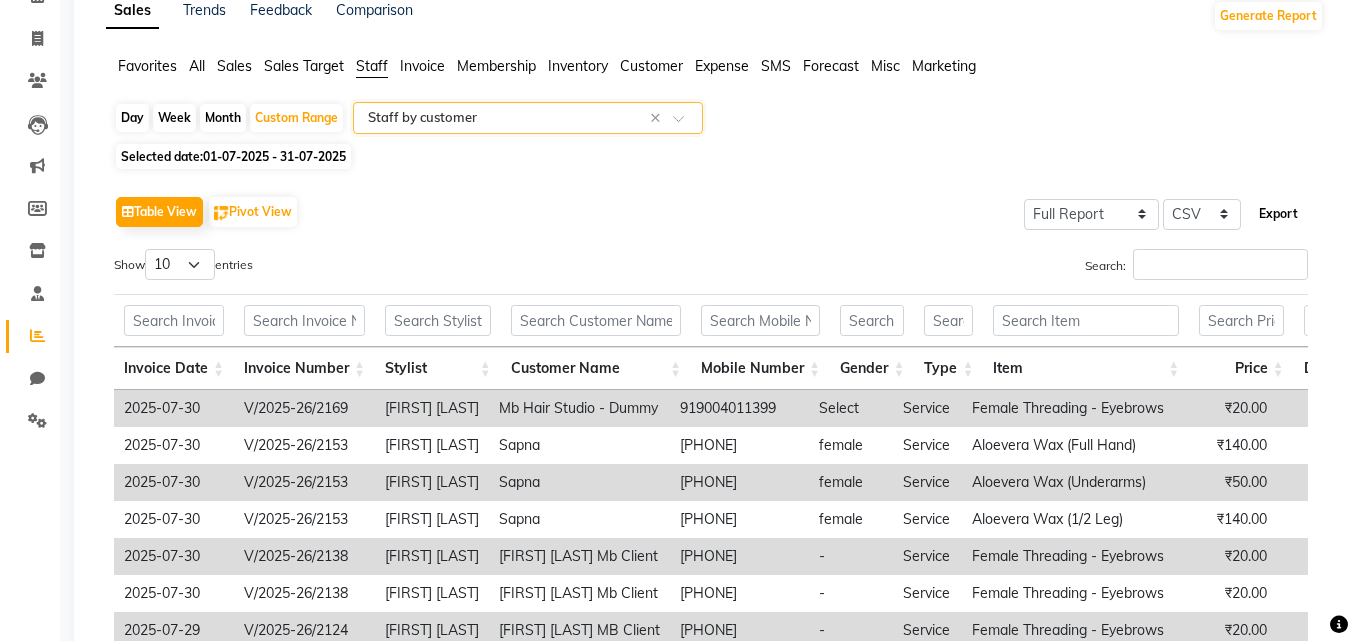 click on "Export" 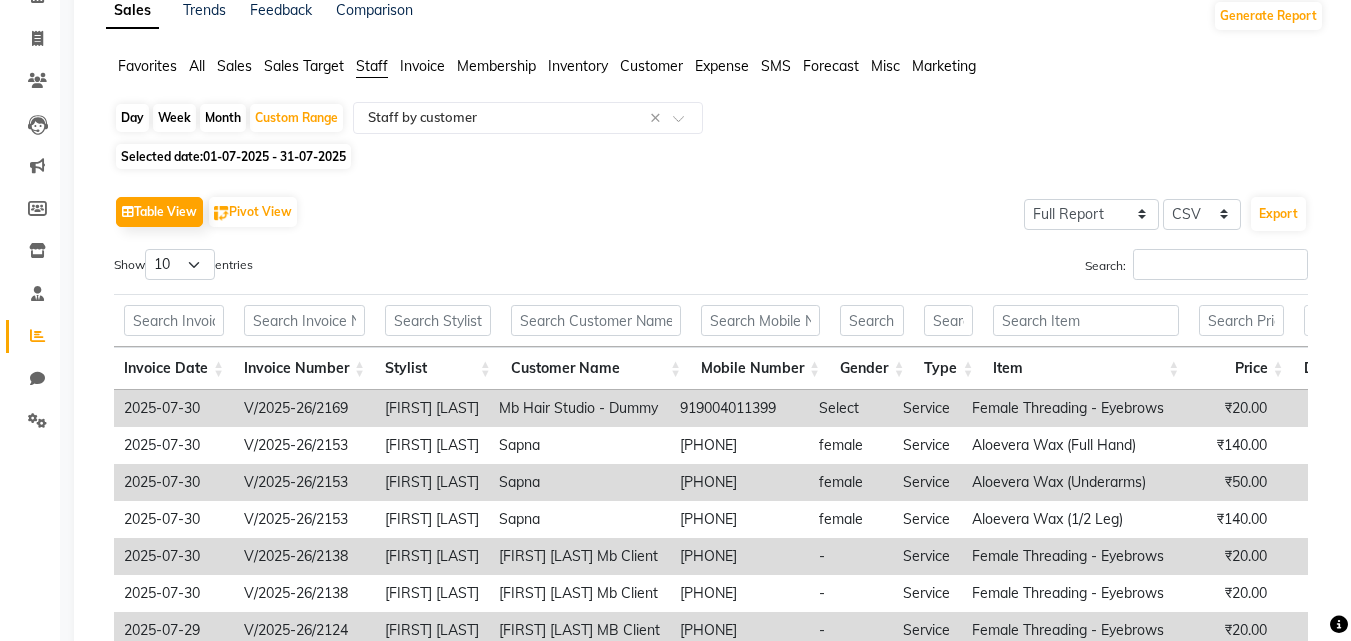 click on "Invoice Number" at bounding box center (304, 368) 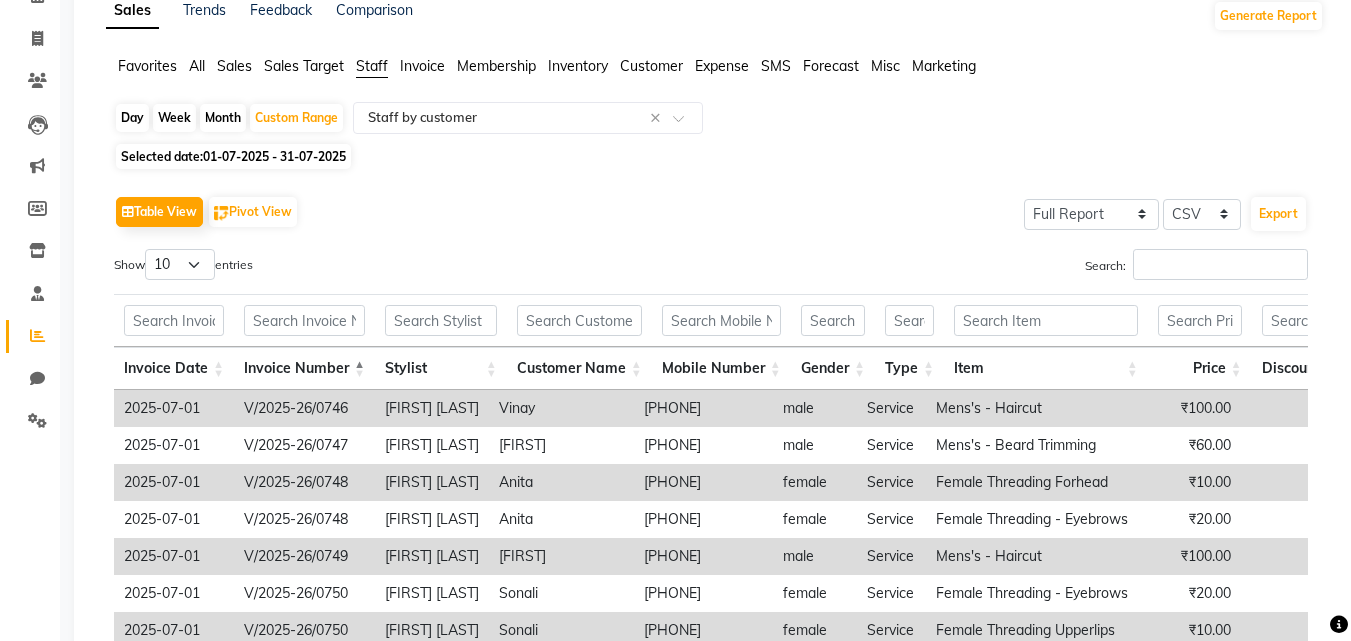 click on "Invoice Number" at bounding box center [304, 368] 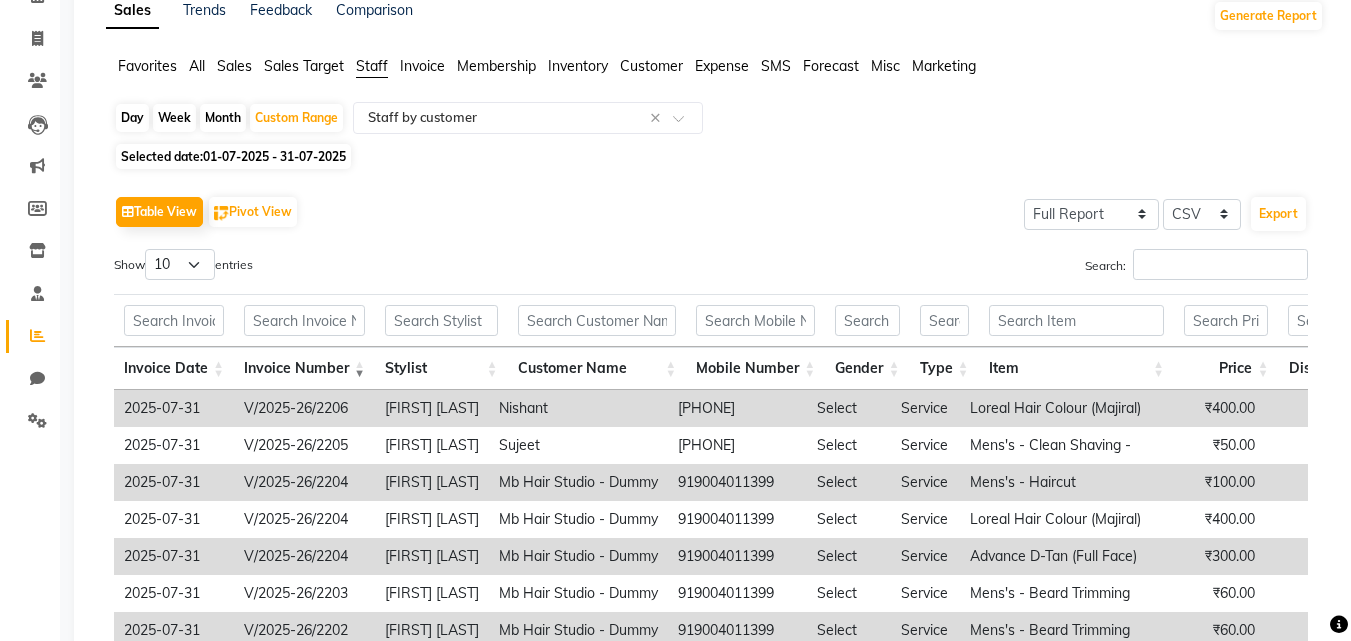 click on "Invoice Date" at bounding box center [174, 368] 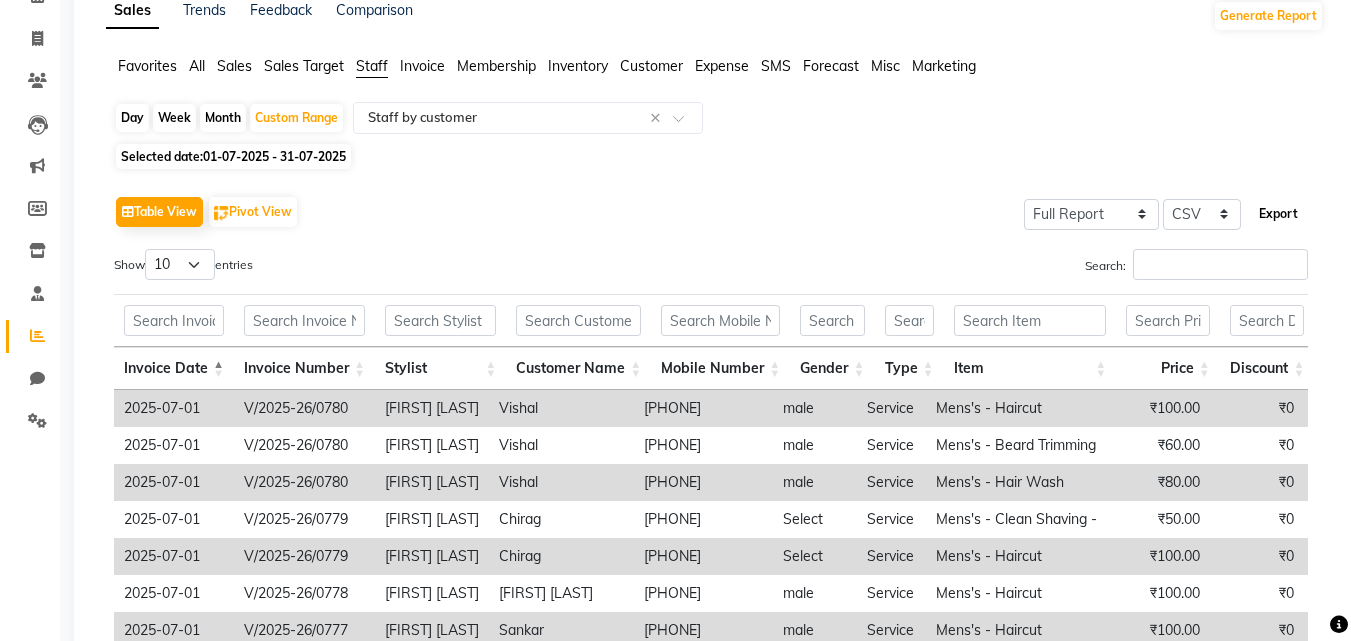 click on "Export" 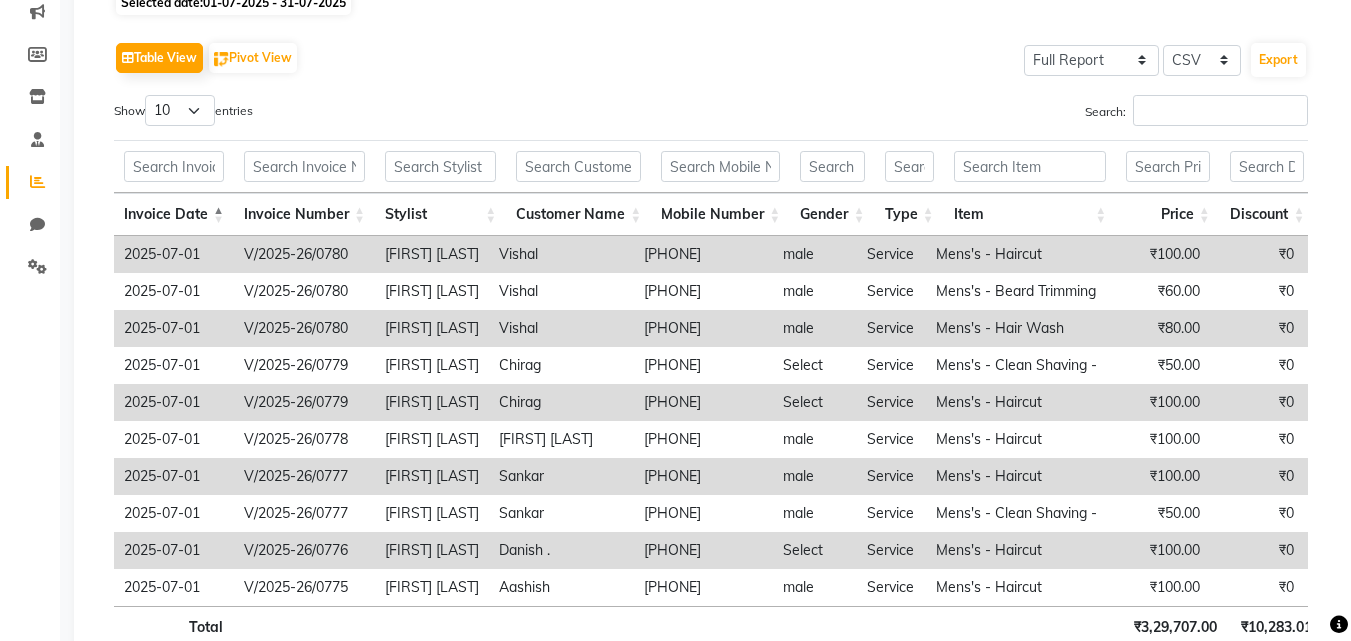 scroll, scrollTop: 307, scrollLeft: 0, axis: vertical 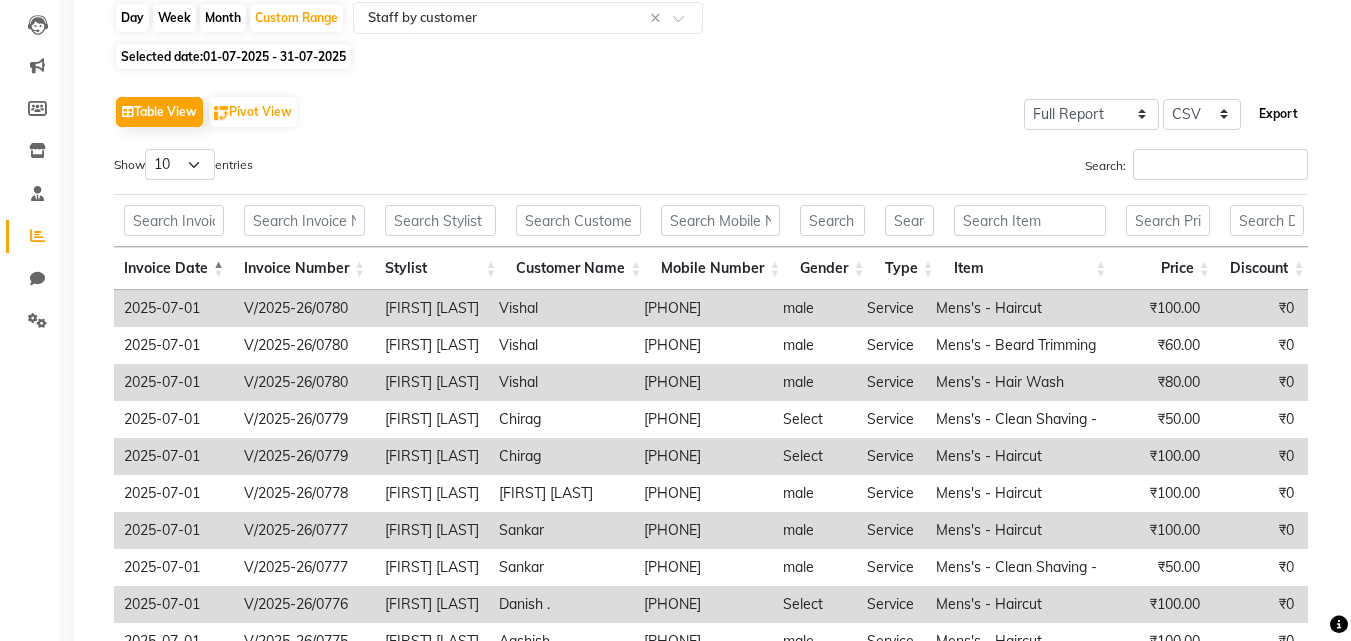 click on "Export" 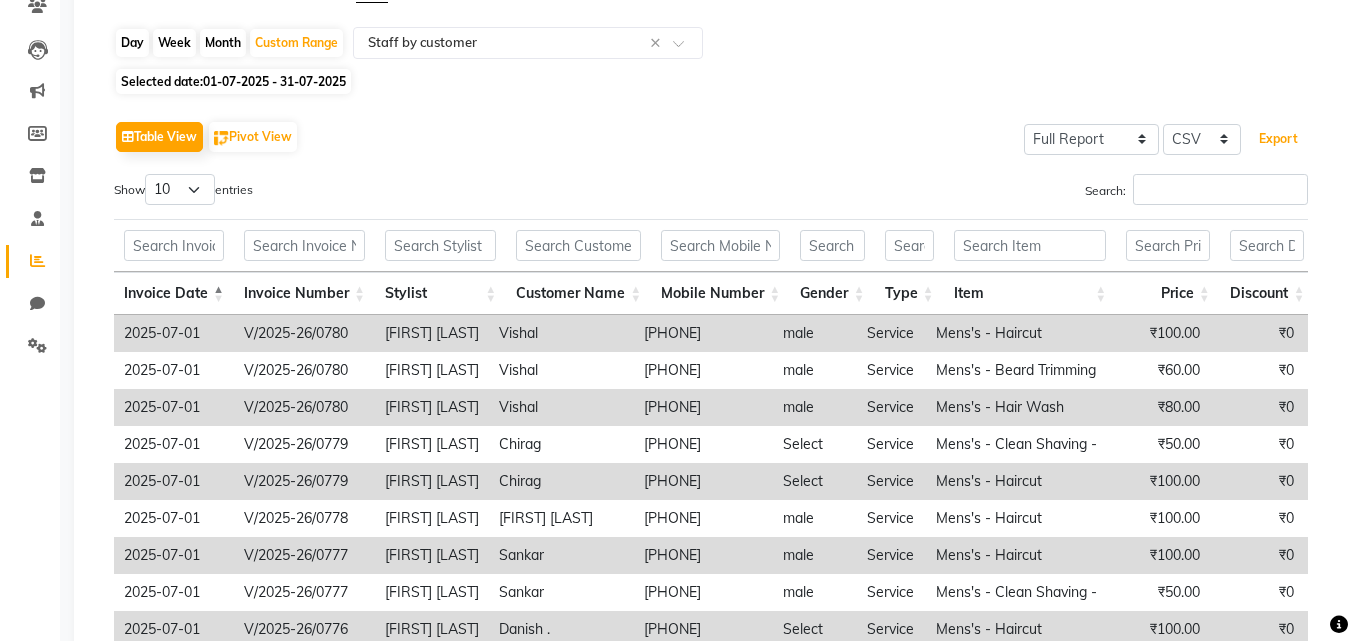 scroll, scrollTop: 207, scrollLeft: 0, axis: vertical 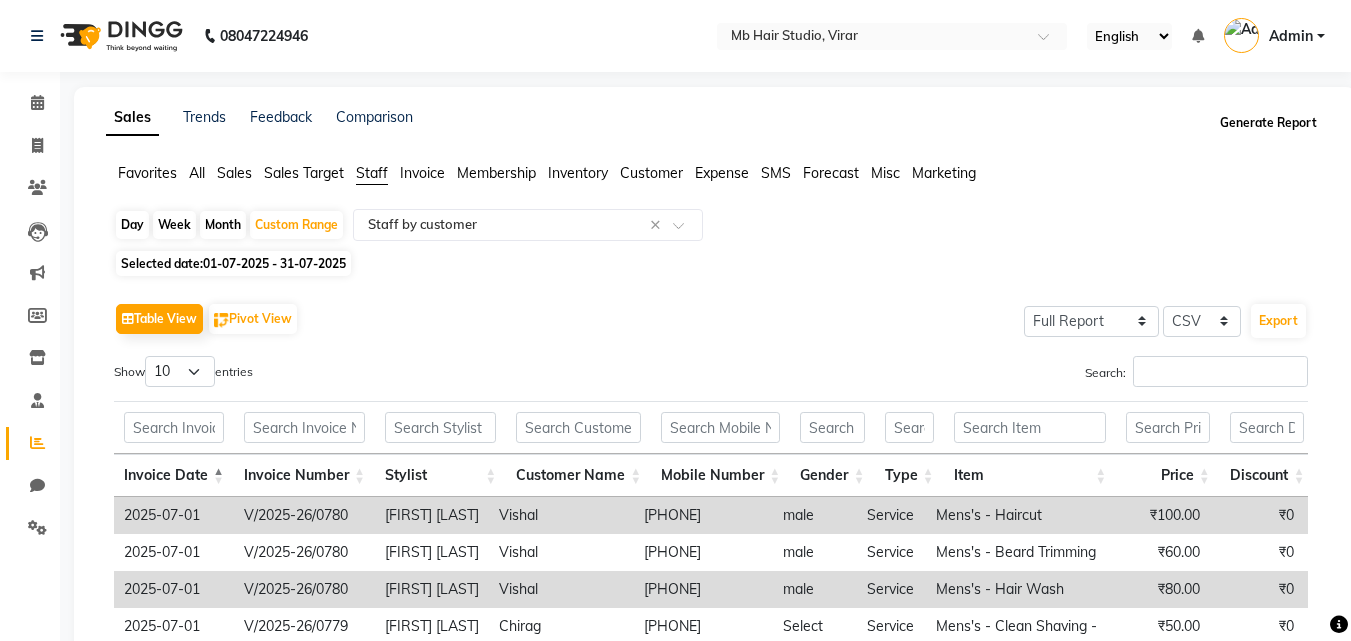 click on "Generate Report" 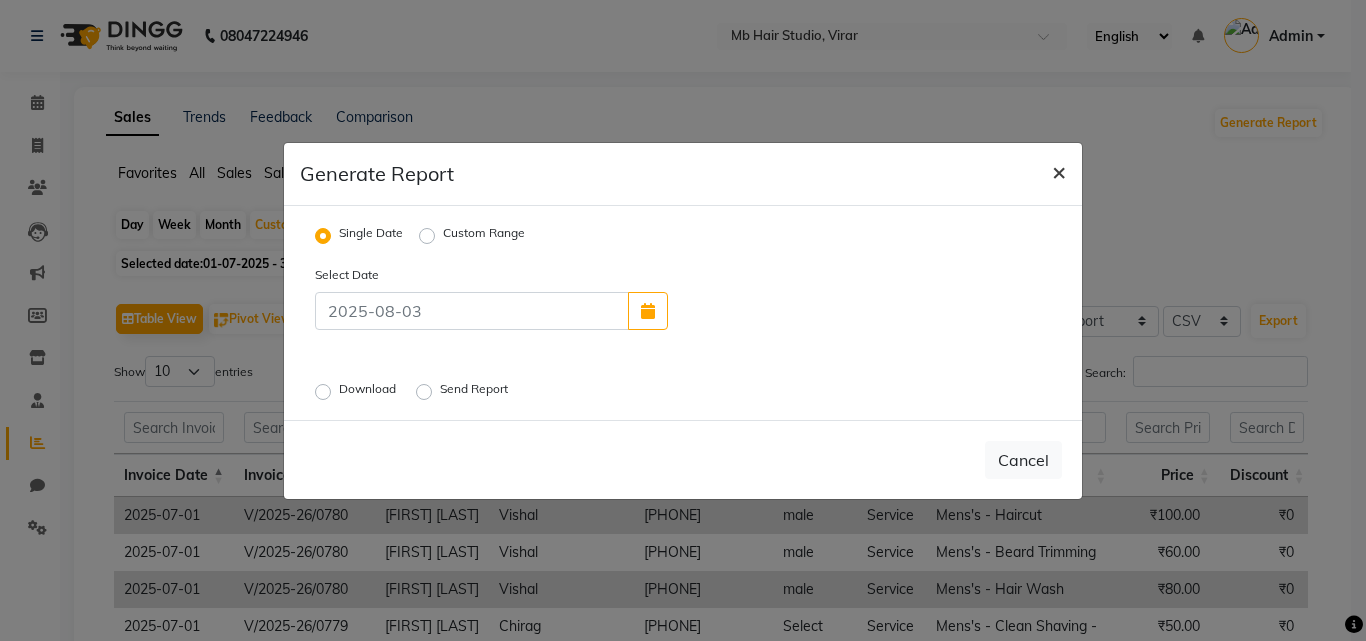 click on "×" 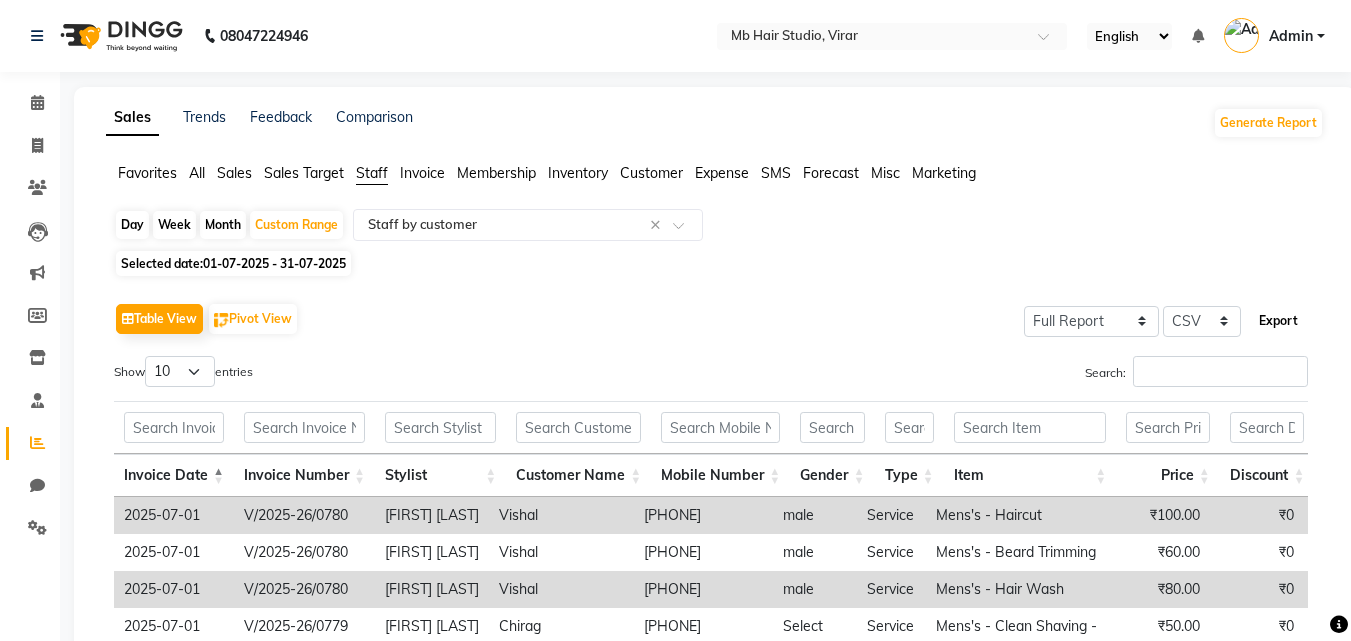 click on "Export" 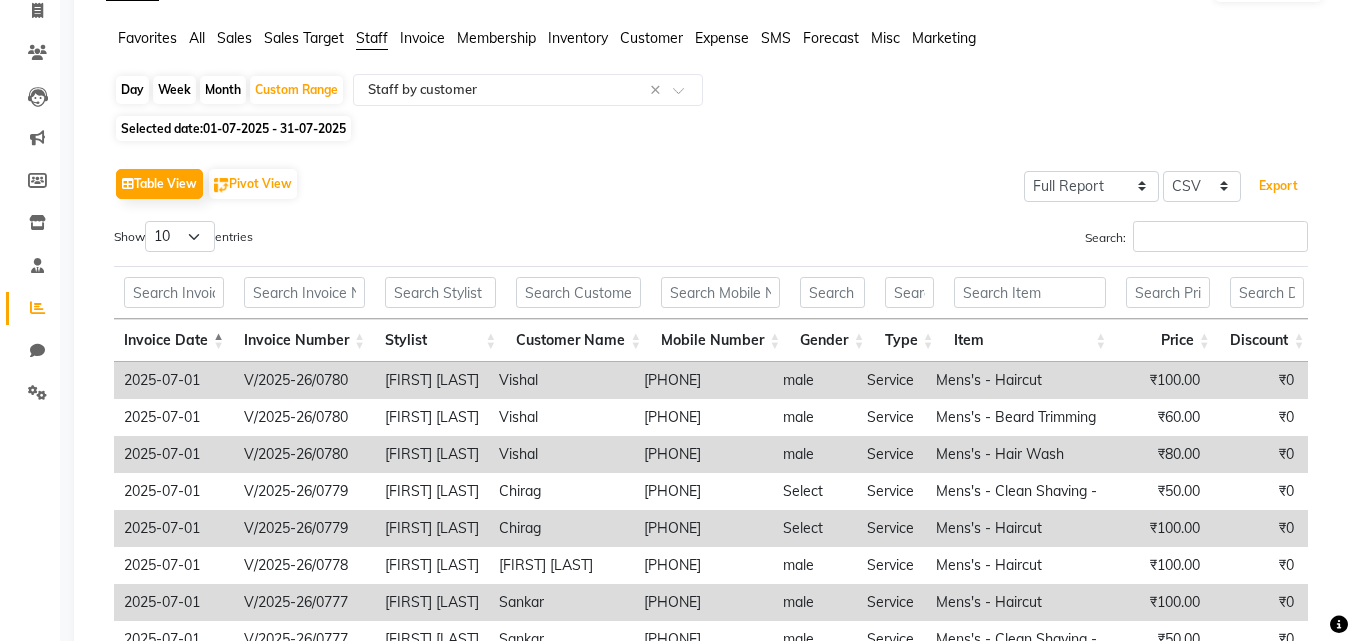 scroll, scrollTop: 200, scrollLeft: 0, axis: vertical 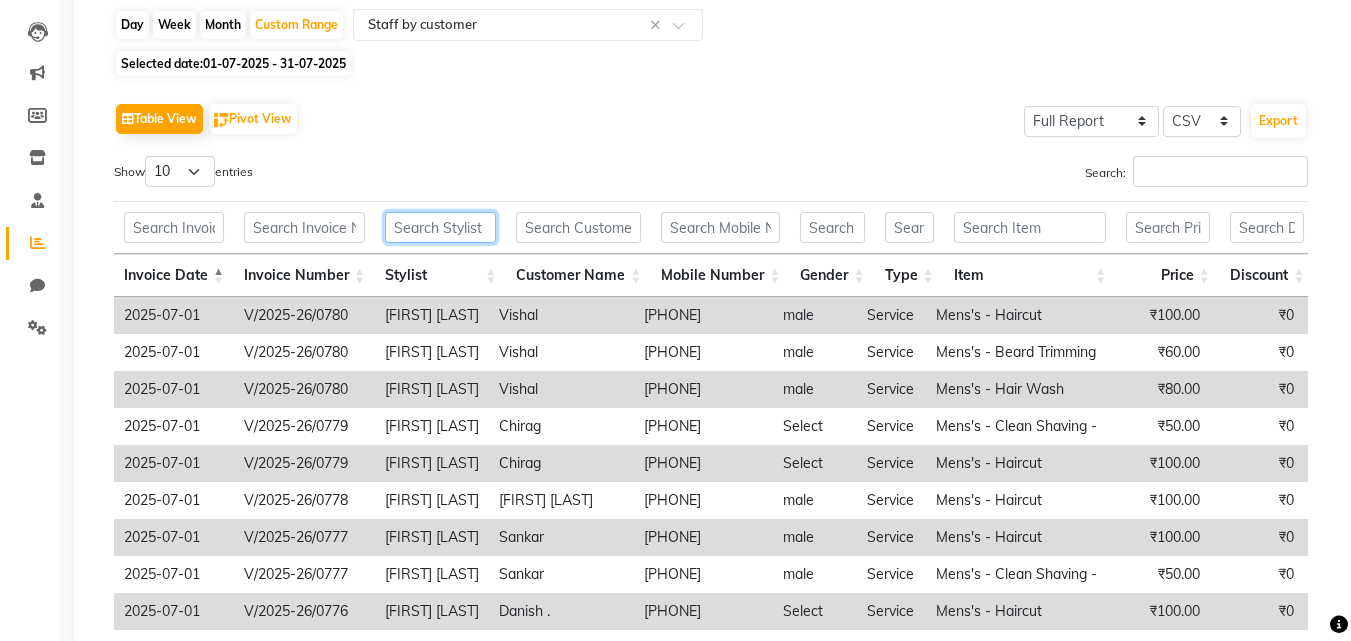 click at bounding box center (440, 227) 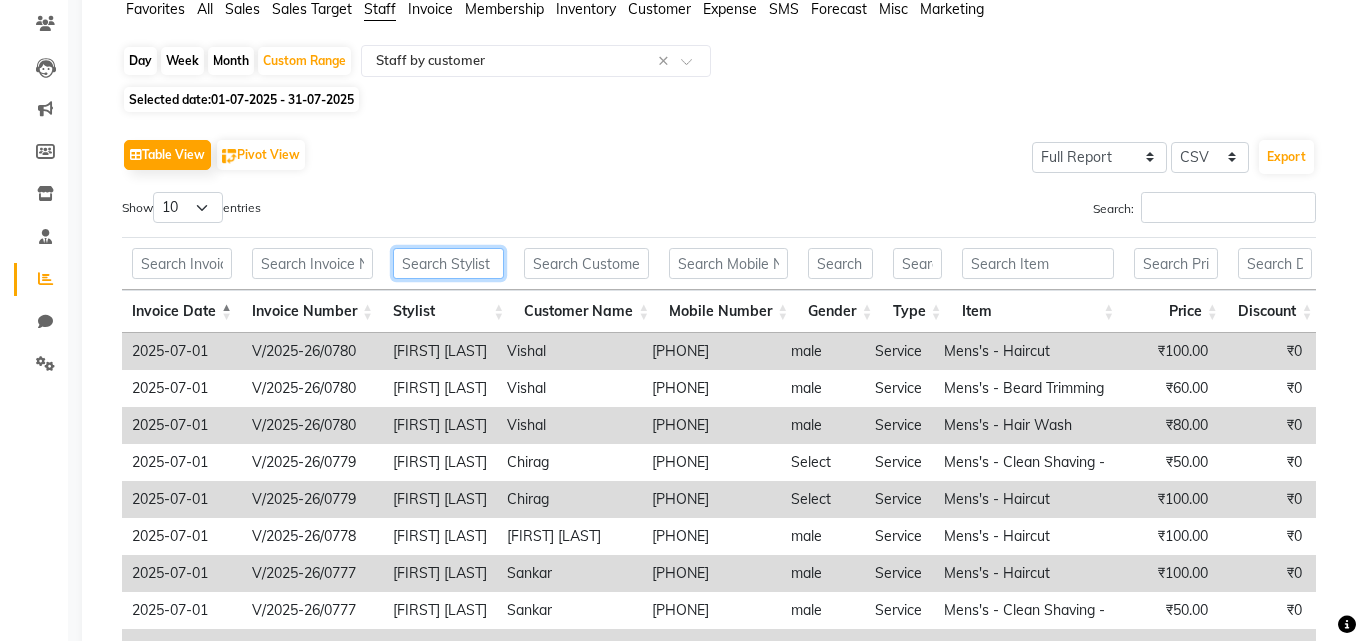 scroll, scrollTop: 0, scrollLeft: 0, axis: both 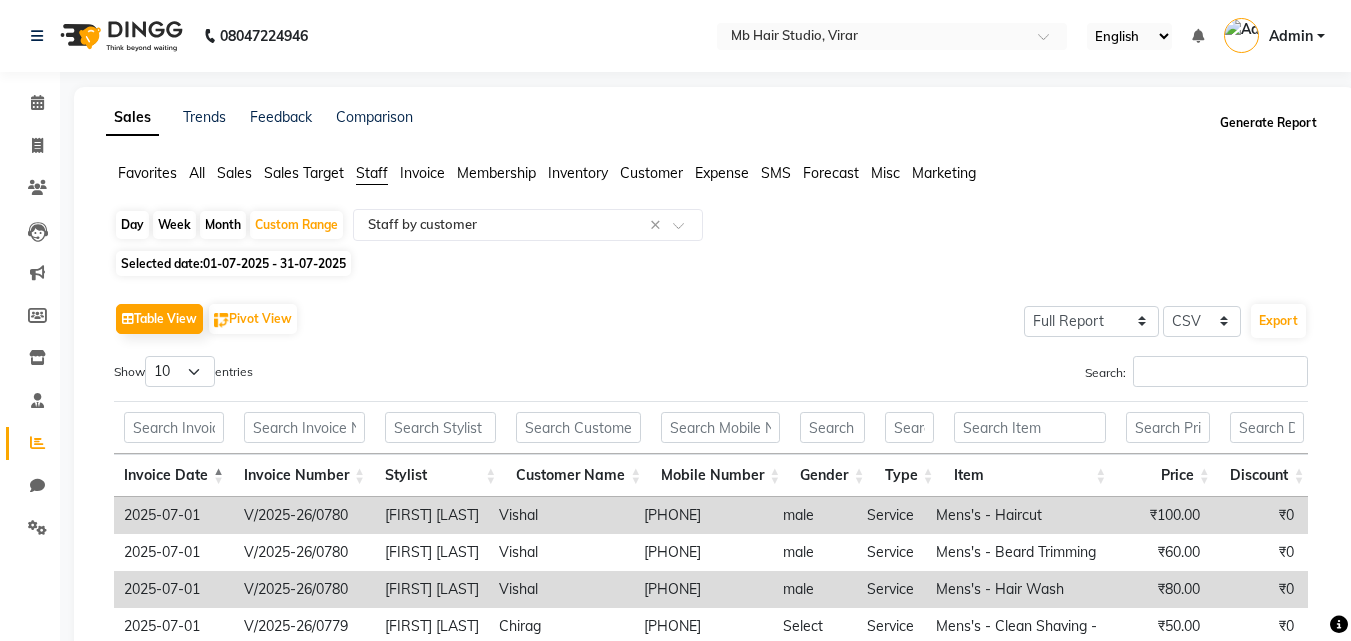 click on "Generate Report" 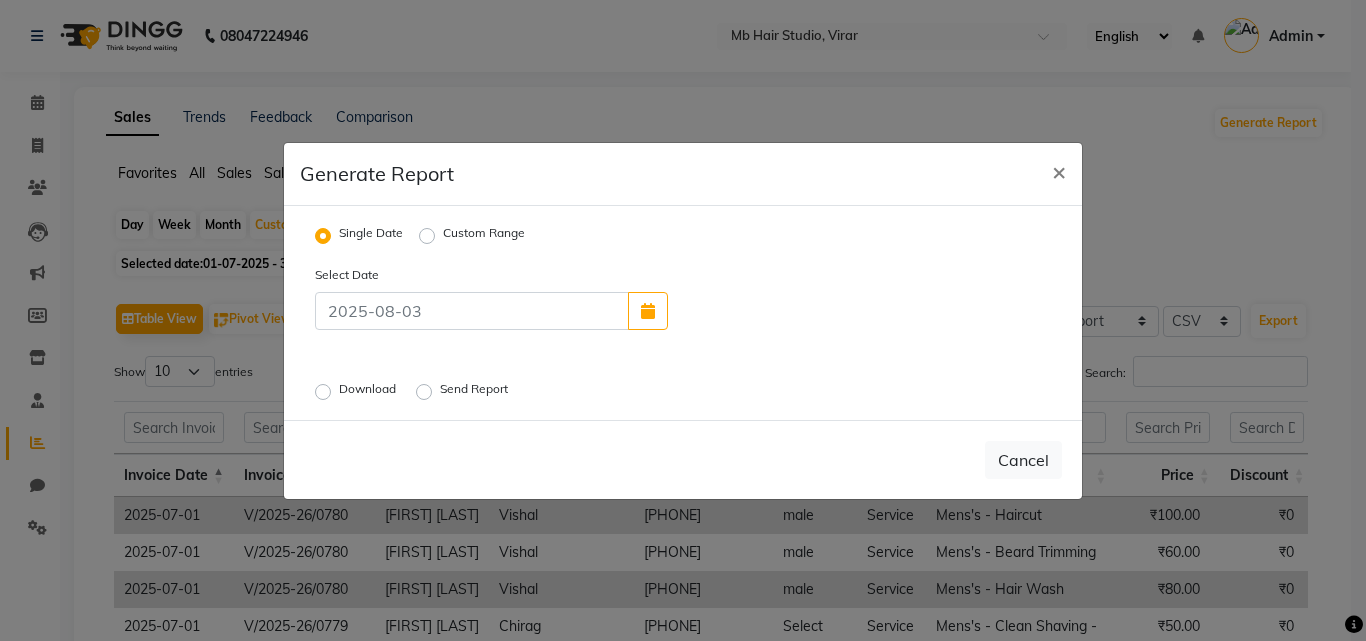 click on "Custom Range" 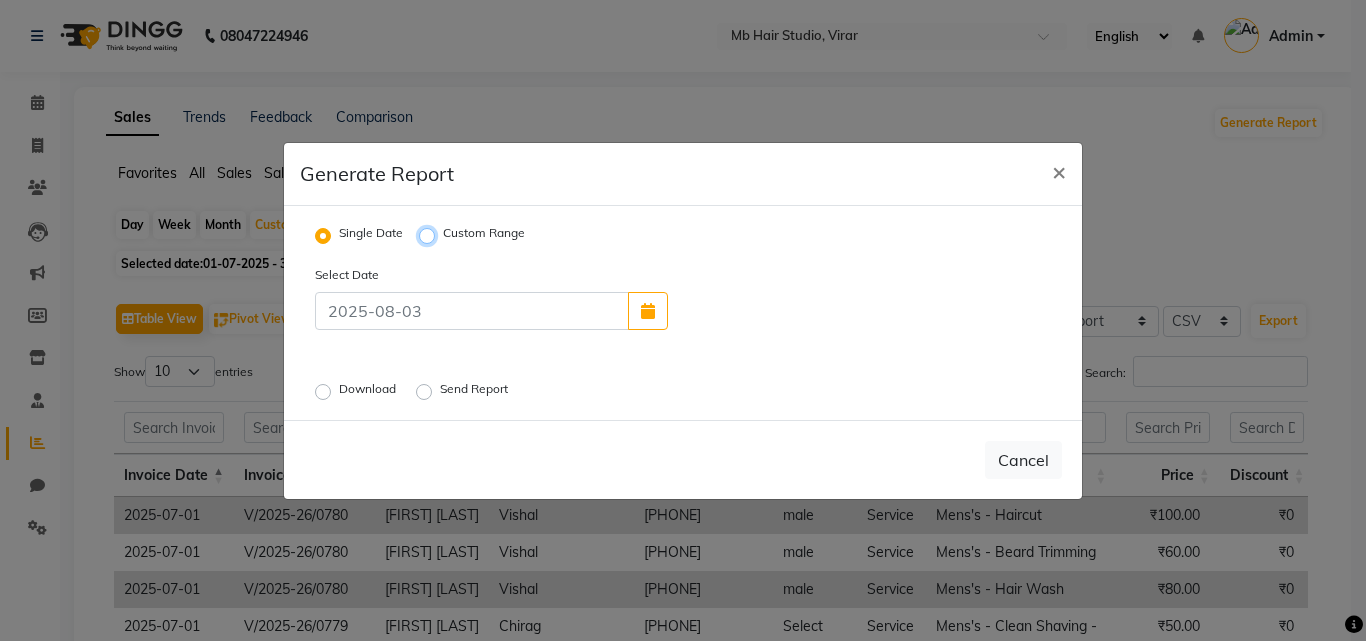 click on "Custom Range" at bounding box center [430, 235] 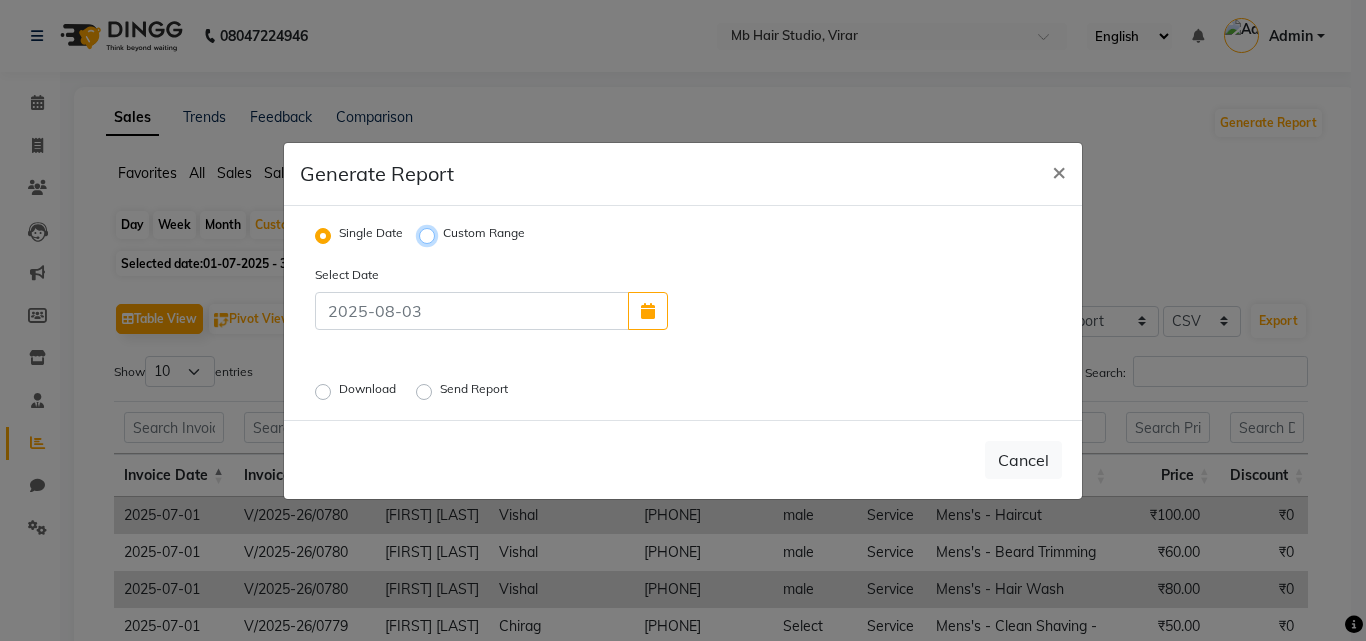 radio on "true" 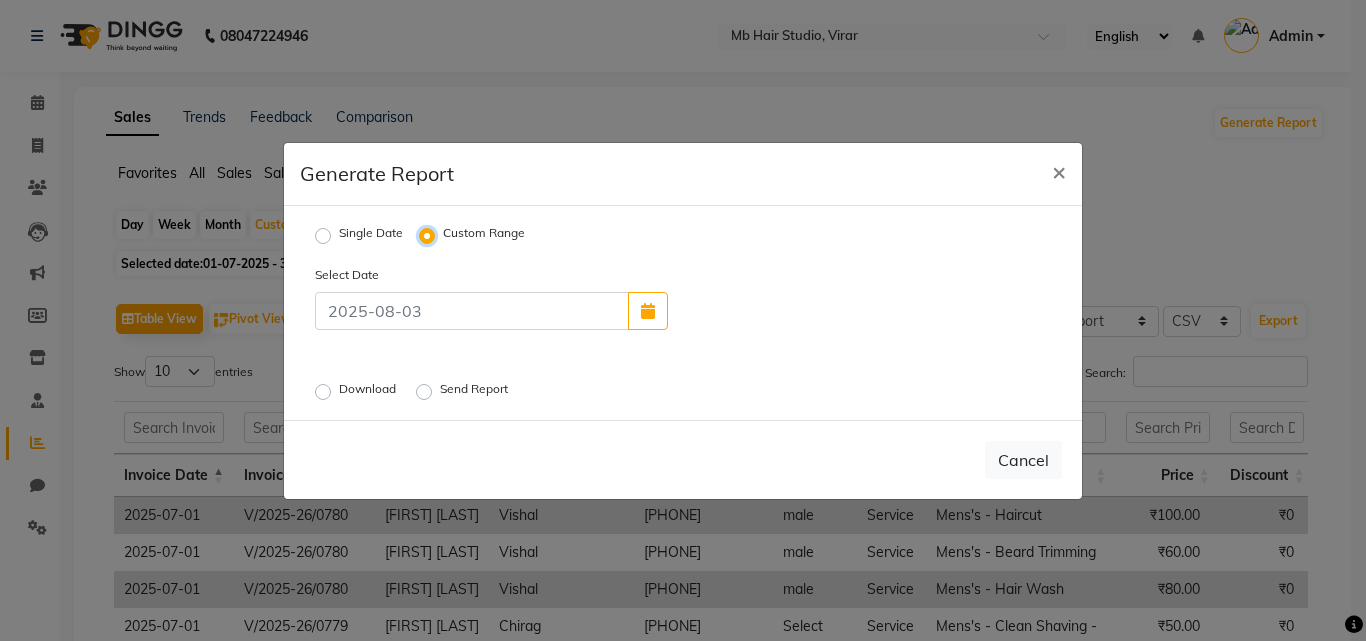 select on "8" 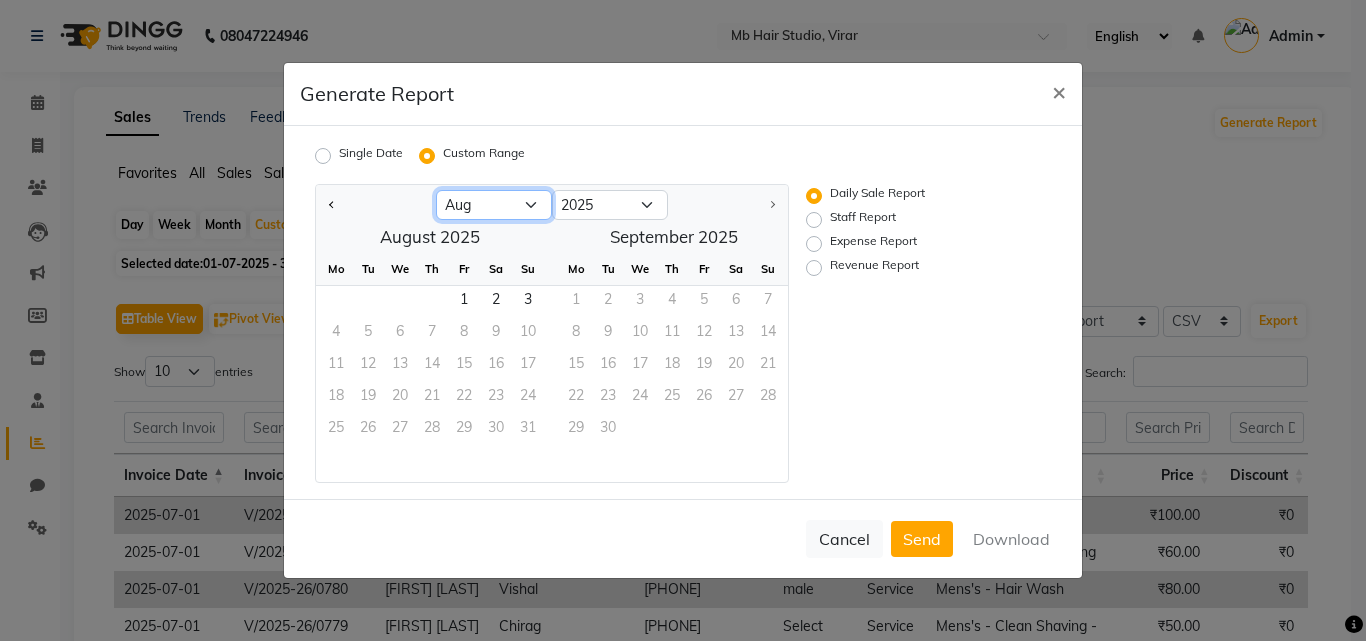 click on "Jan Feb Mar Apr May Jun Jul Aug" 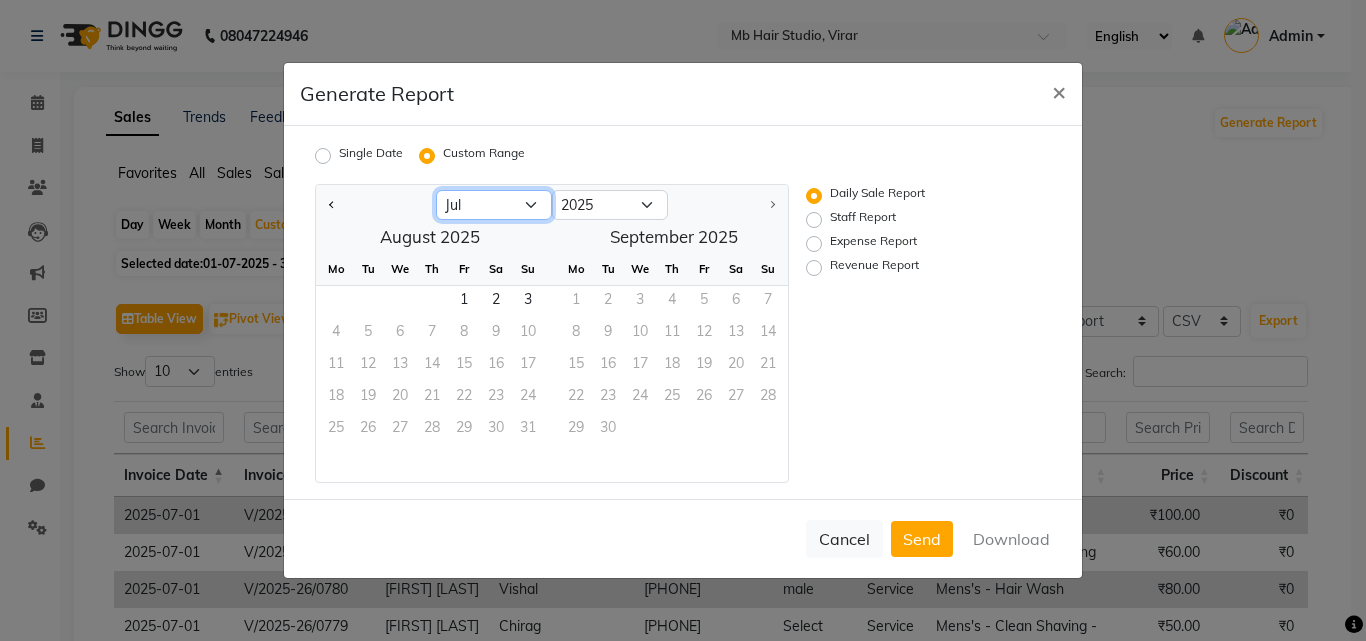 click on "Jan Feb Mar Apr May Jun Jul Aug" 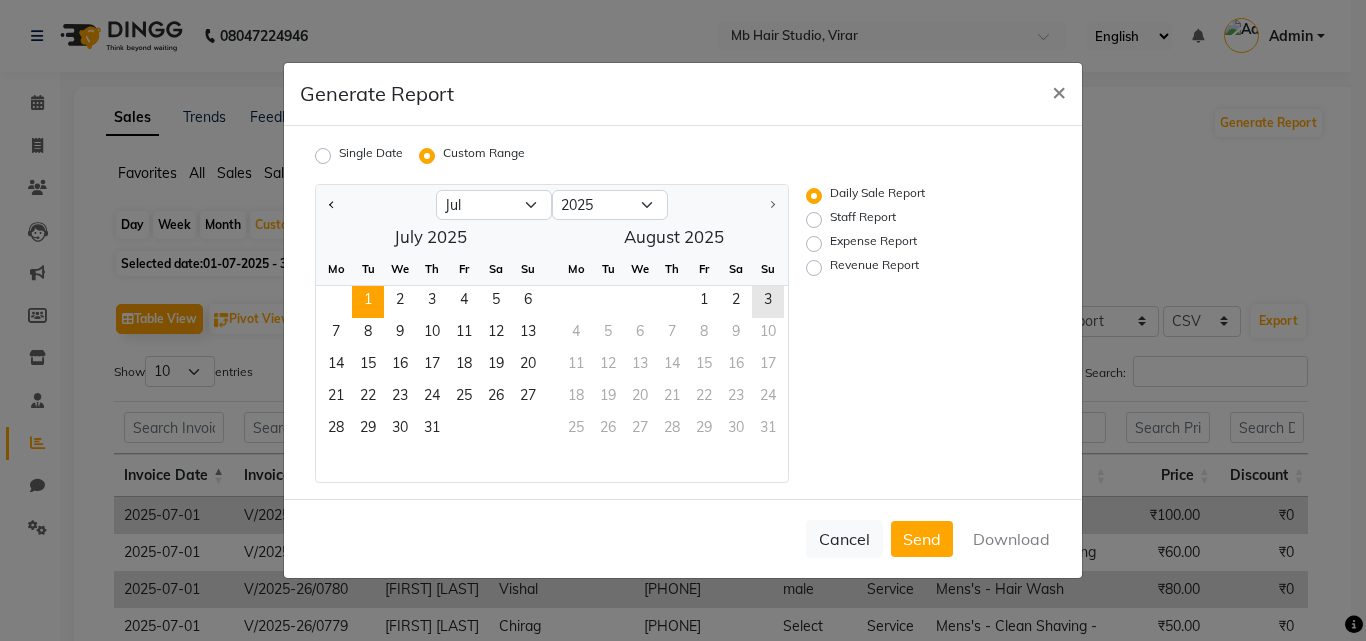 click on "1" 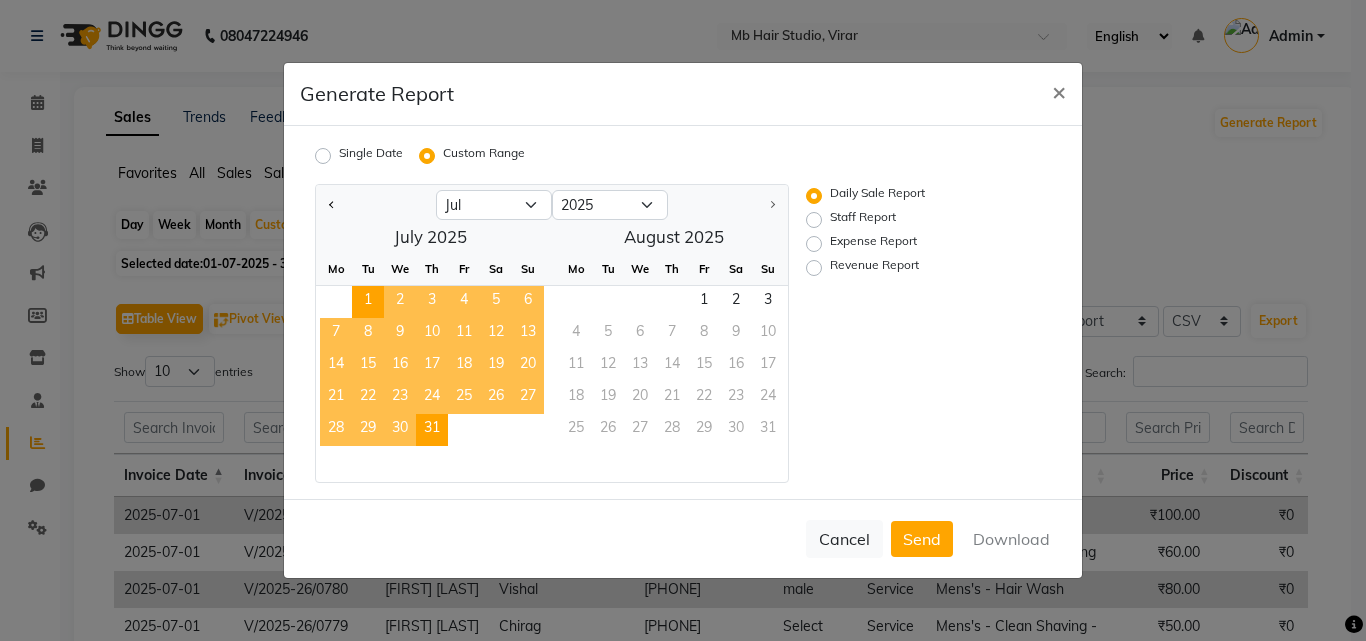 click on "31" 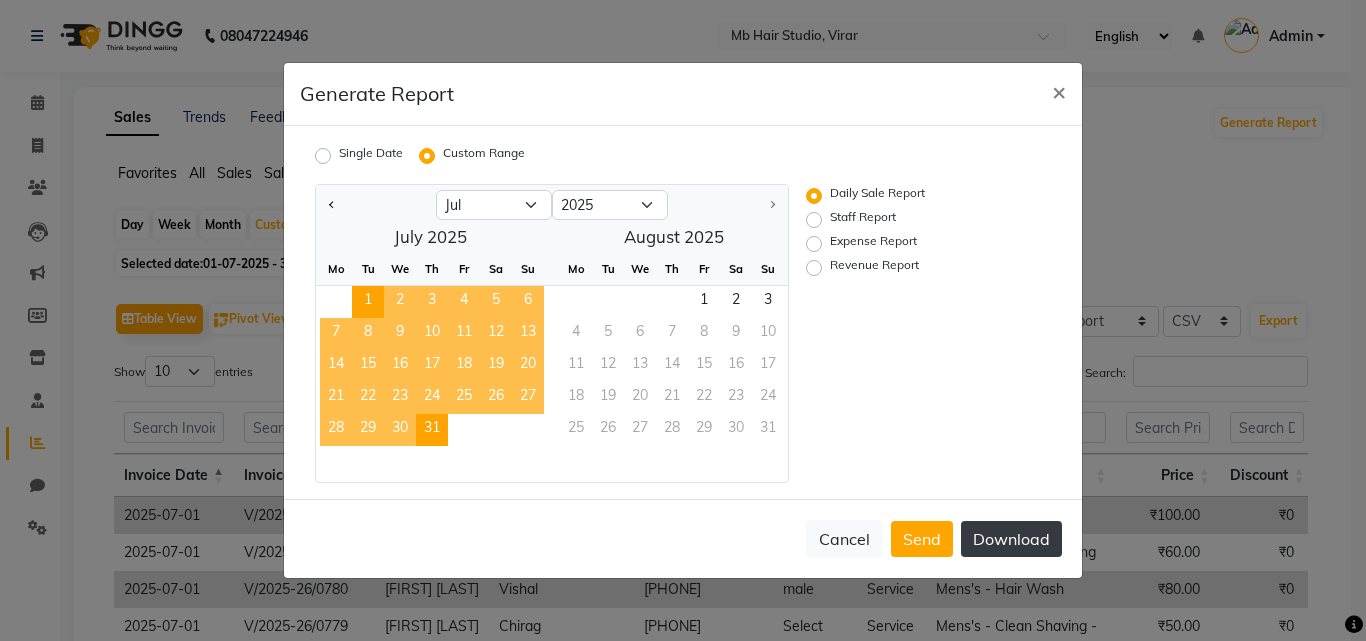 click on "Download" 